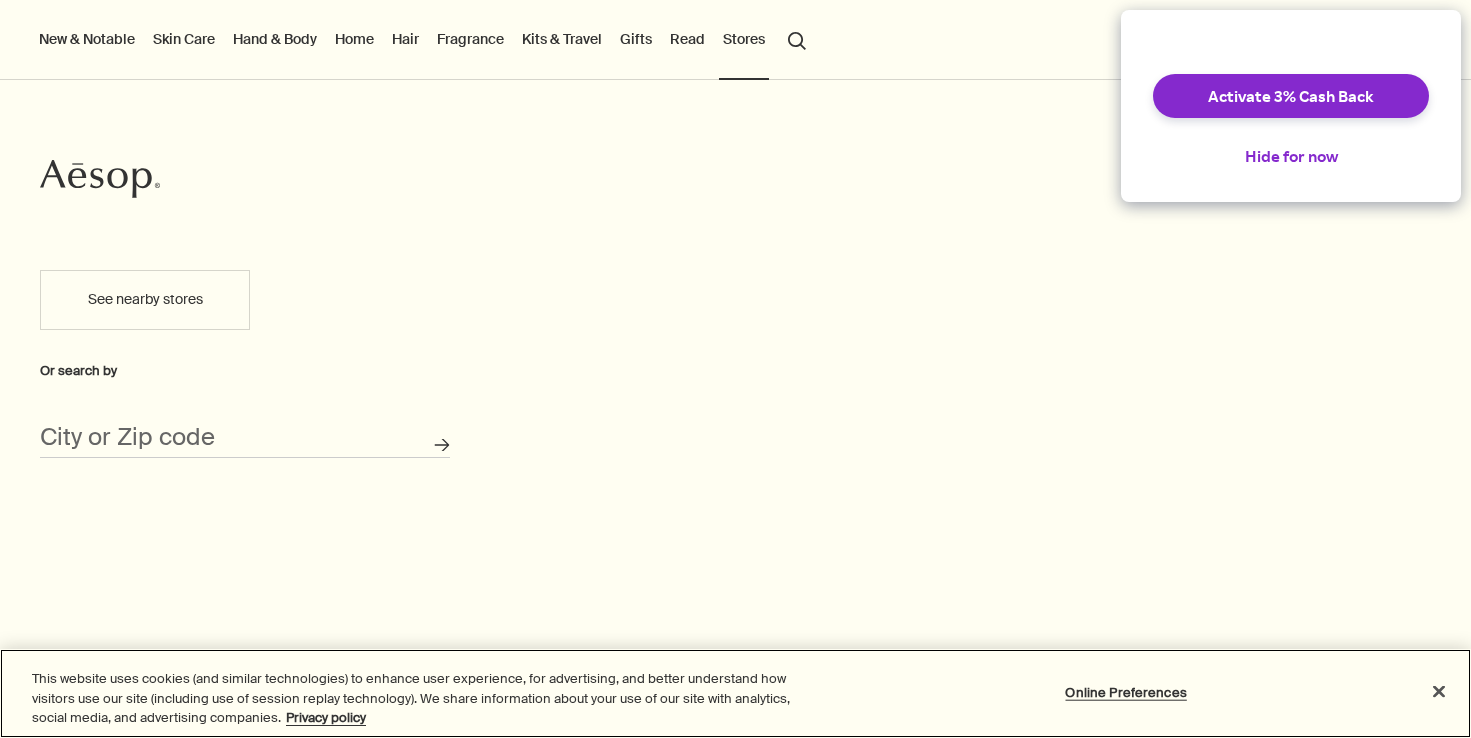 scroll, scrollTop: 0, scrollLeft: 0, axis: both 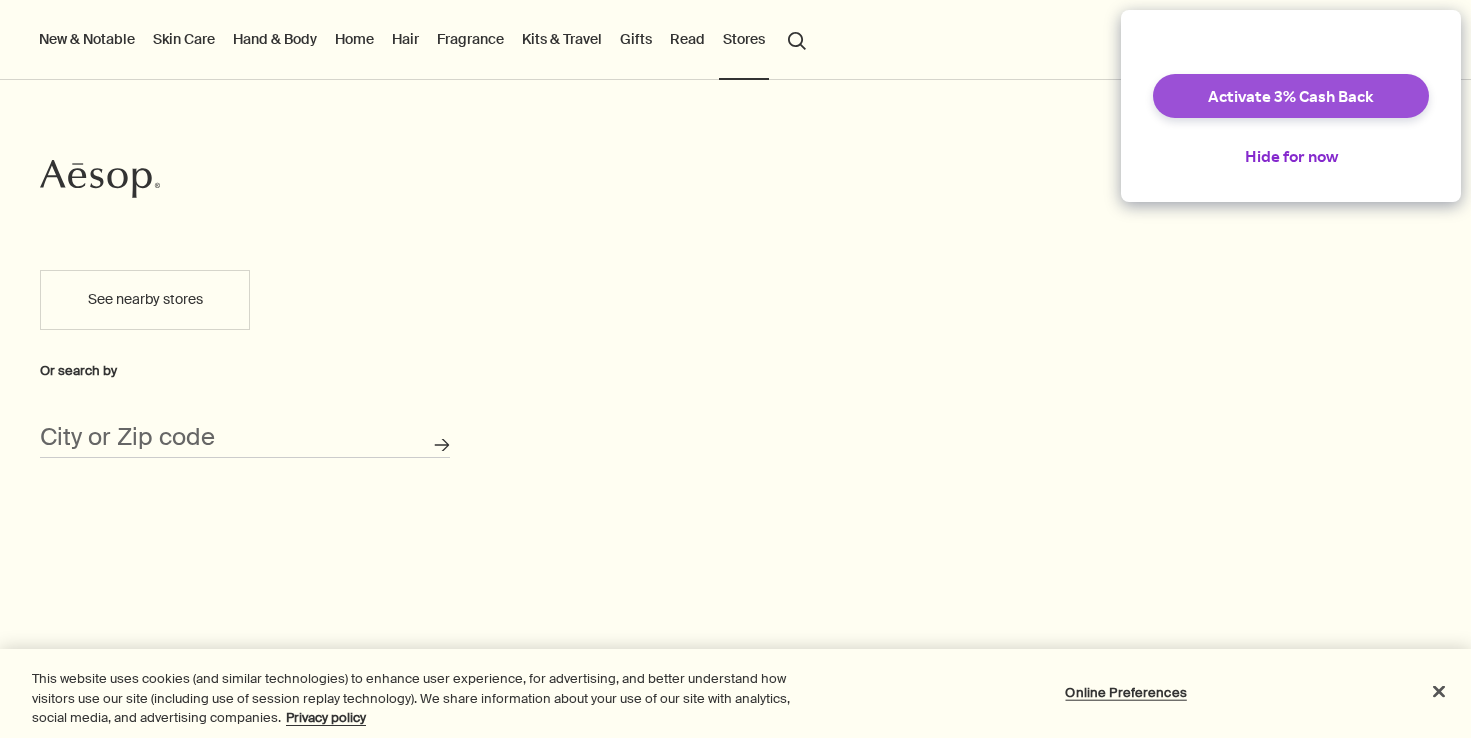 click on "Activate 3% Cash Back" at bounding box center (1291, 96) 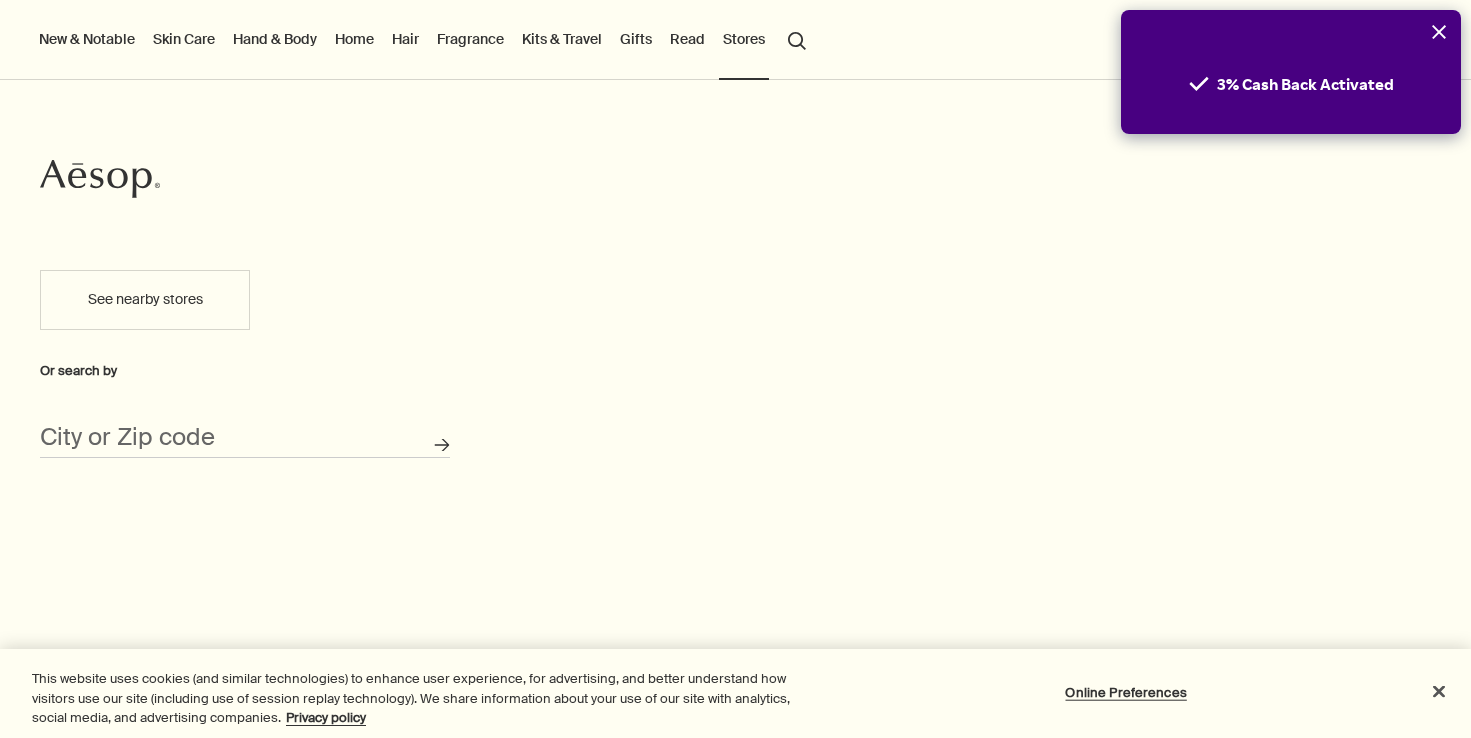 scroll, scrollTop: 0, scrollLeft: 0, axis: both 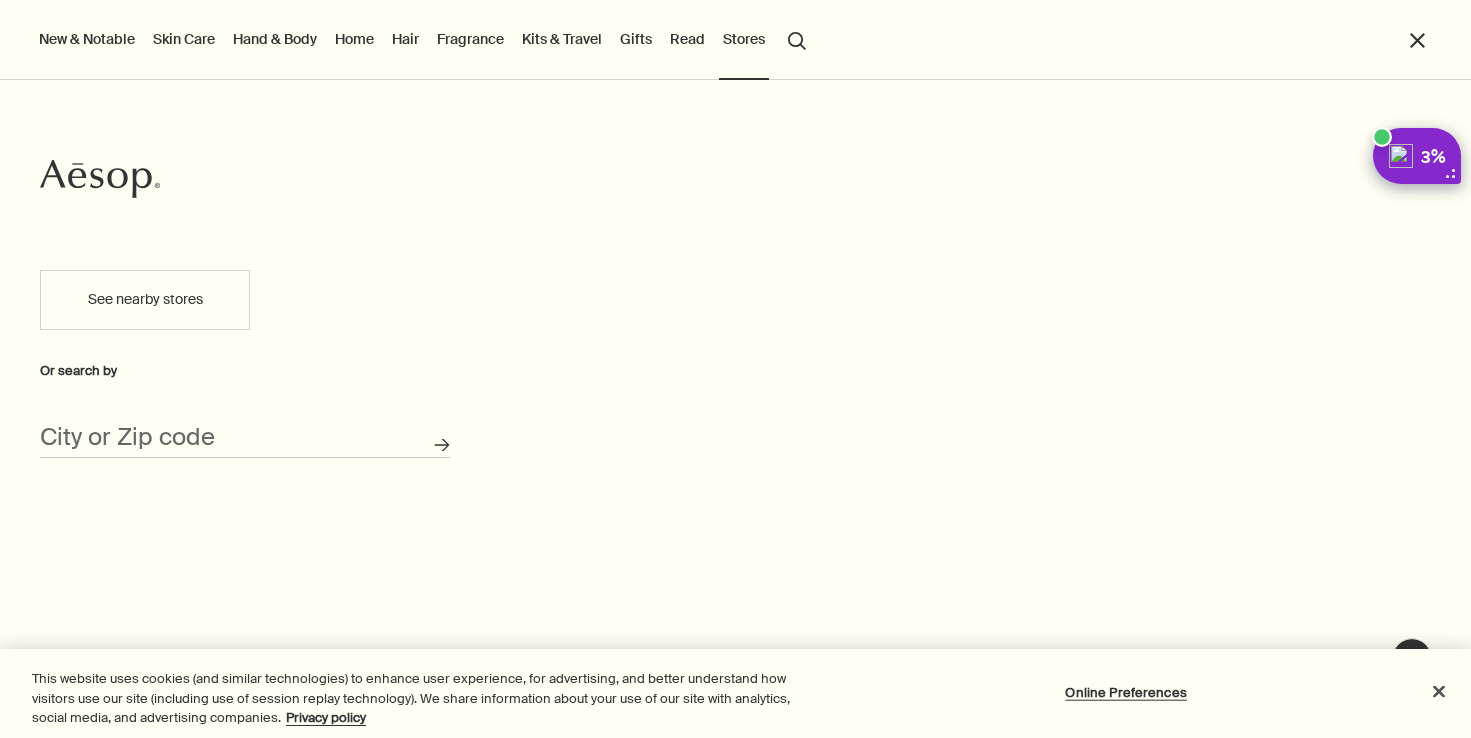 click on "close" at bounding box center (1417, 40) 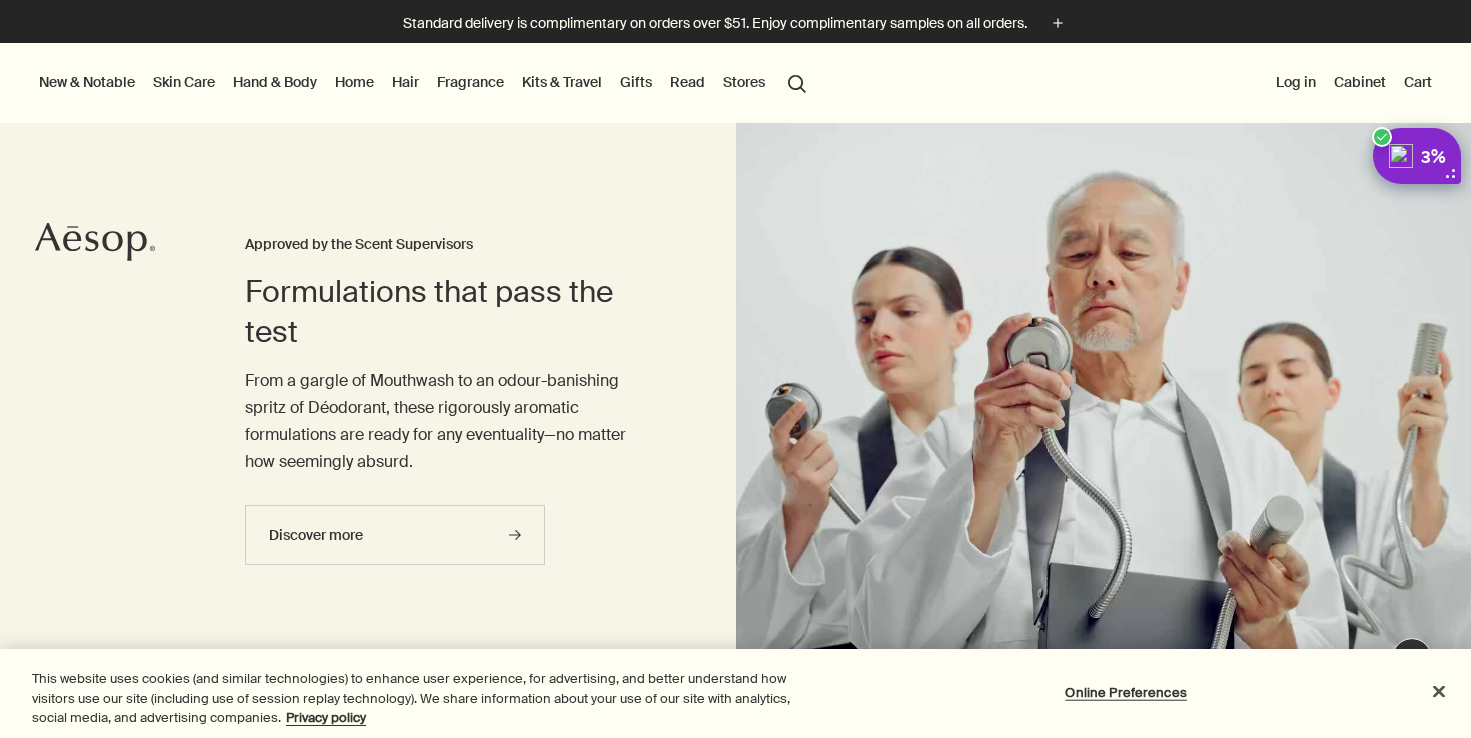click on "Log in" at bounding box center (1296, 82) 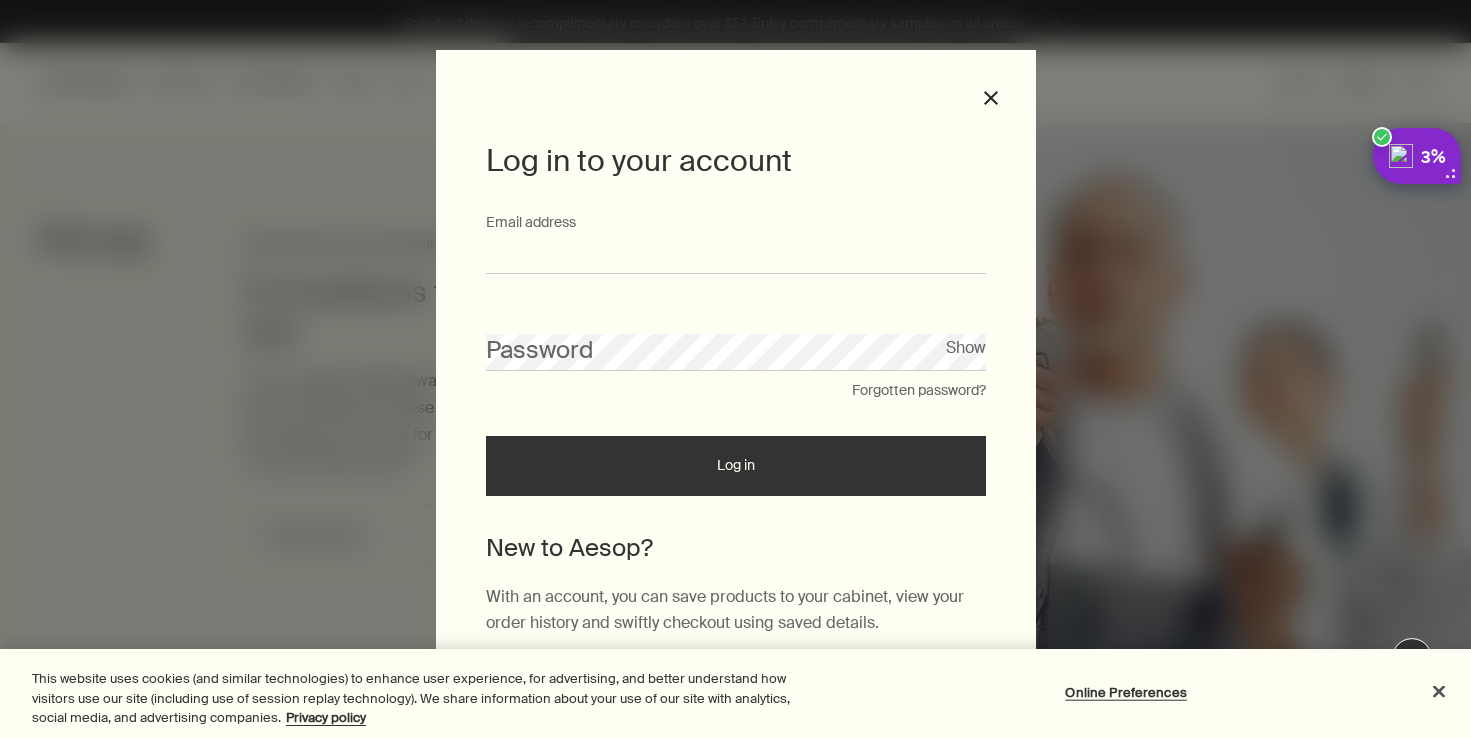 click on "Email address" at bounding box center [736, 255] 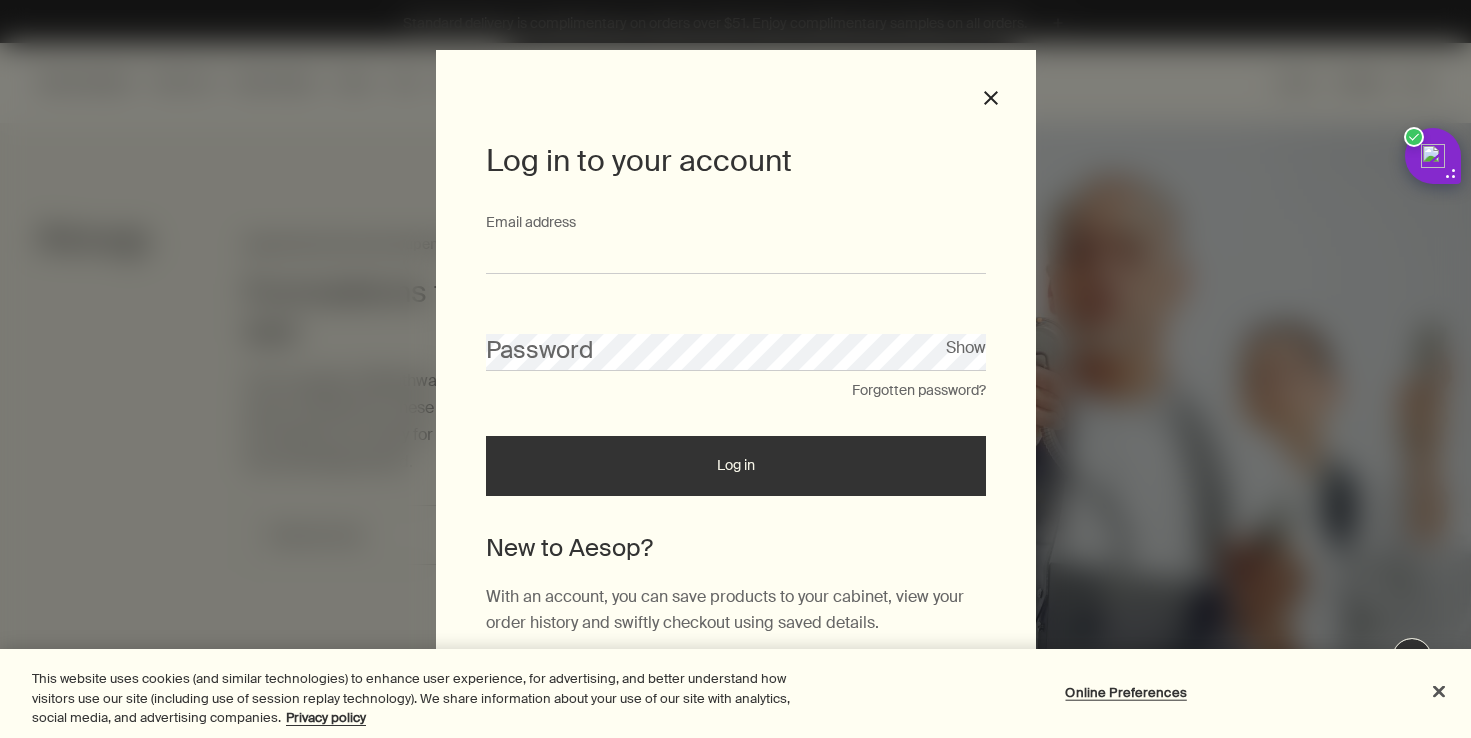type on "**********" 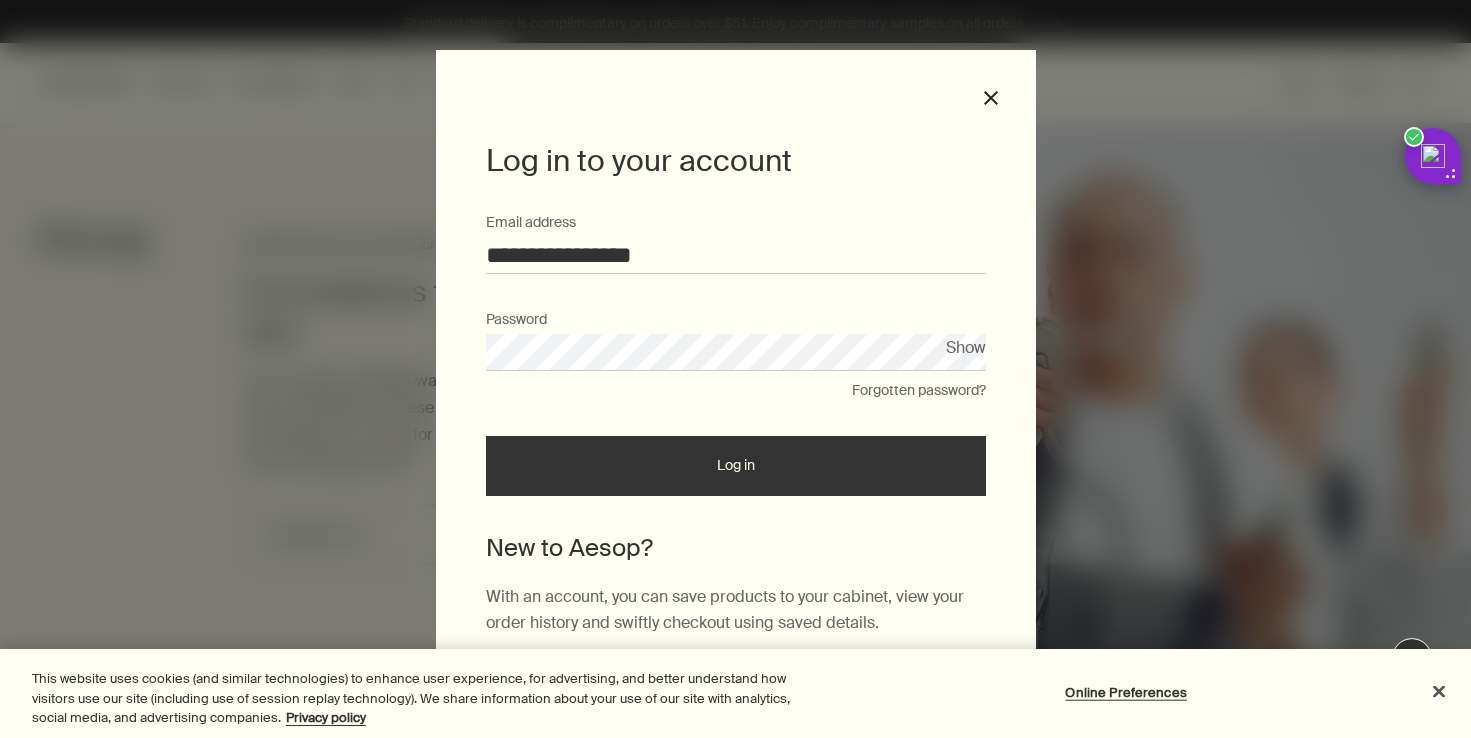click on "Log in" at bounding box center [736, 466] 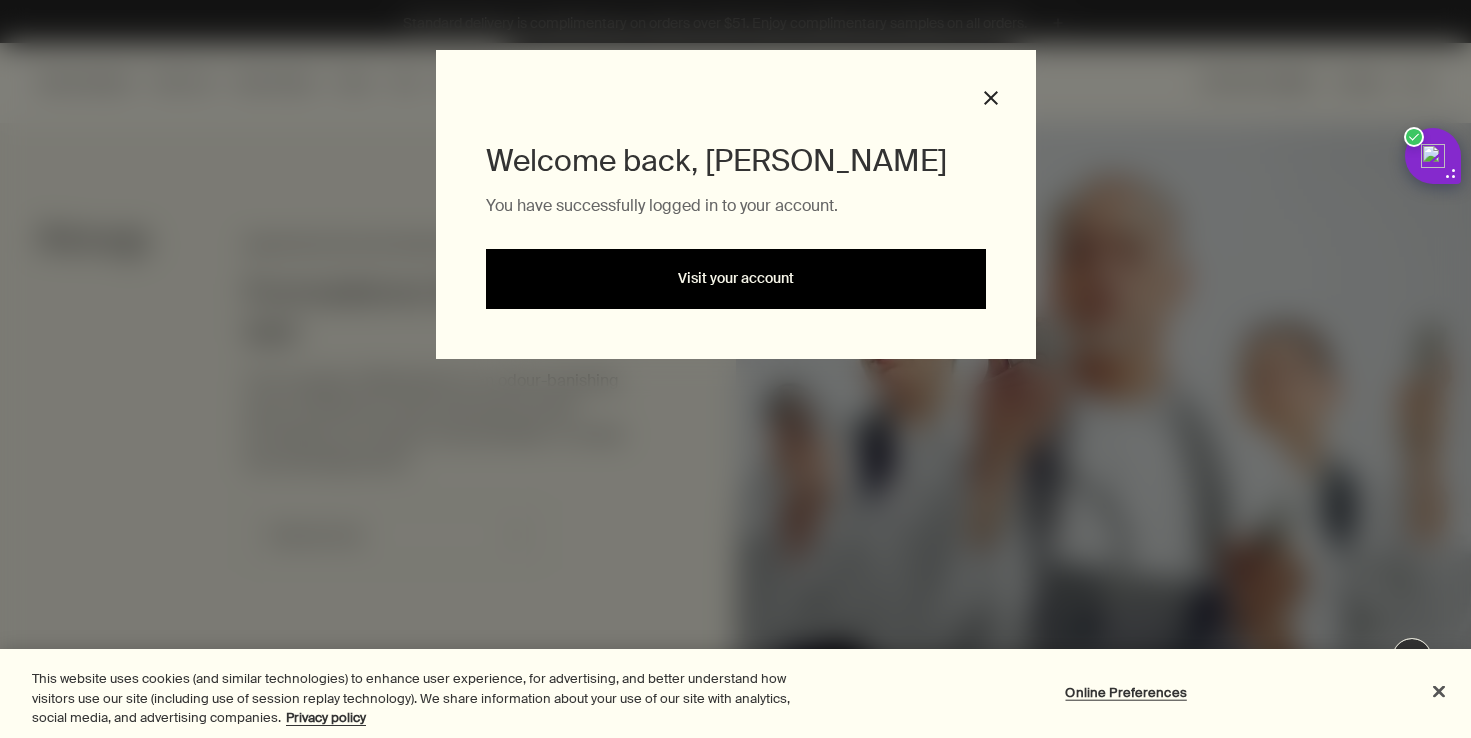 click on "Visit your account" at bounding box center [736, 279] 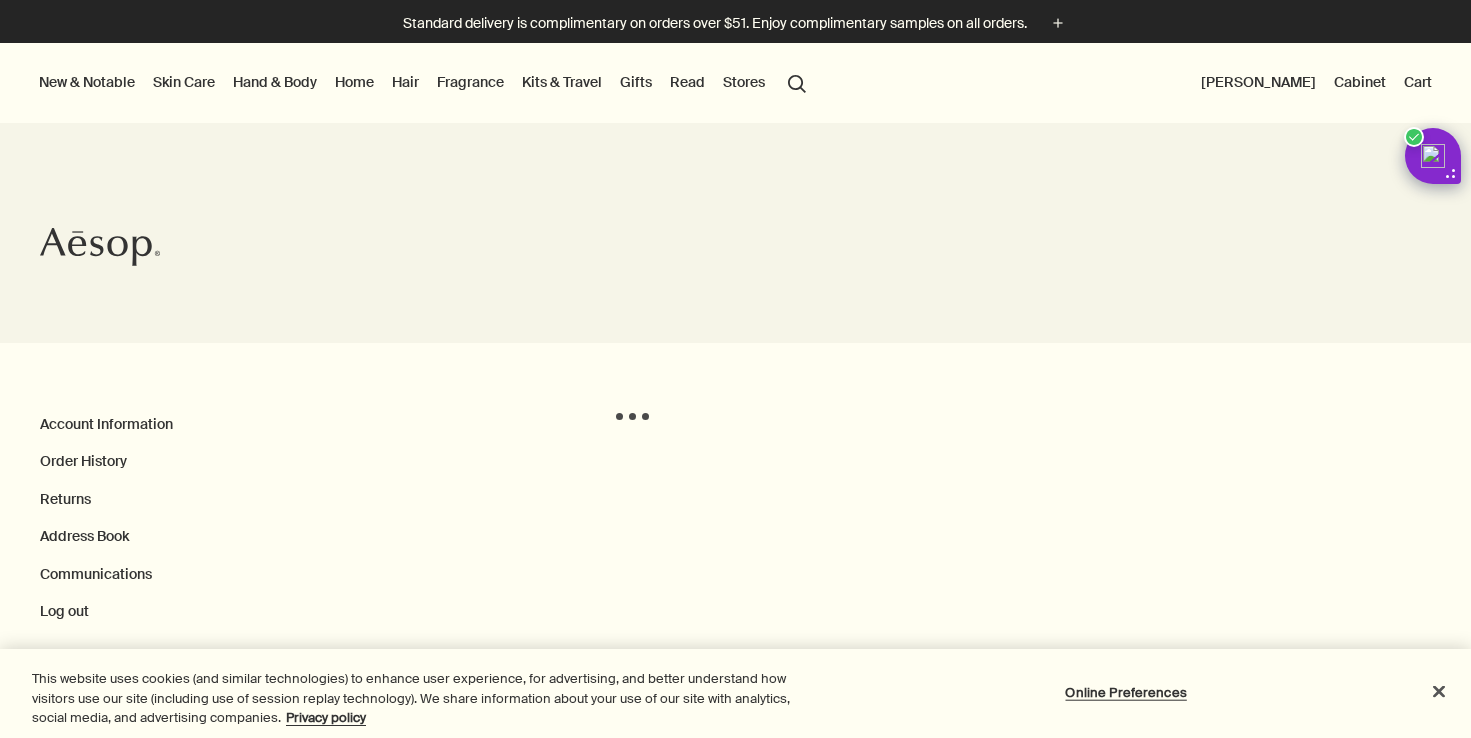 scroll, scrollTop: 0, scrollLeft: 0, axis: both 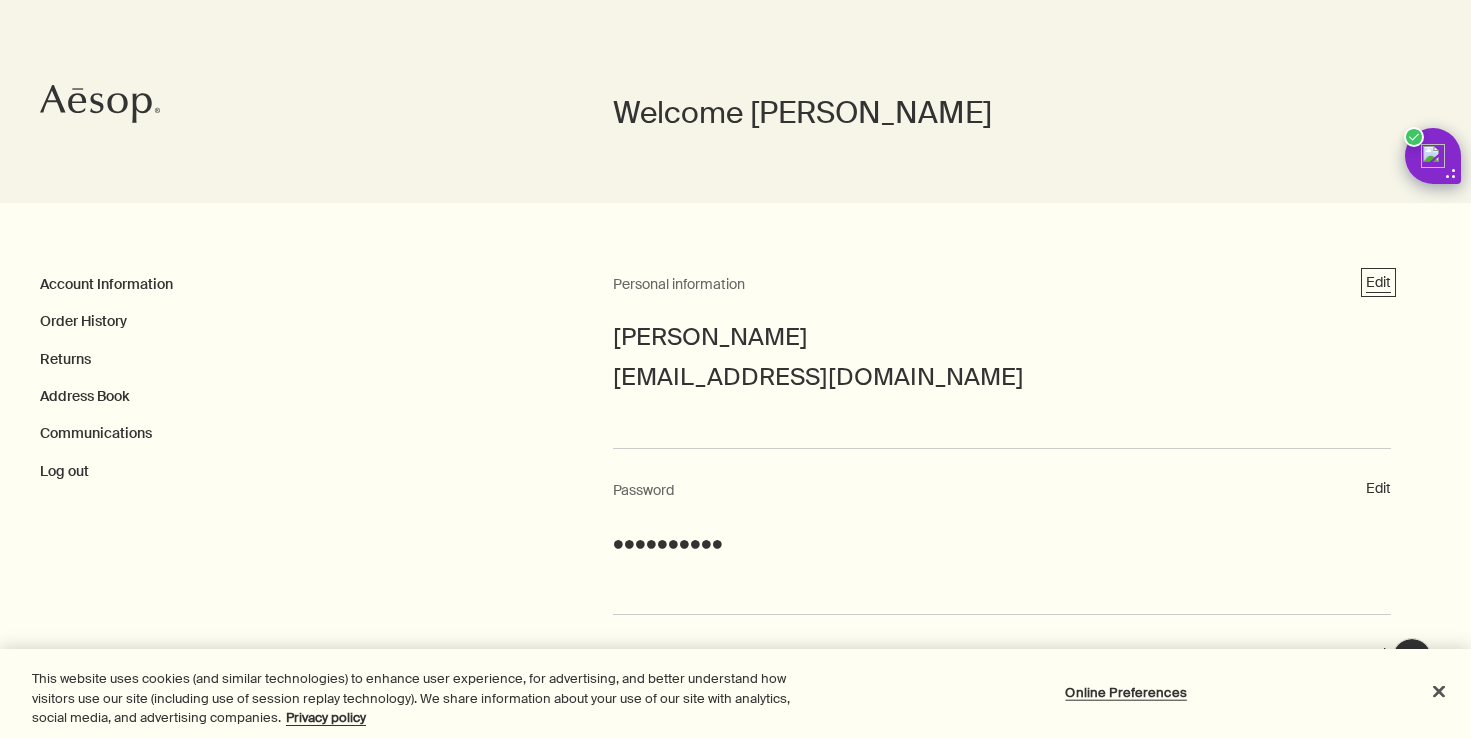 click on "Edit" at bounding box center [1378, 283] 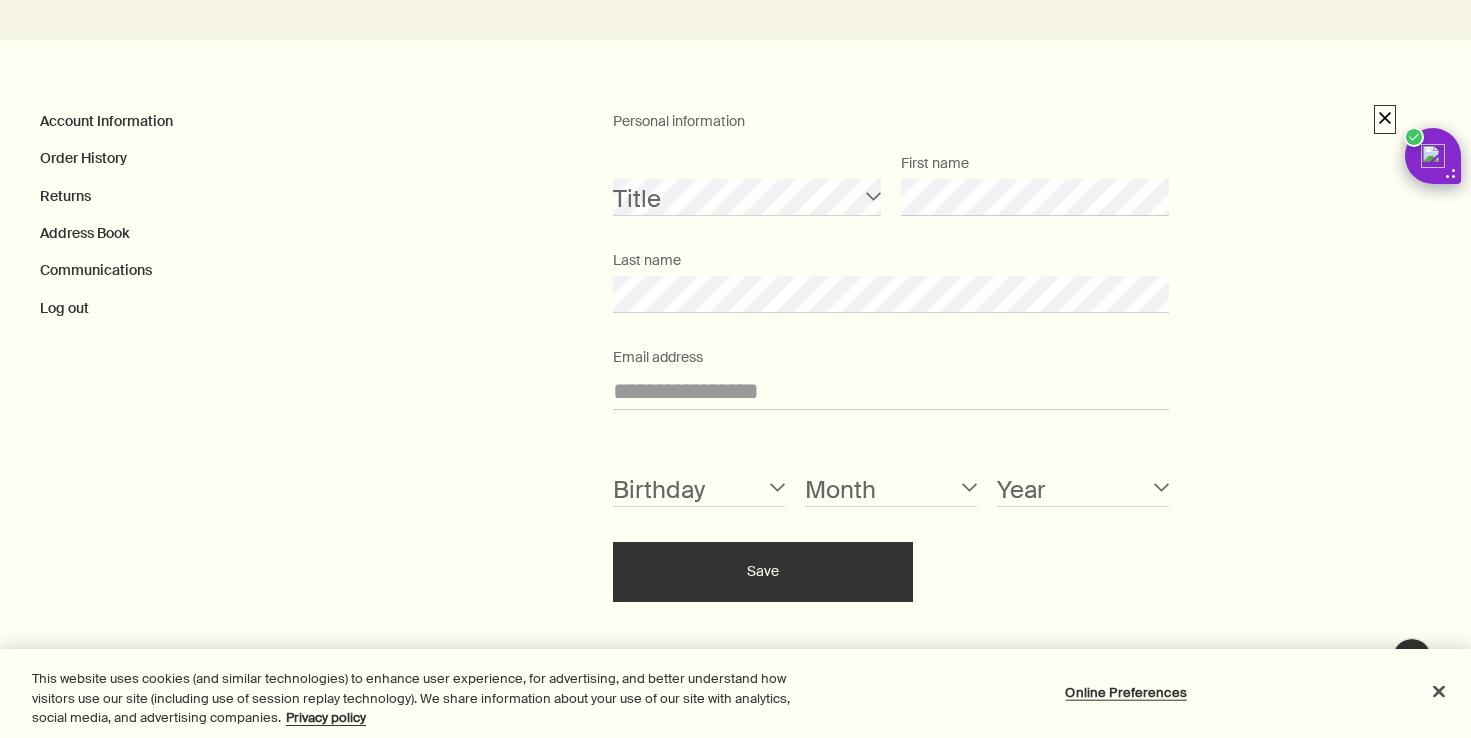 scroll, scrollTop: 316, scrollLeft: 0, axis: vertical 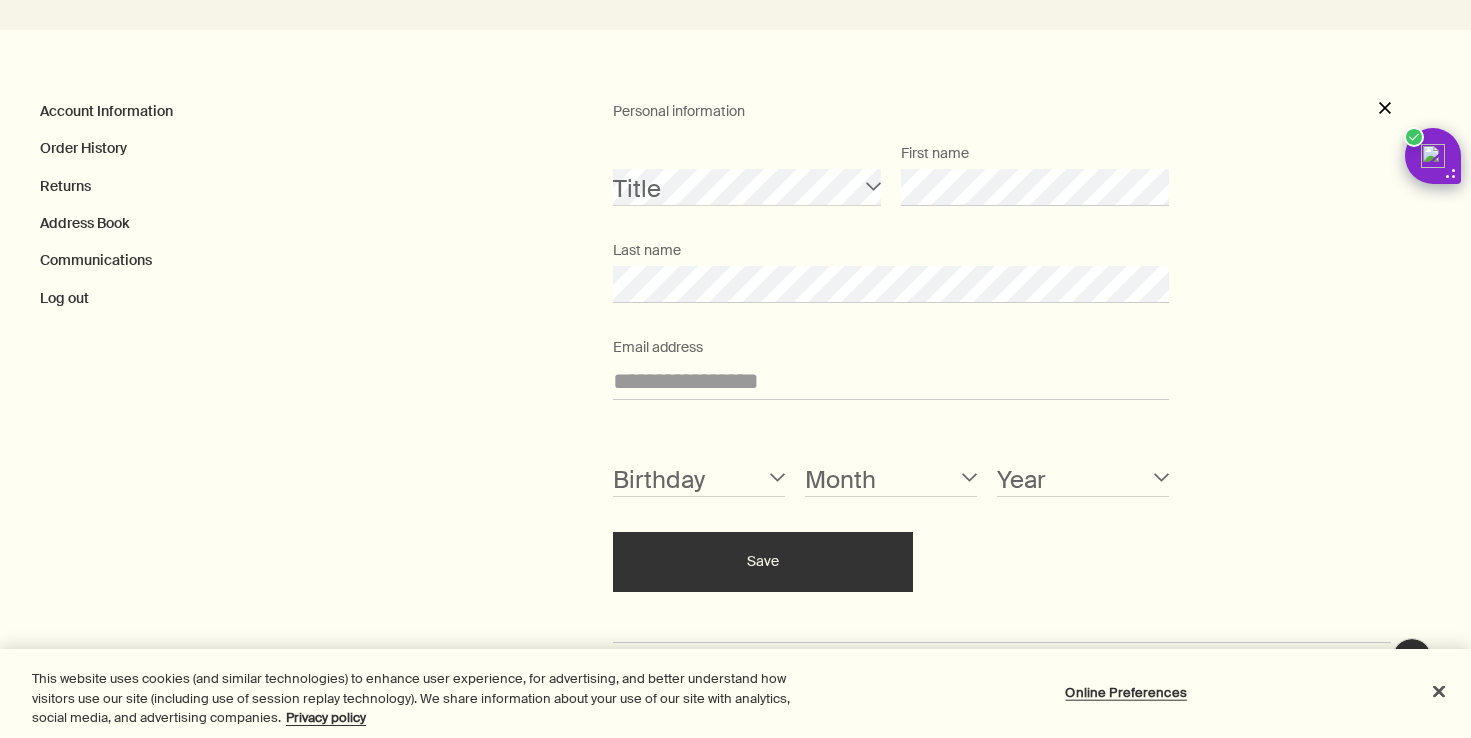 click on "Save" at bounding box center [763, 562] 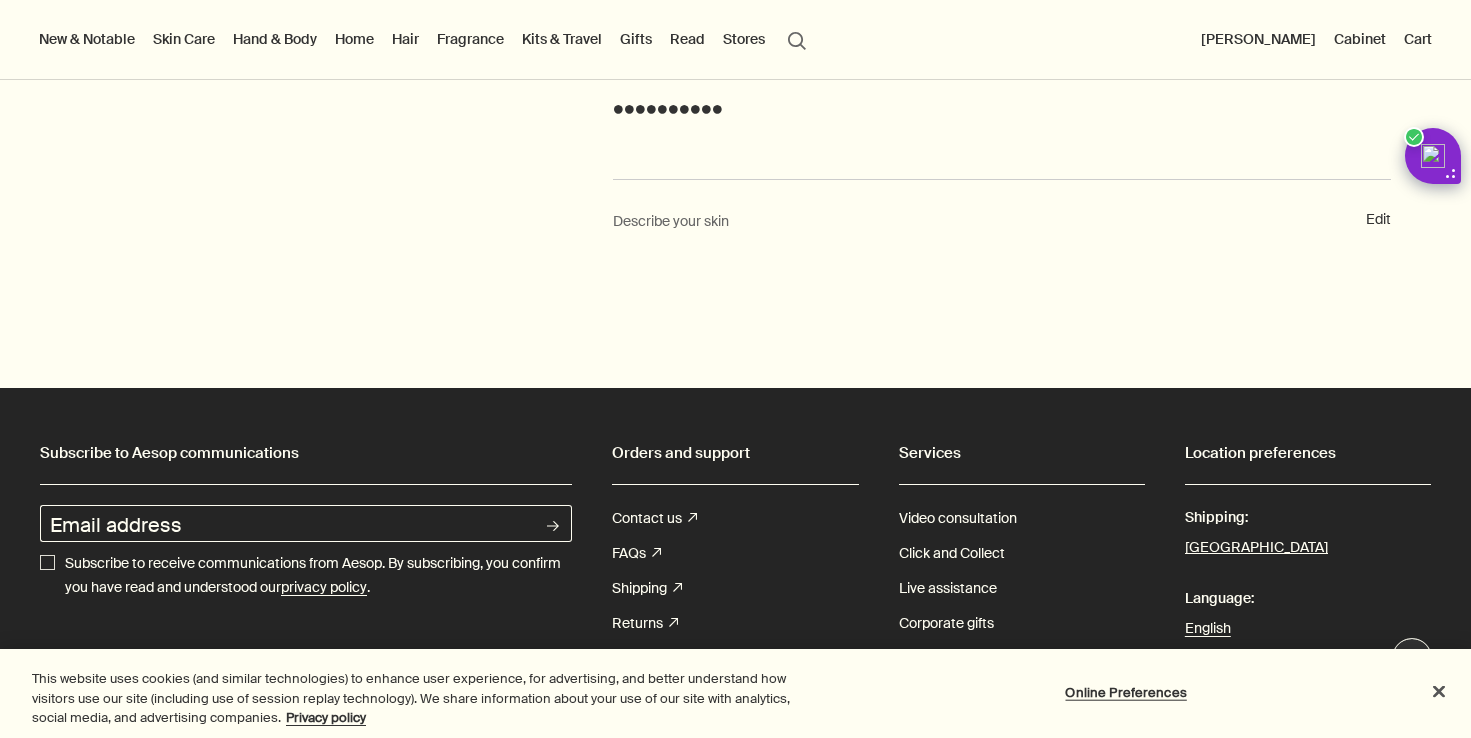 scroll, scrollTop: 0, scrollLeft: 0, axis: both 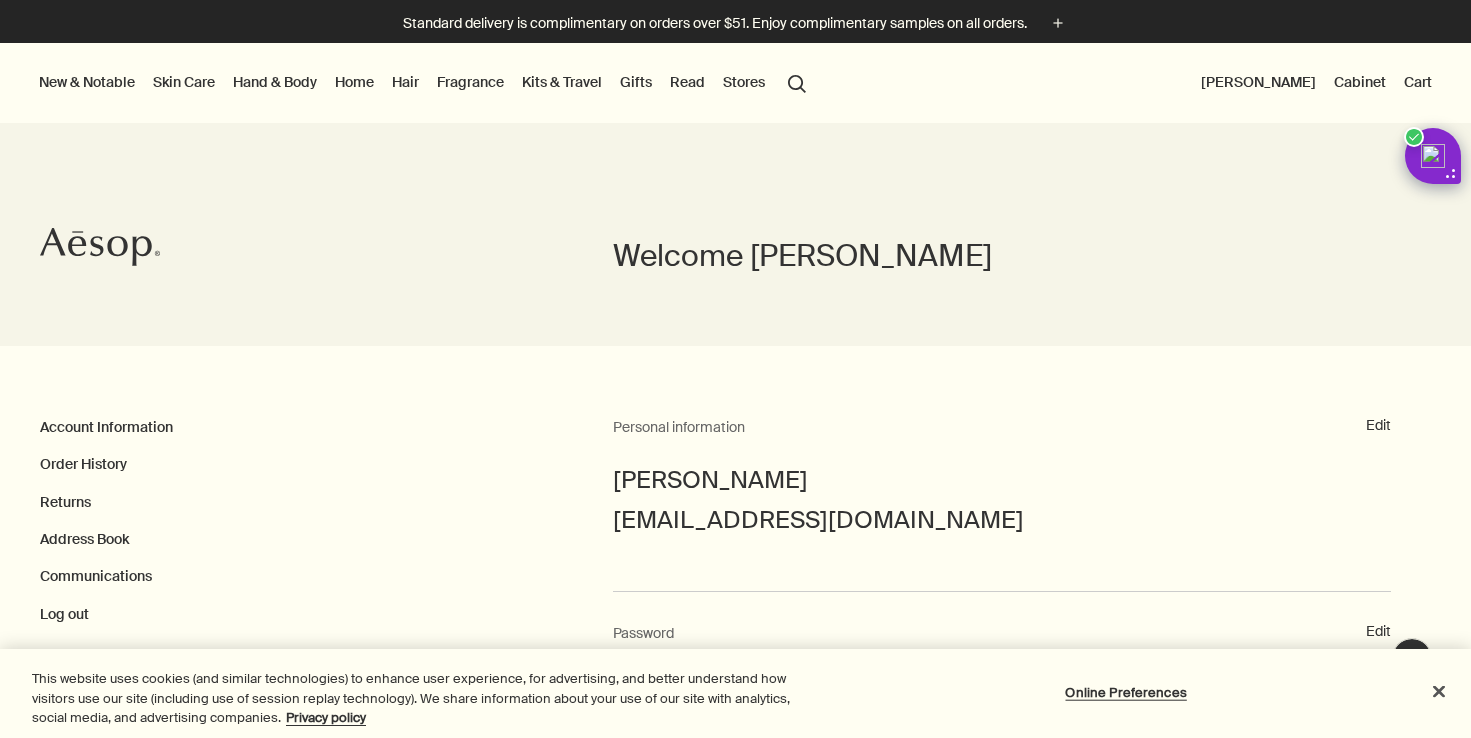 click on "Hand & Body" at bounding box center (275, 82) 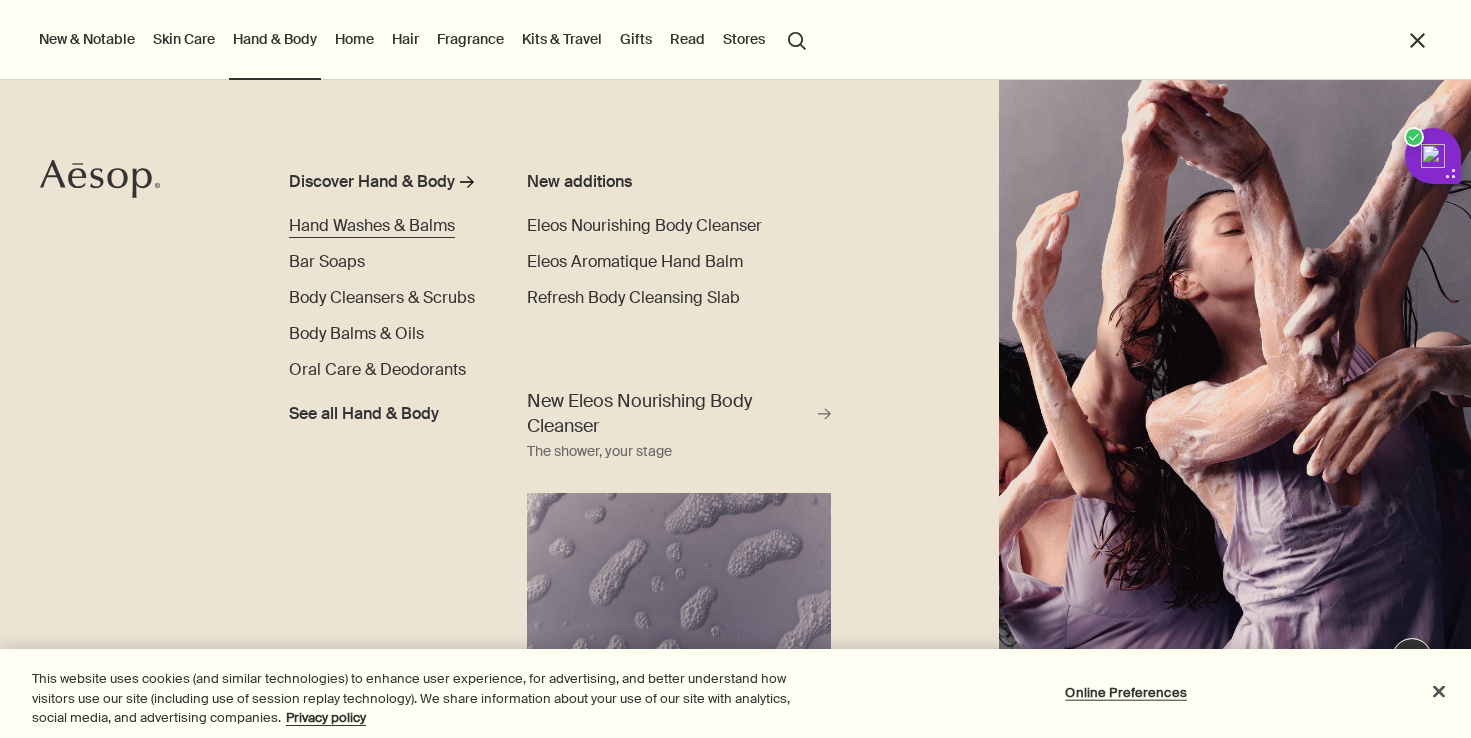 scroll, scrollTop: 0, scrollLeft: 0, axis: both 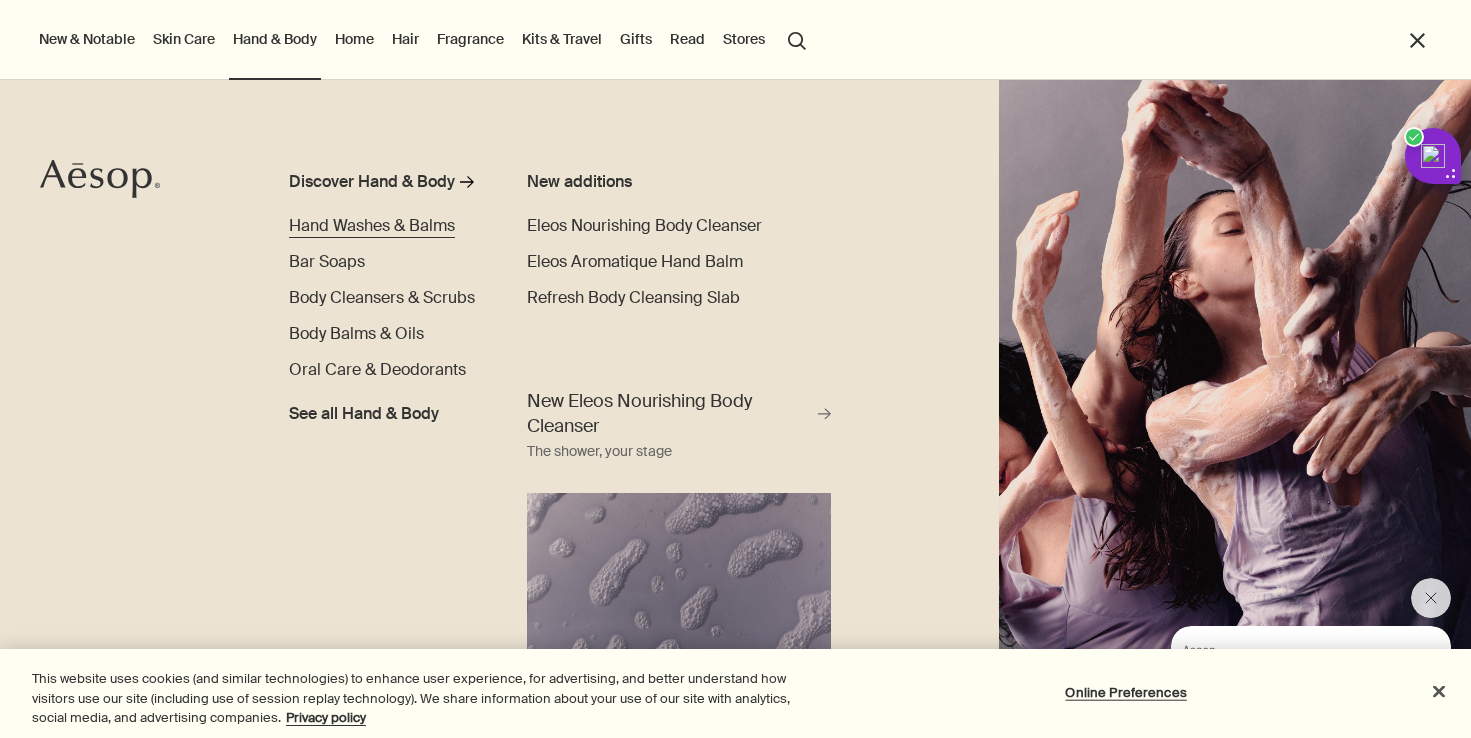 click on "Hand Washes & Balms" at bounding box center (372, 225) 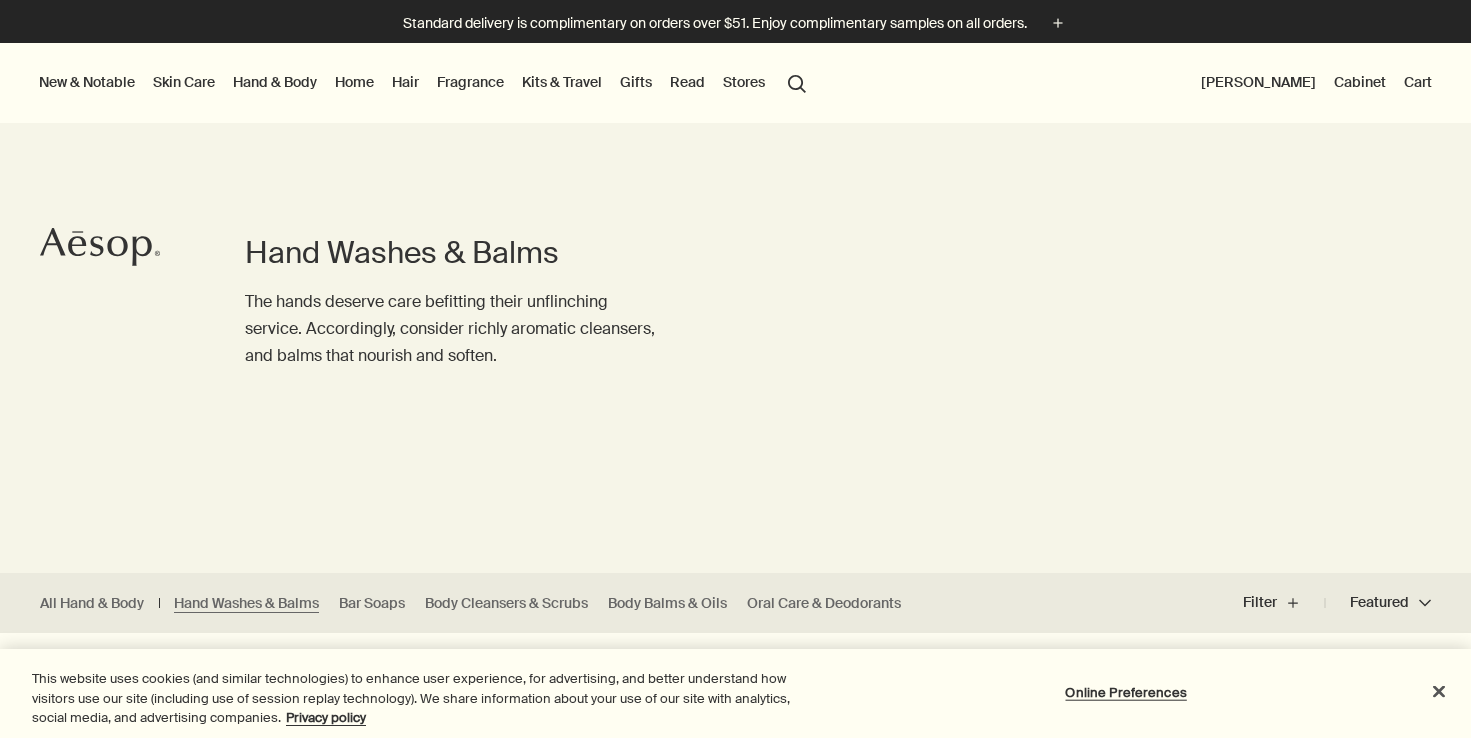 scroll, scrollTop: 0, scrollLeft: 0, axis: both 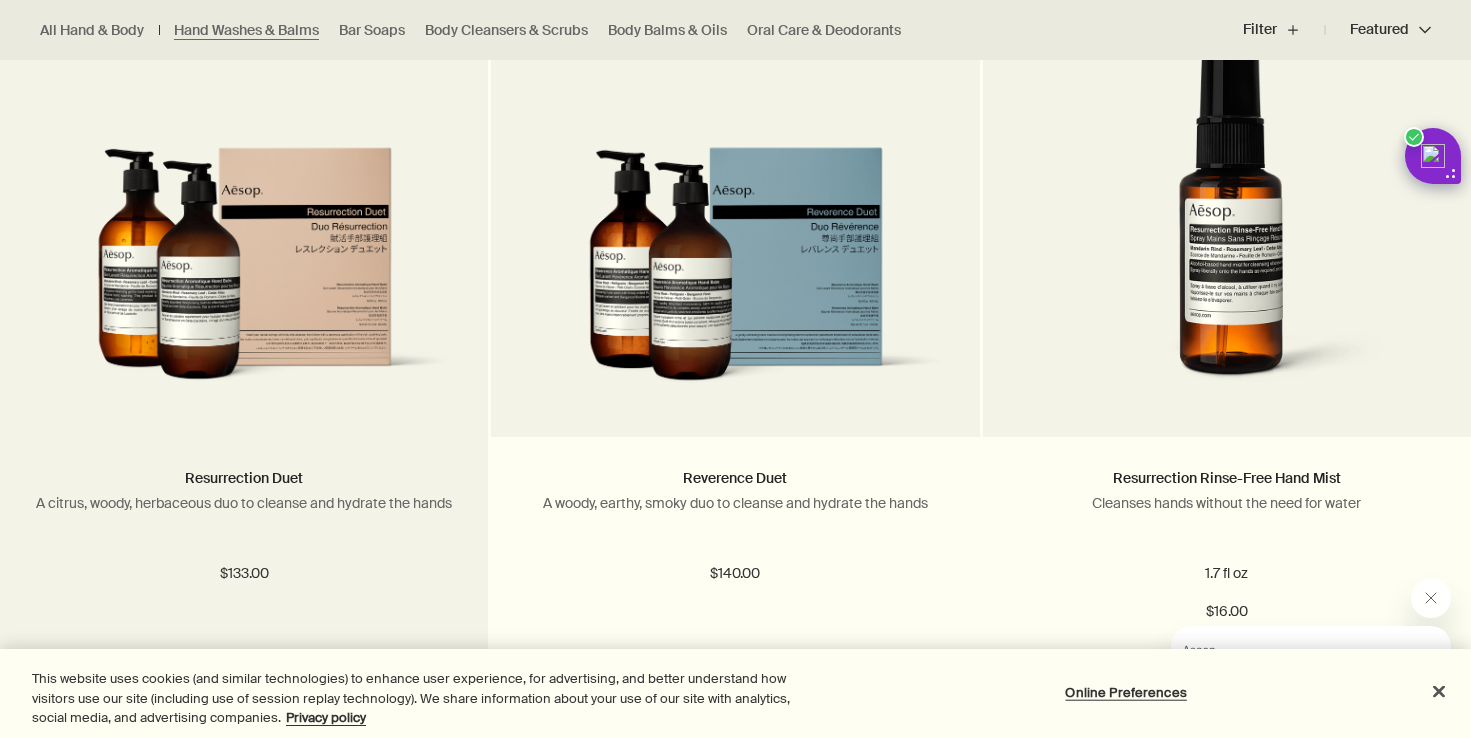 click at bounding box center [244, 277] 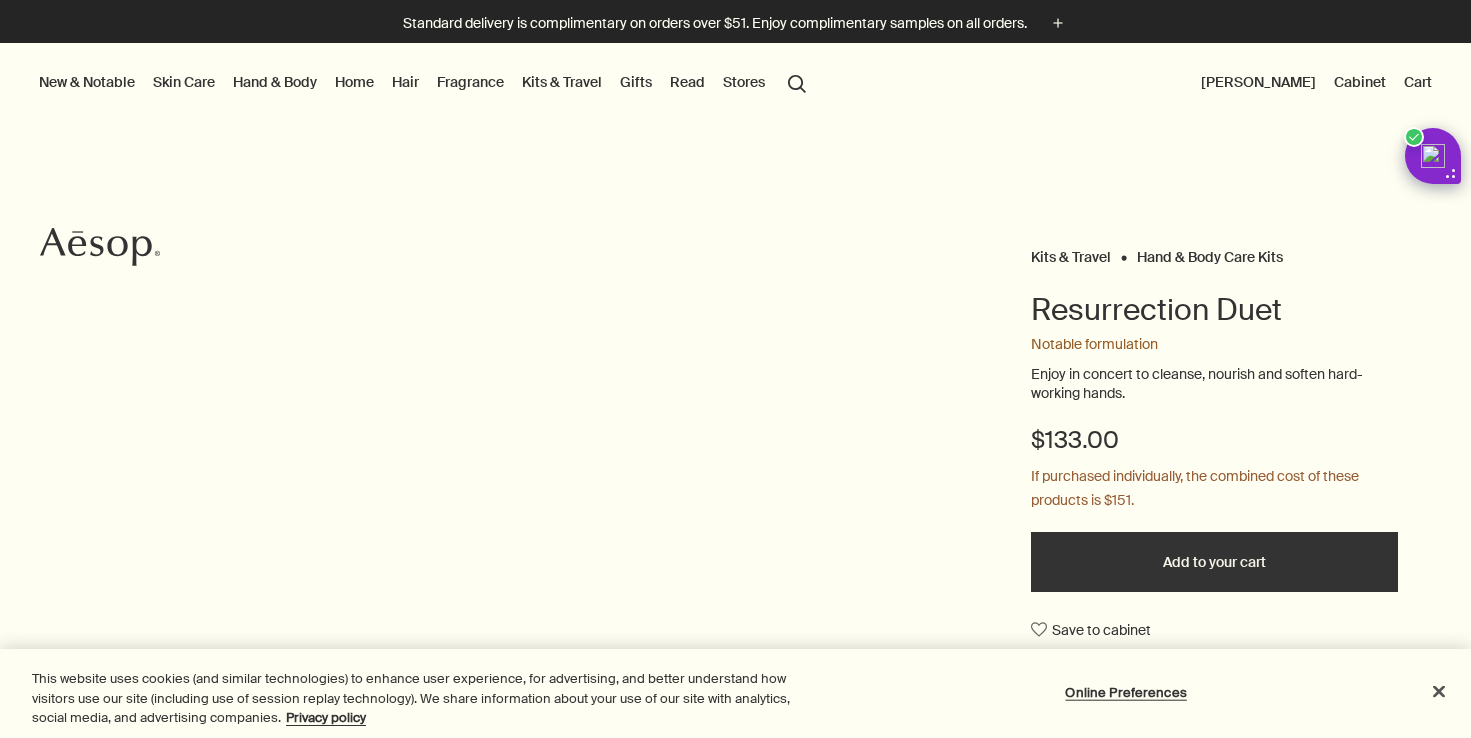 scroll, scrollTop: 0, scrollLeft: 0, axis: both 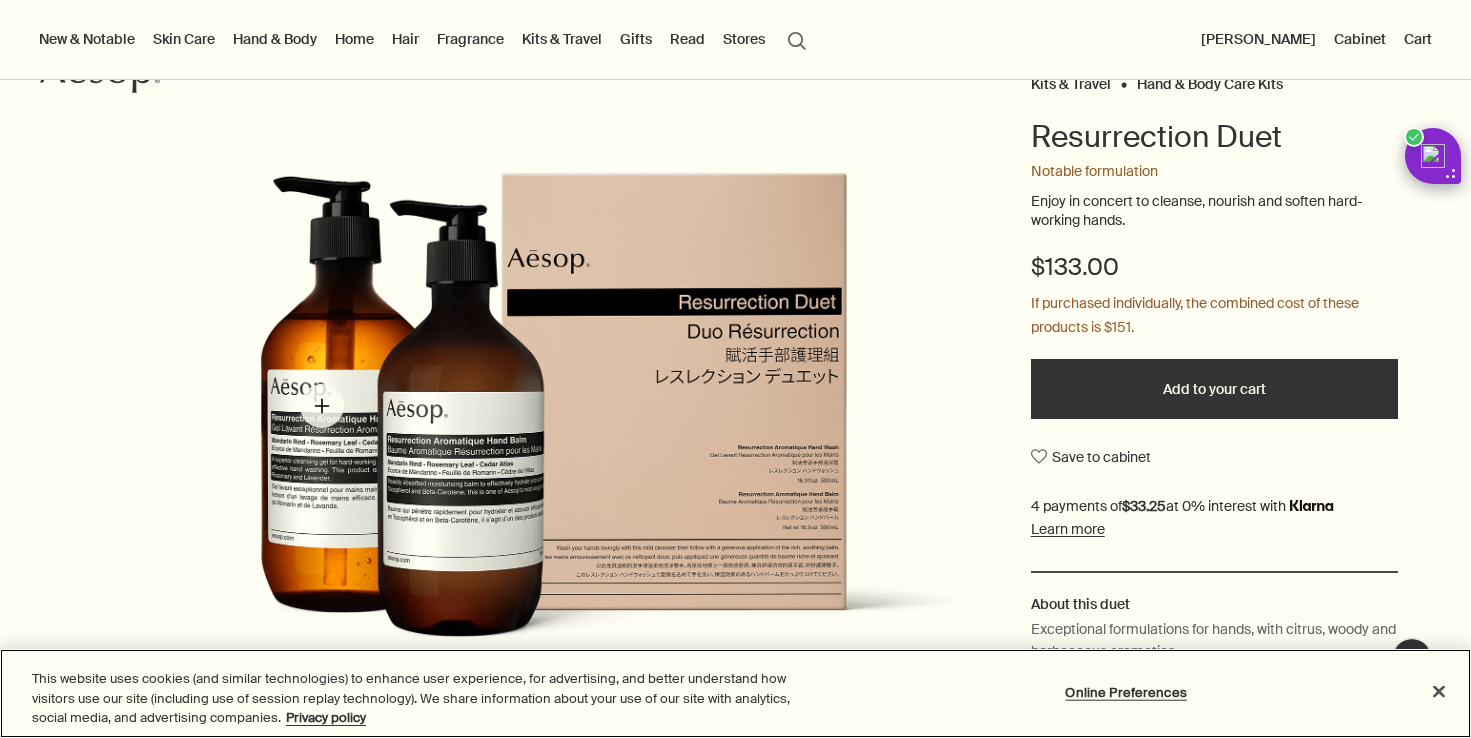 click at bounding box center (570, 432) 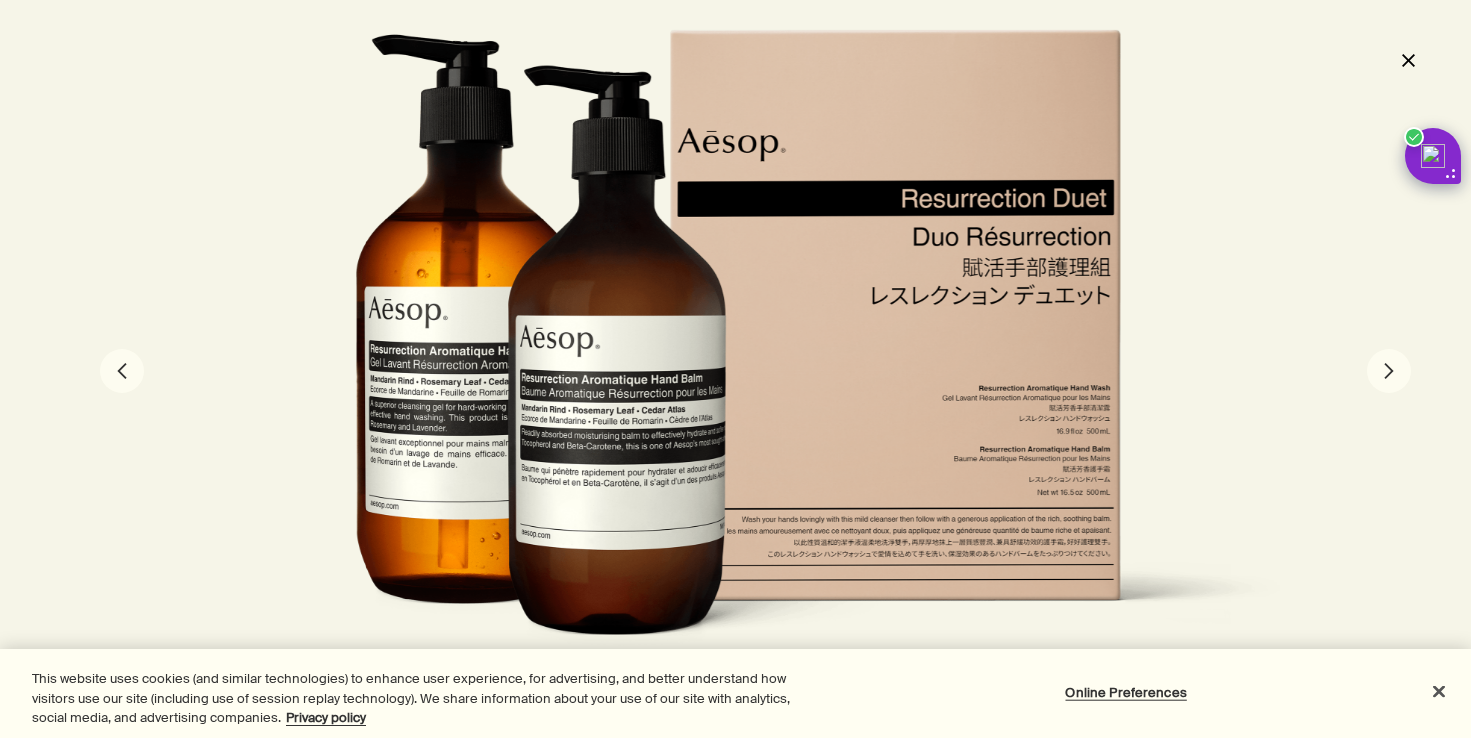 click on "close" at bounding box center (1408, 60) 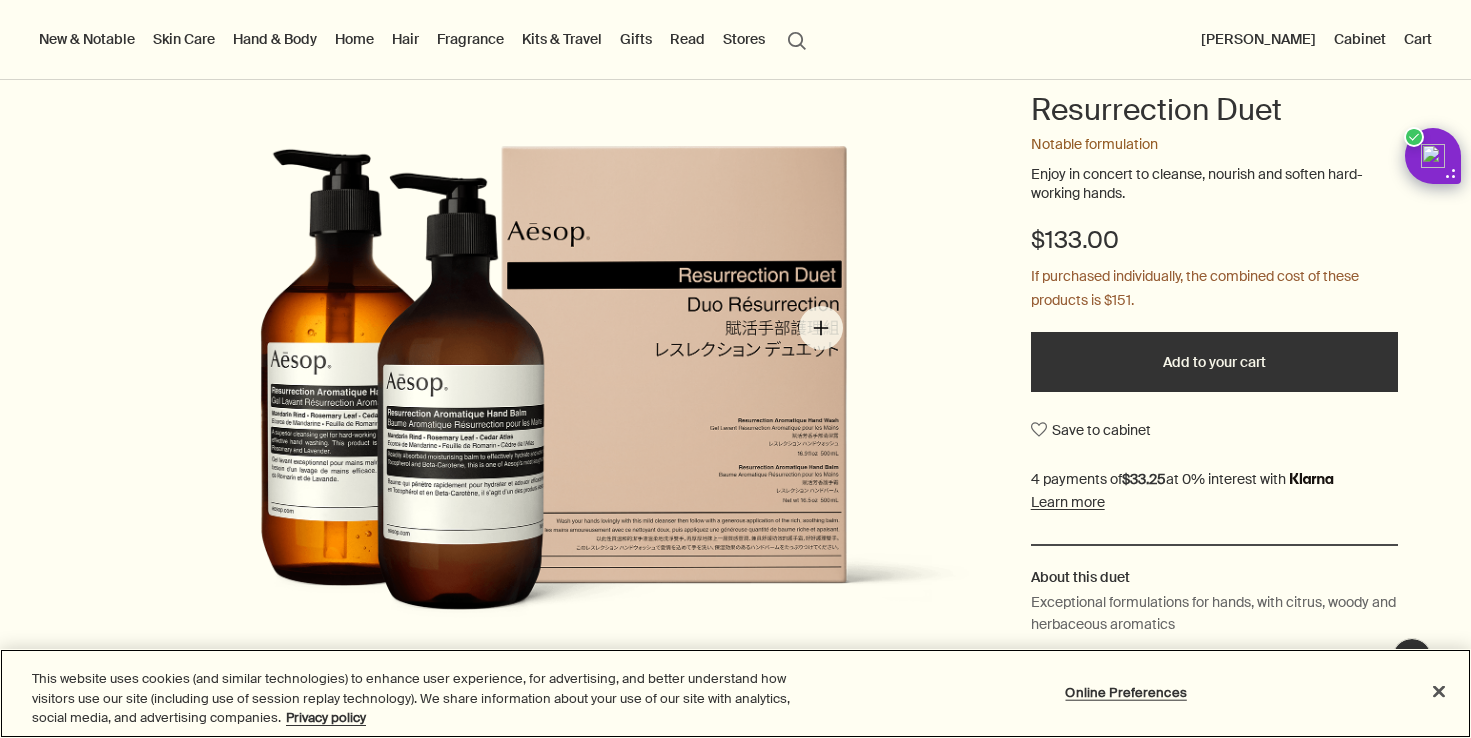 scroll, scrollTop: 206, scrollLeft: 0, axis: vertical 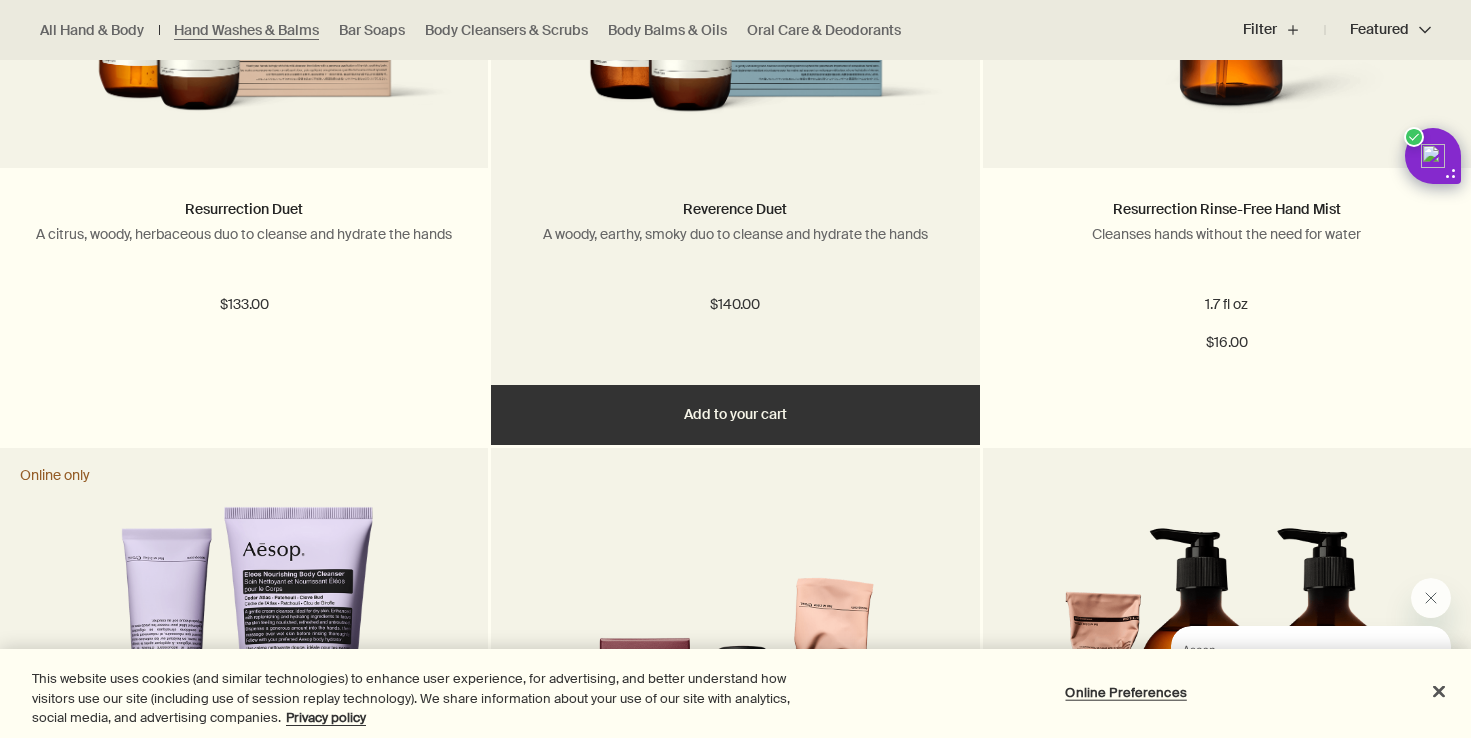 click on "Add Add to your cart" at bounding box center [735, 415] 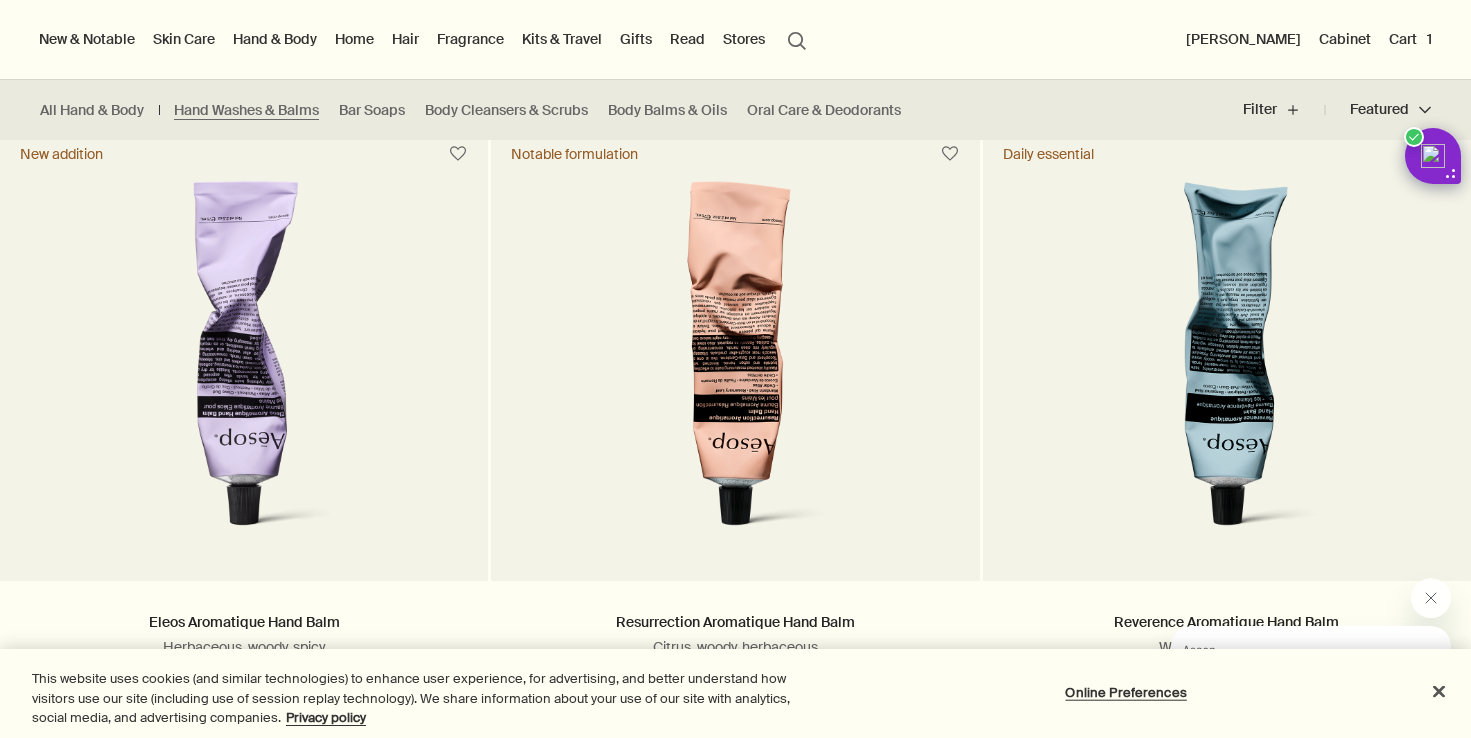 scroll, scrollTop: 0, scrollLeft: 0, axis: both 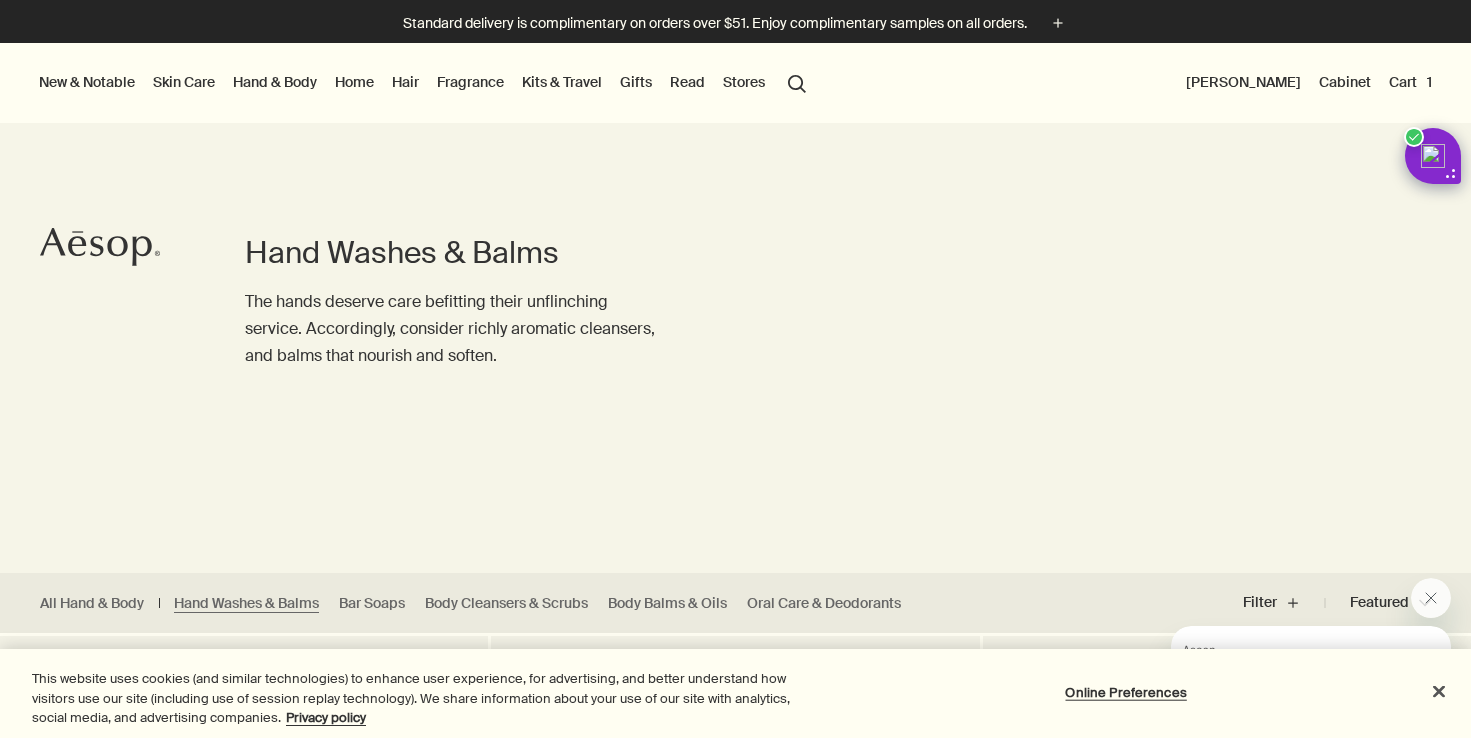 click on "Hand & Body" at bounding box center (275, 82) 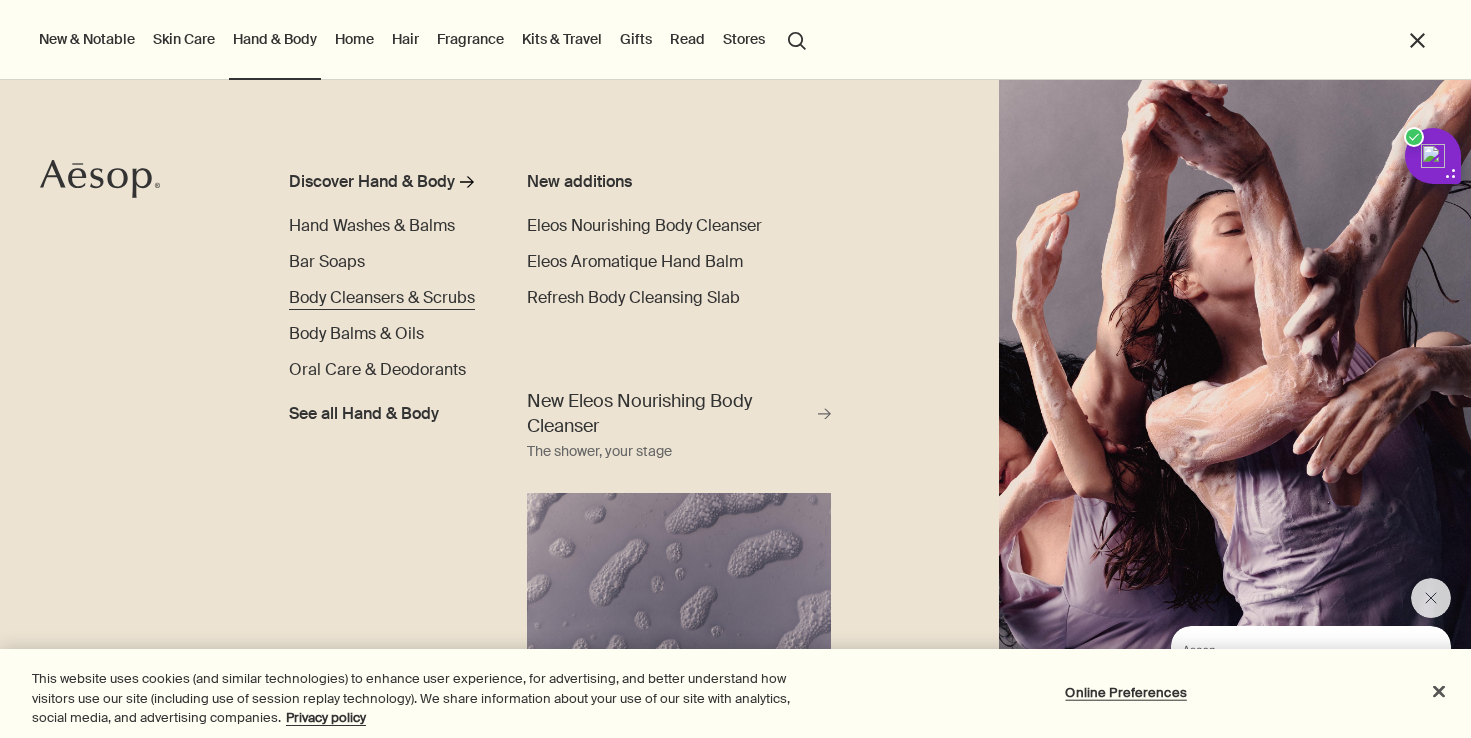 click on "Body Cleansers & Scrubs" at bounding box center [382, 297] 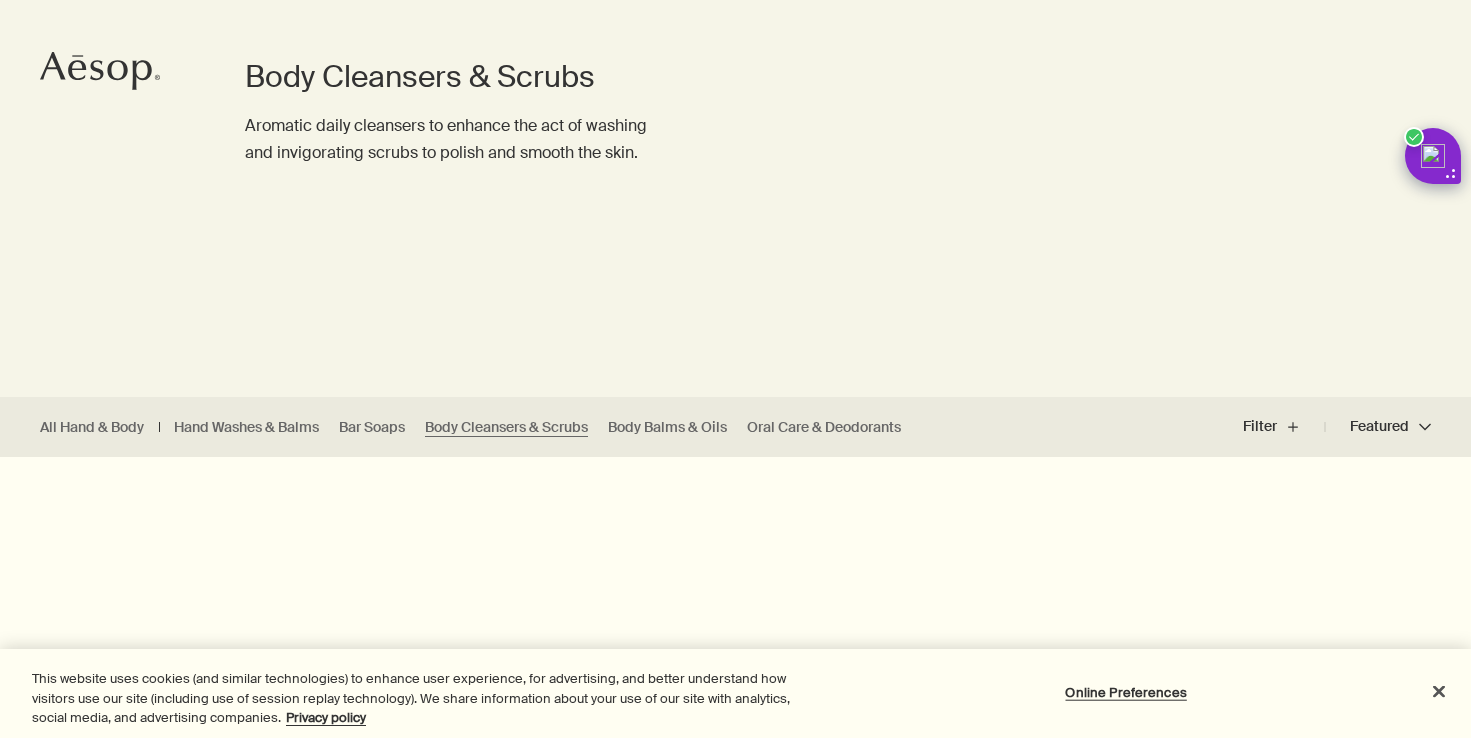 scroll, scrollTop: 591, scrollLeft: 0, axis: vertical 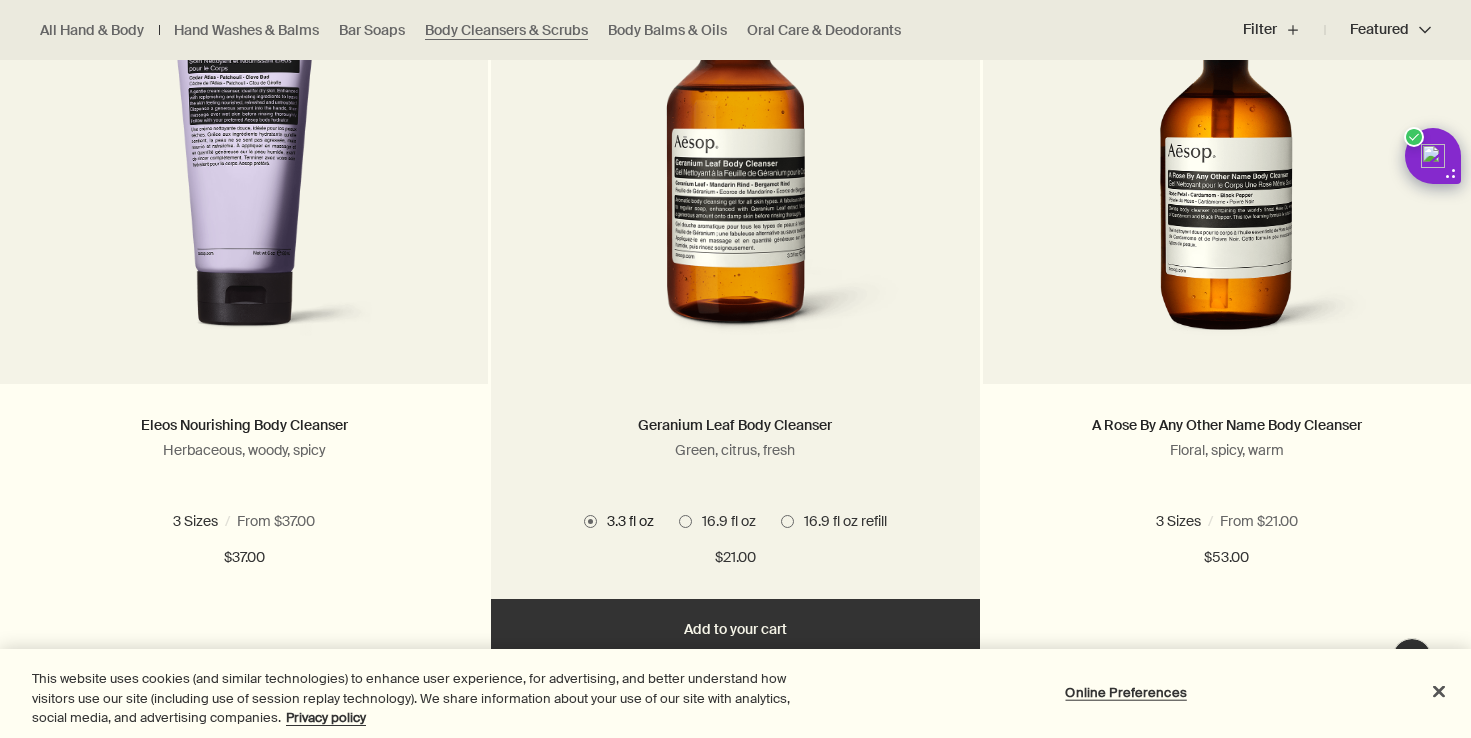 click on "16.9 fl oz refill" at bounding box center [840, 521] 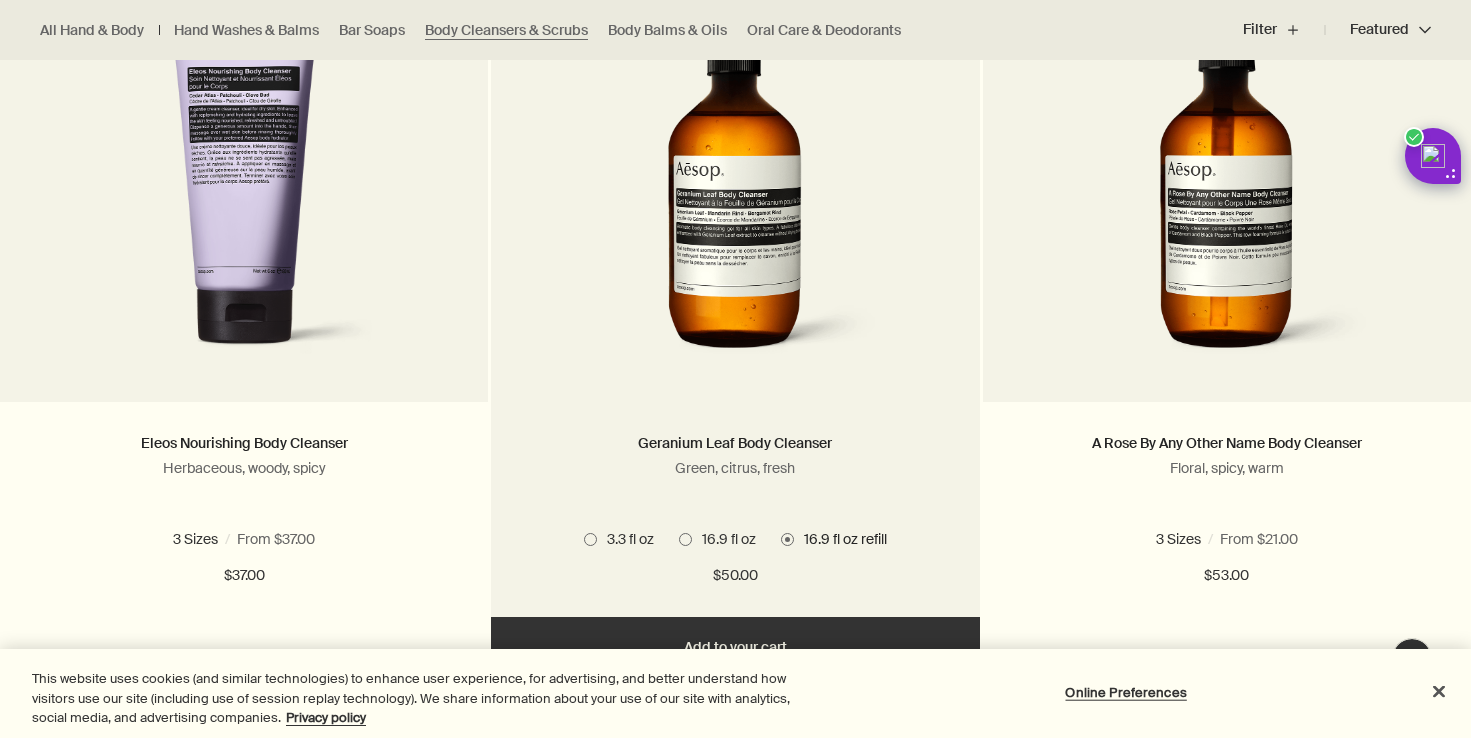 scroll, scrollTop: 709, scrollLeft: 0, axis: vertical 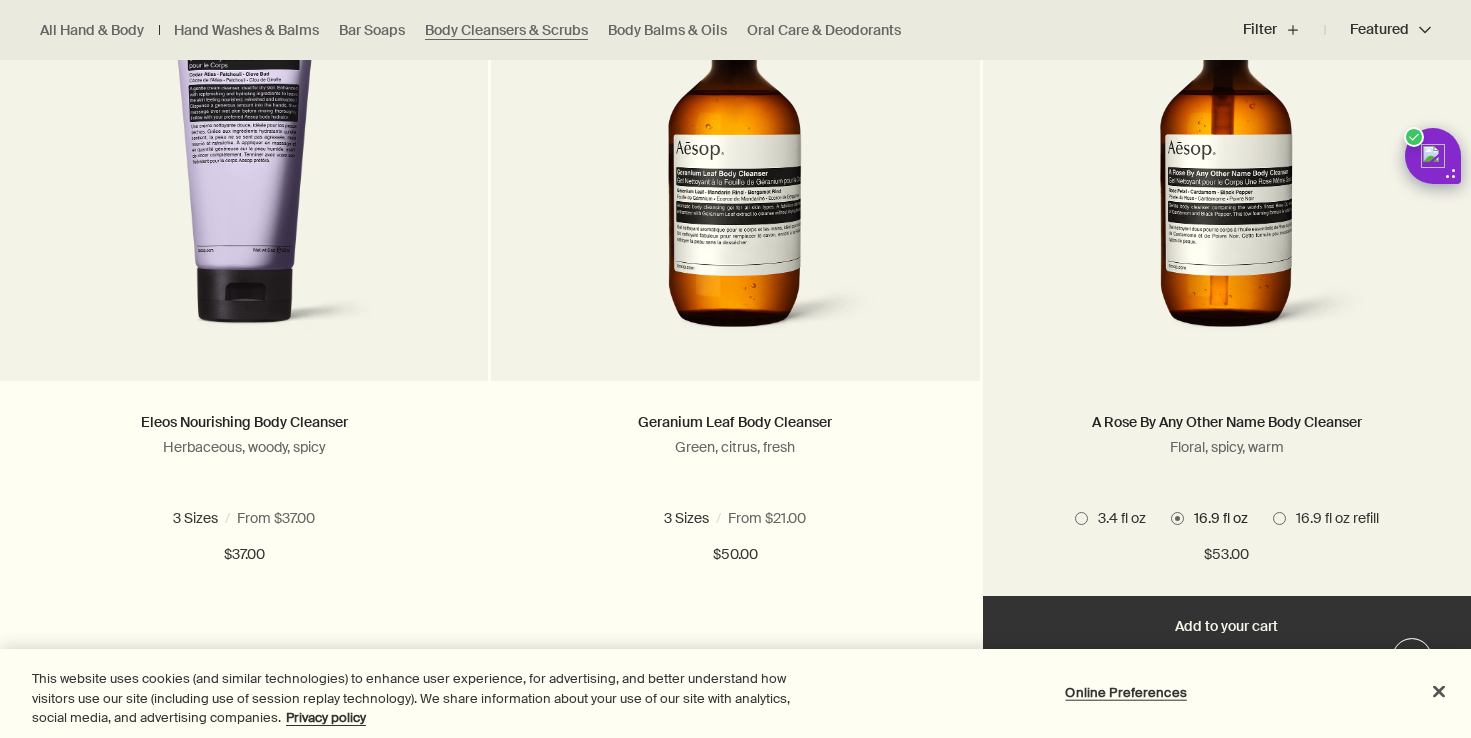 click on "16.9 fl oz refill" at bounding box center (1332, 518) 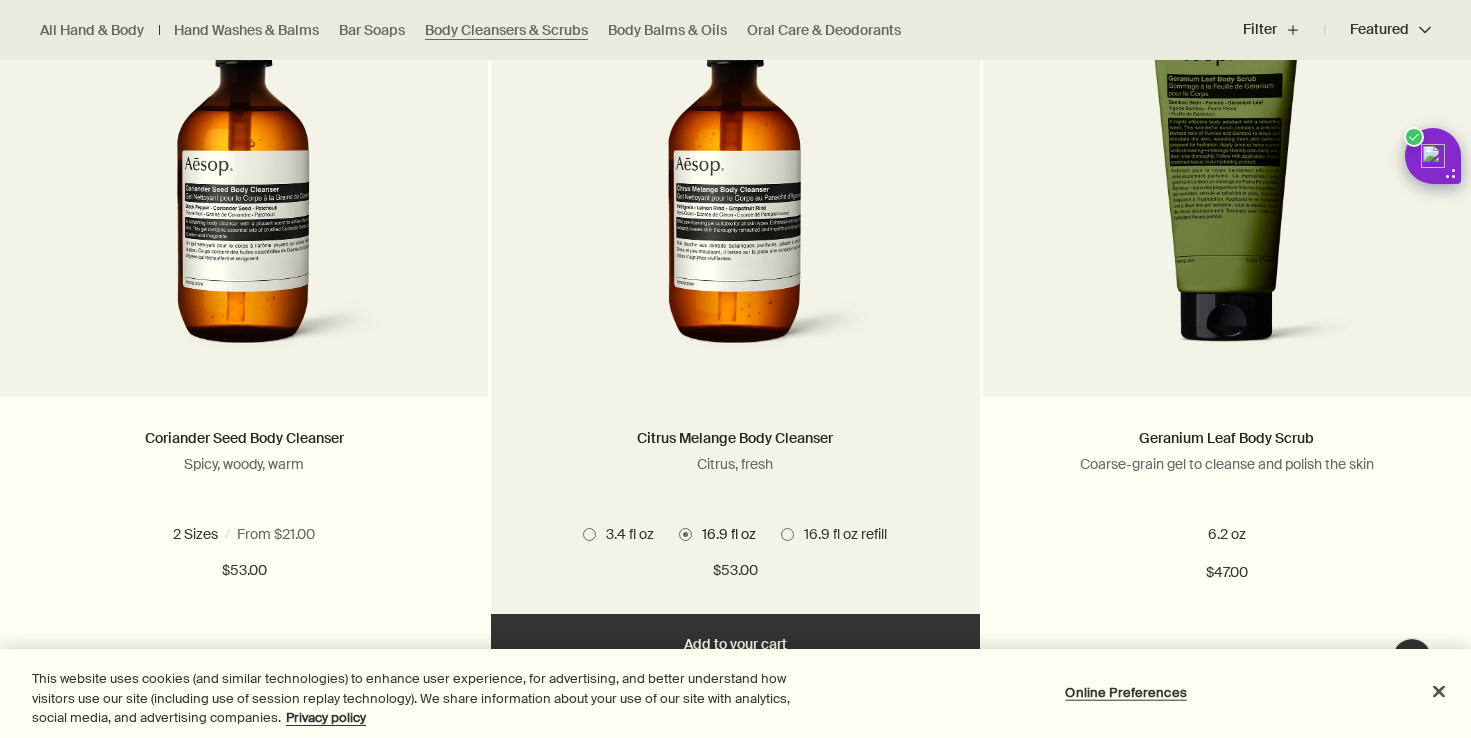 scroll, scrollTop: 1473, scrollLeft: 0, axis: vertical 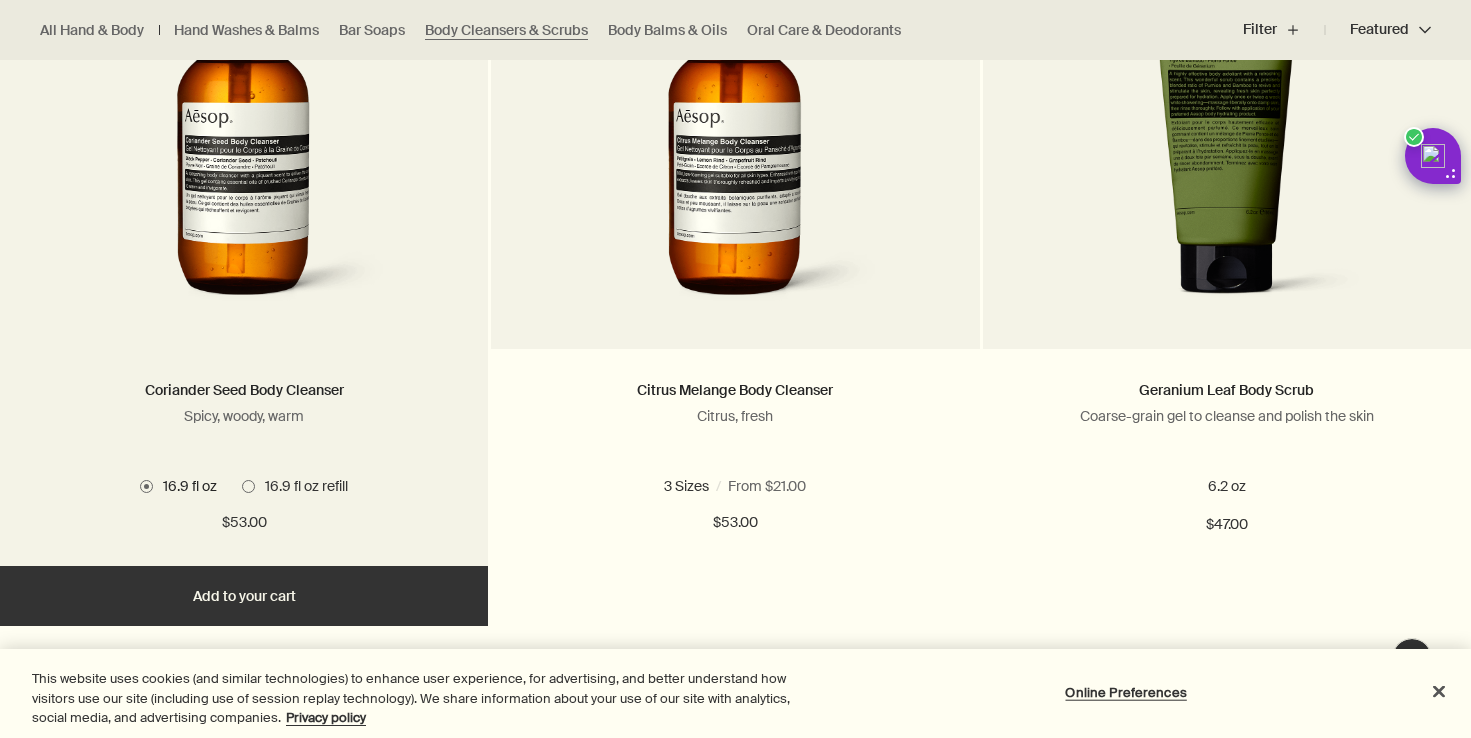 click on "16.9 fl oz refill" at bounding box center (301, 486) 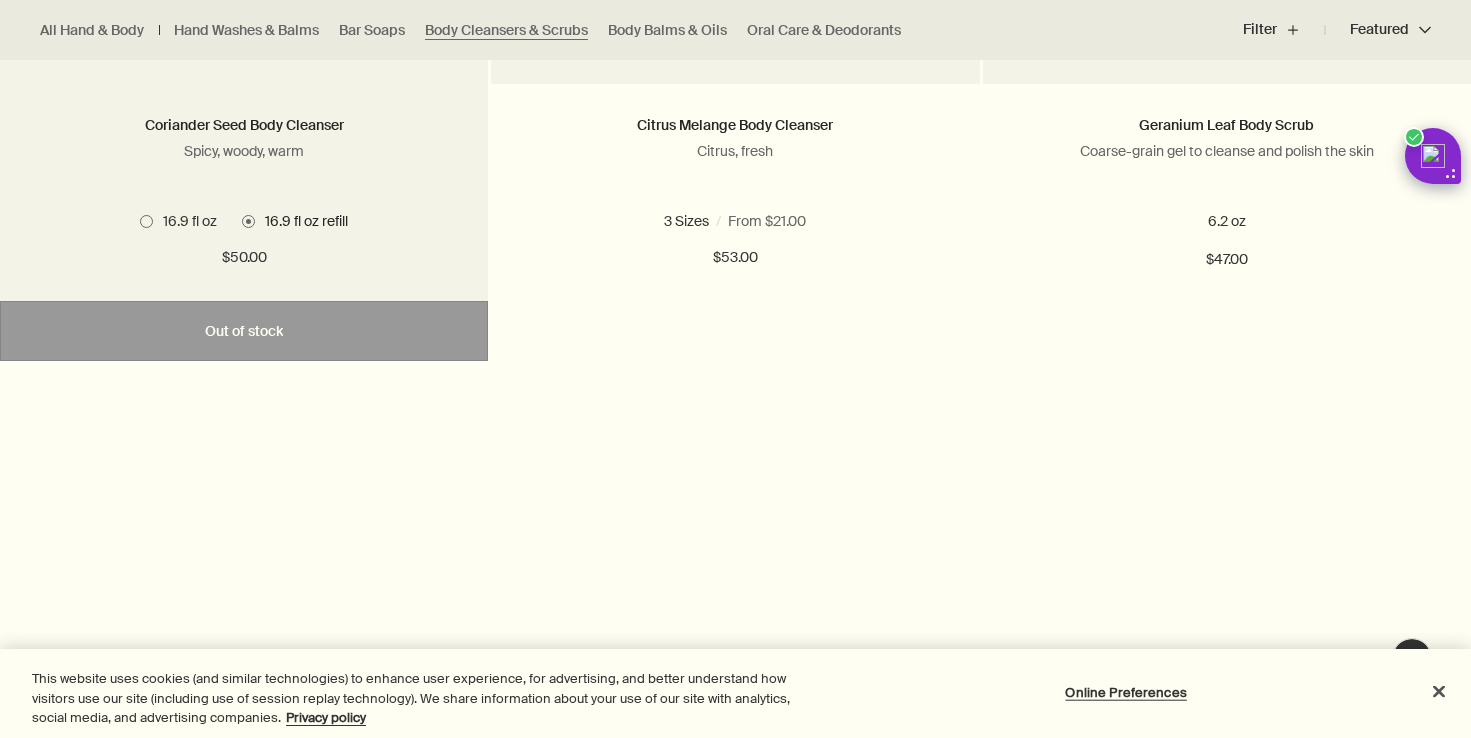 scroll, scrollTop: 1739, scrollLeft: 0, axis: vertical 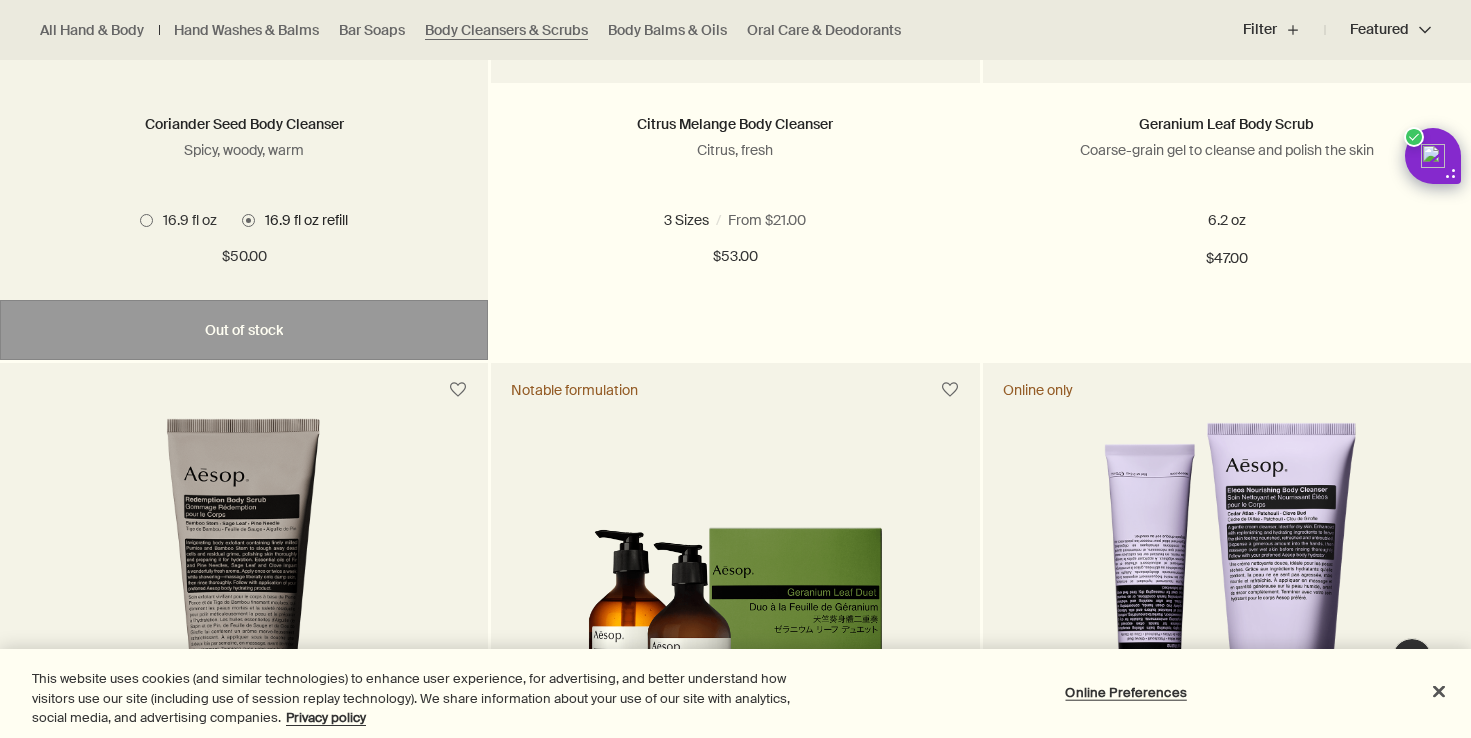 drag, startPoint x: 170, startPoint y: 206, endPoint x: 170, endPoint y: 228, distance: 22 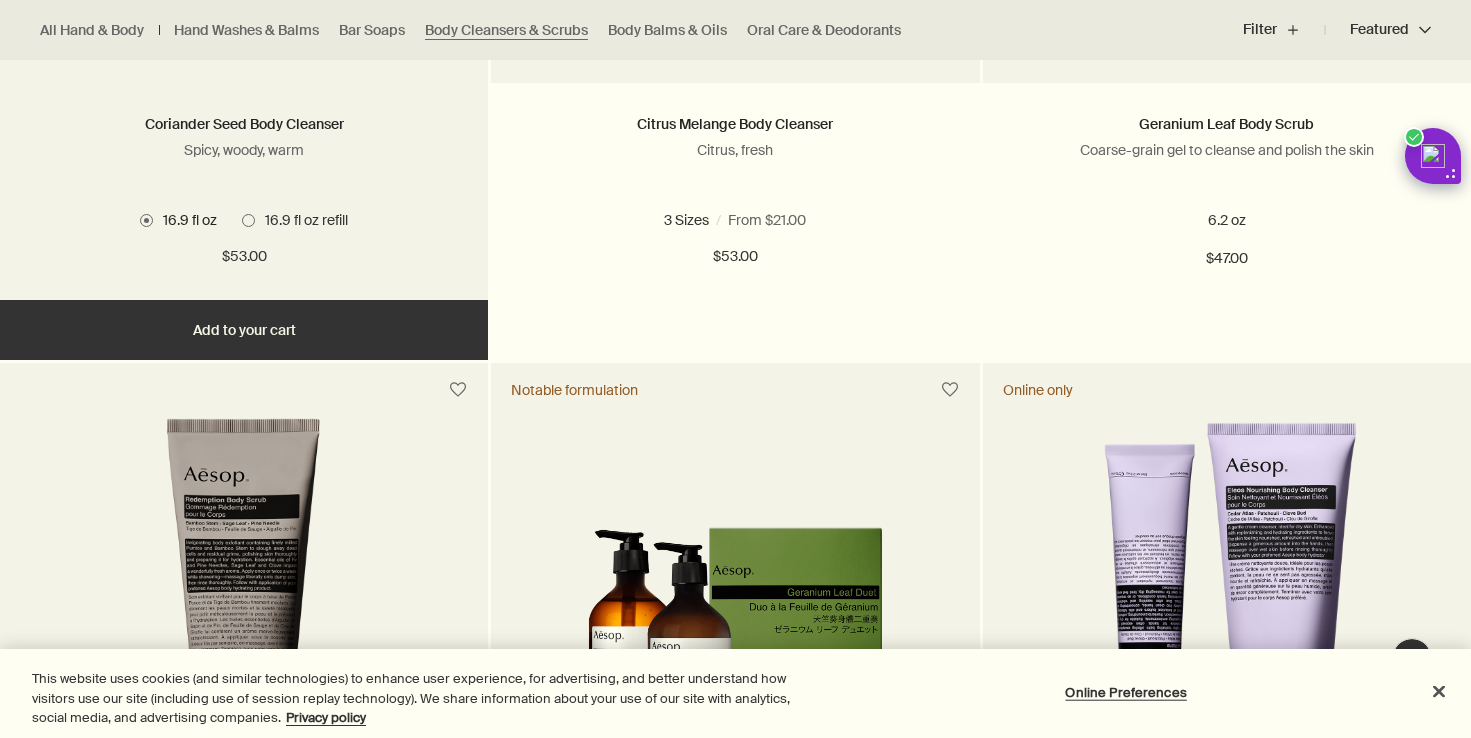 click on "Add Add to your cart" at bounding box center (244, 330) 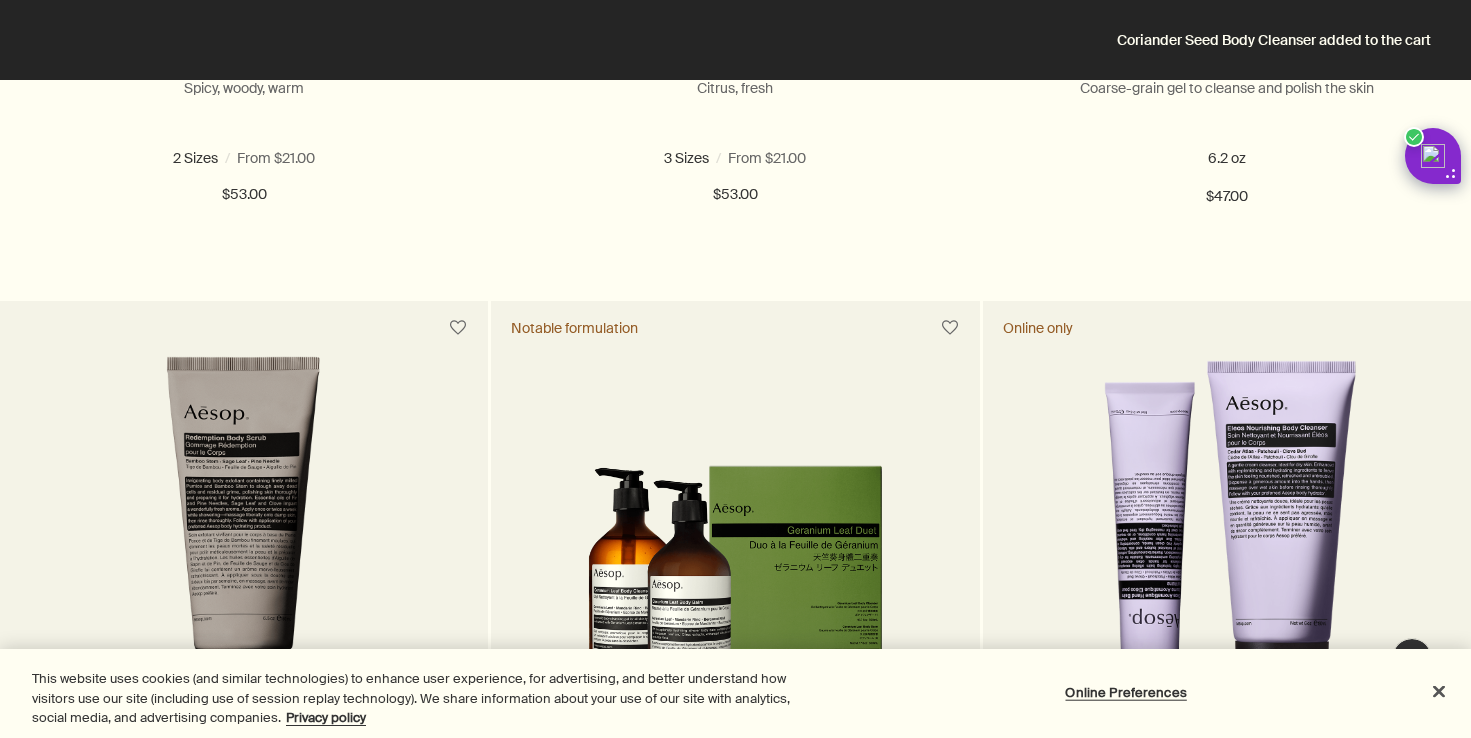 scroll, scrollTop: 2087, scrollLeft: 0, axis: vertical 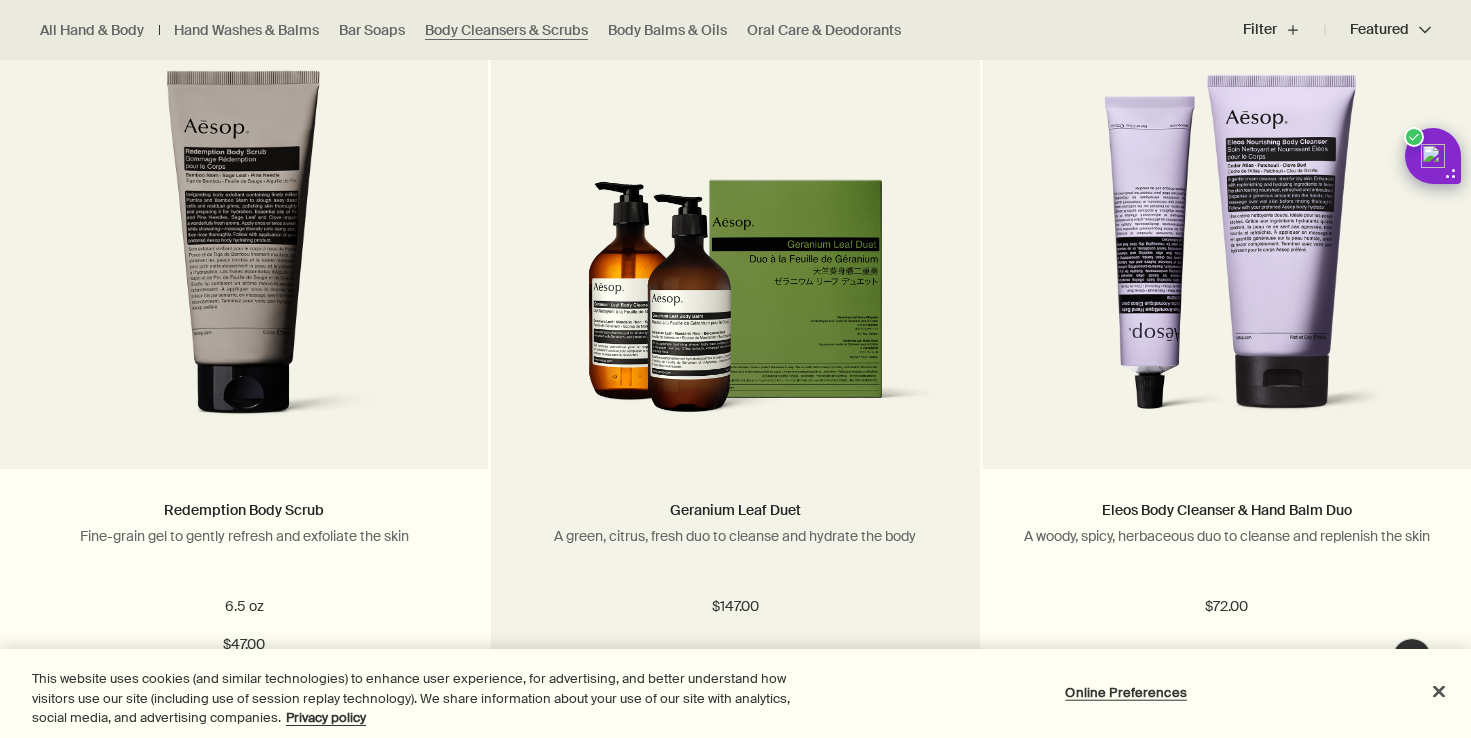 click at bounding box center [735, 309] 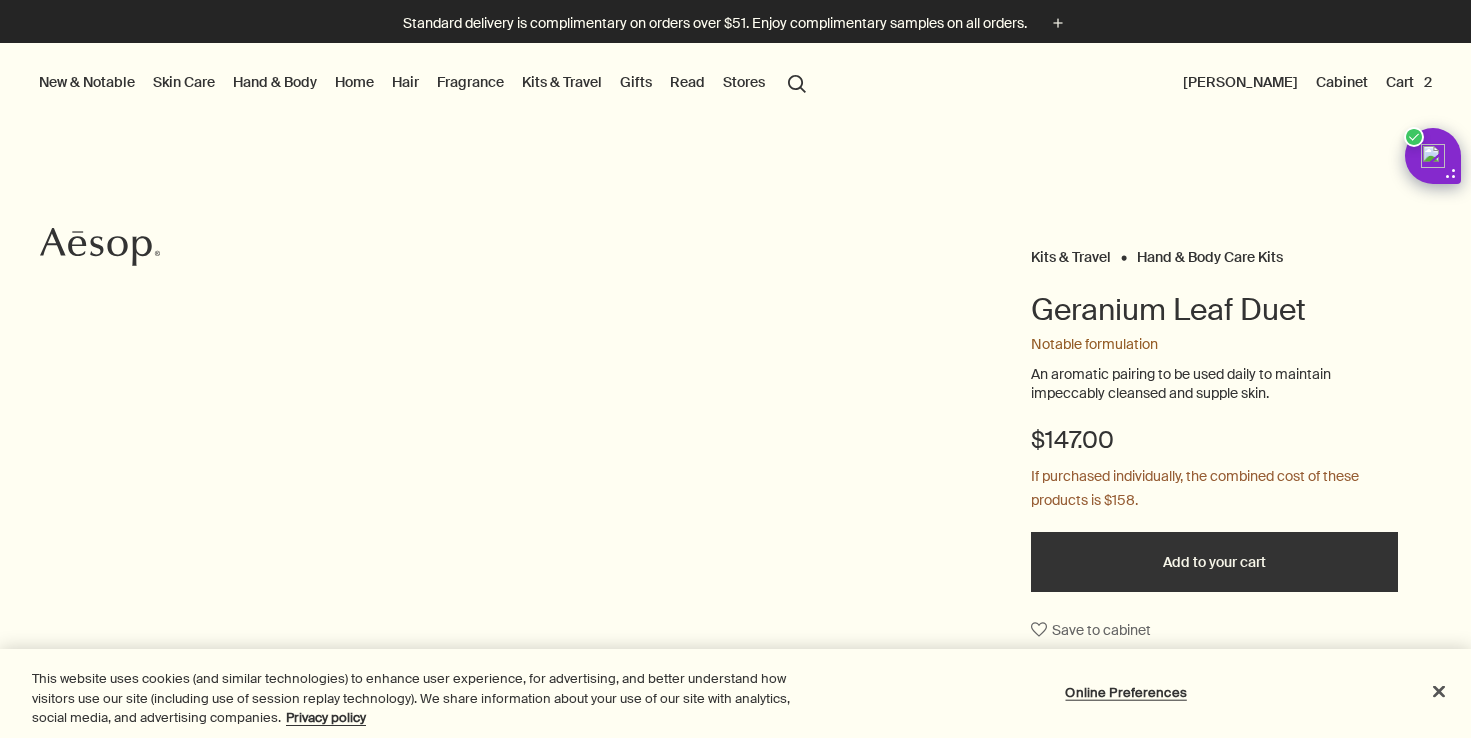 scroll, scrollTop: 0, scrollLeft: 0, axis: both 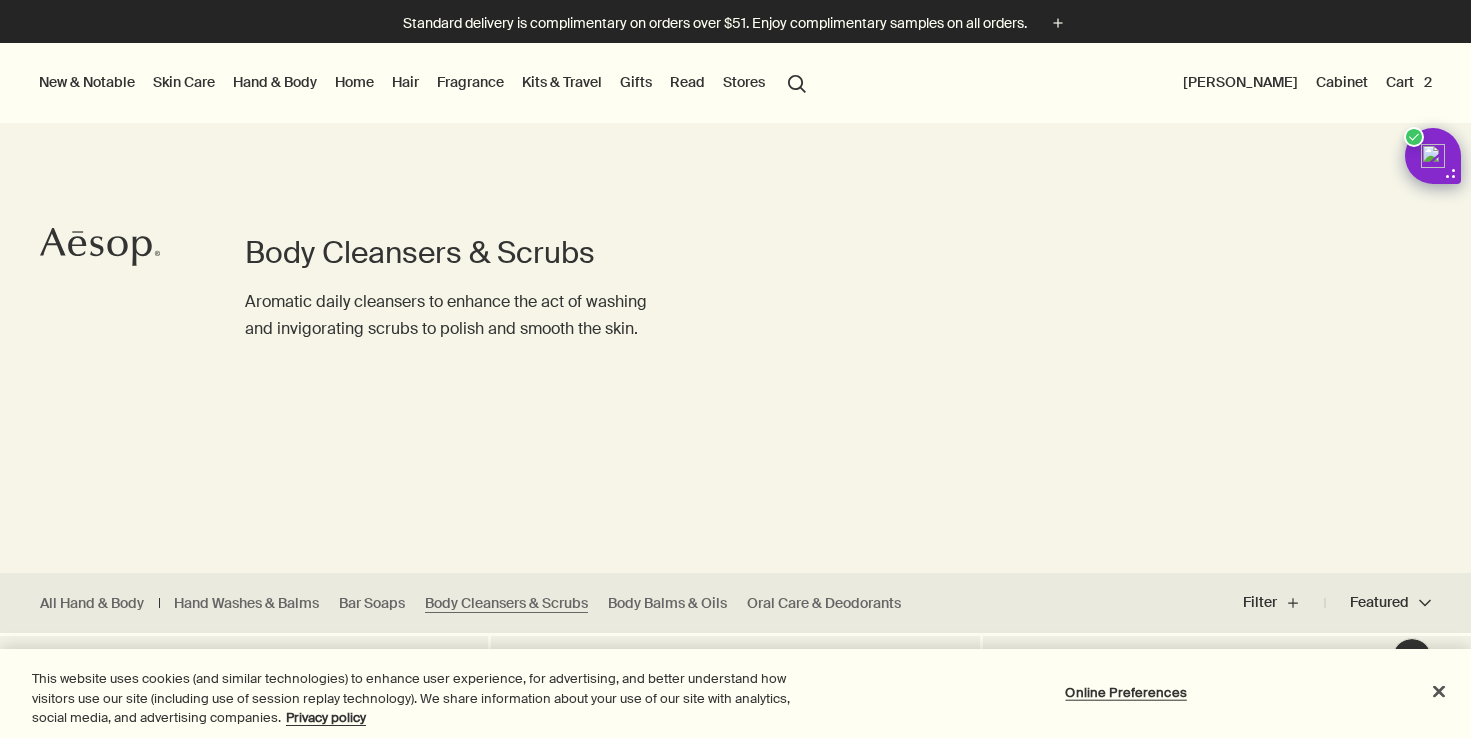 click on "Fragrance" at bounding box center [470, 82] 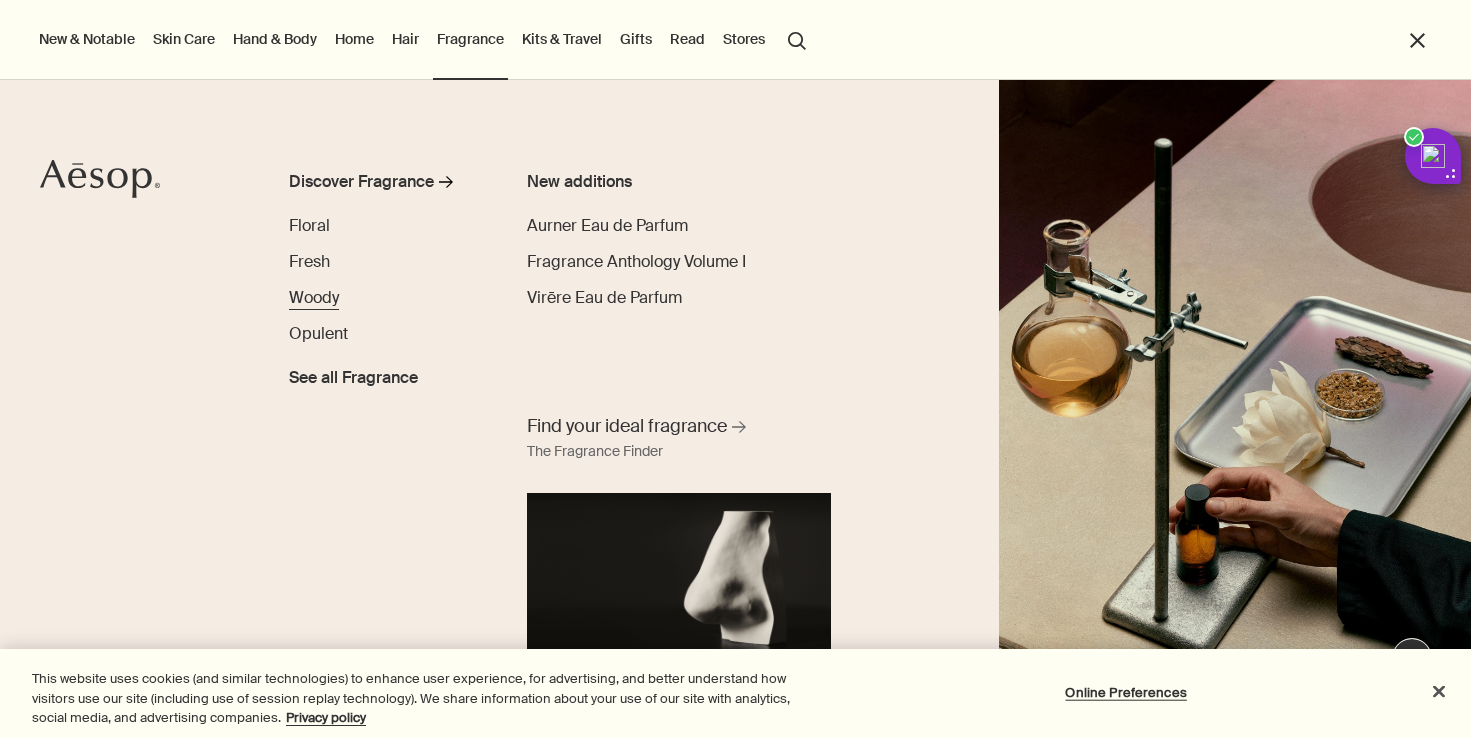 click on "Woody" at bounding box center [314, 297] 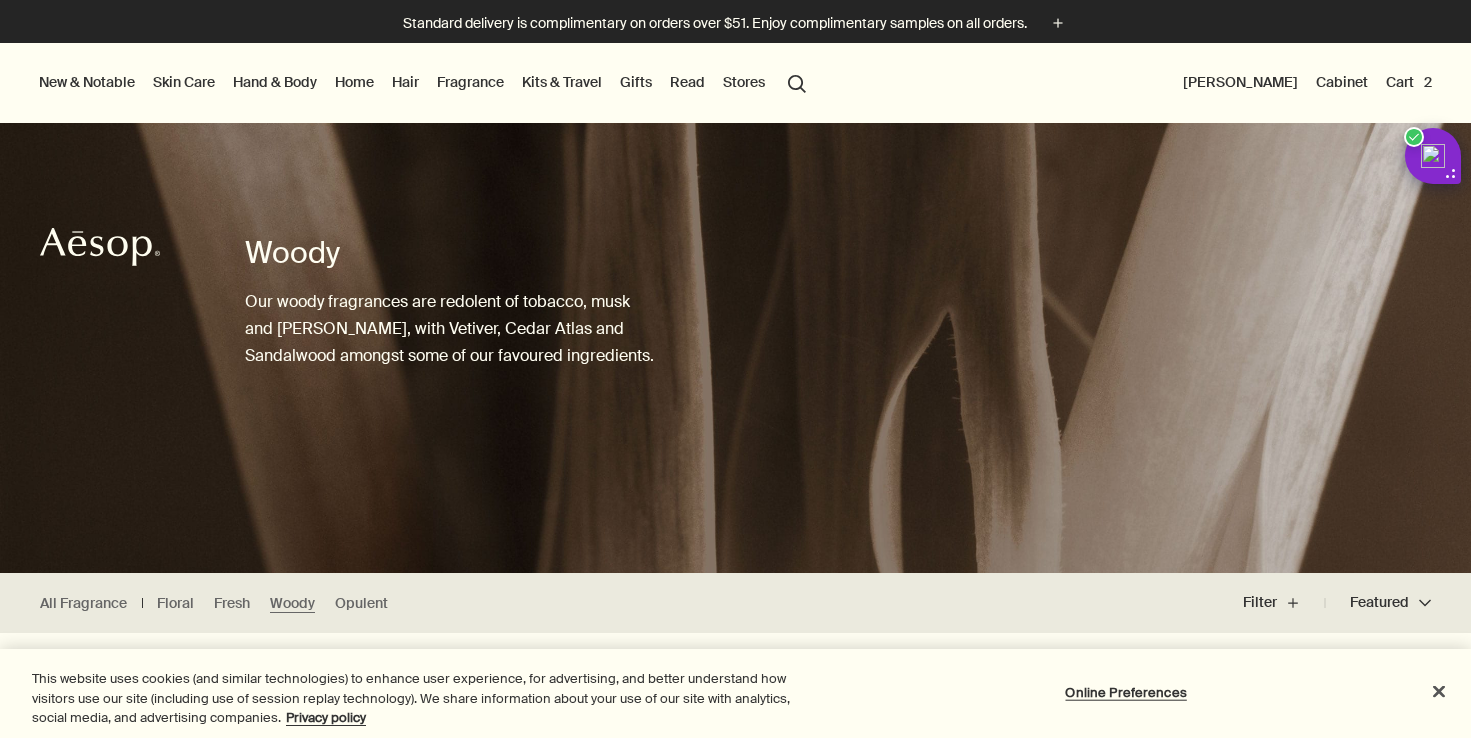 scroll, scrollTop: 0, scrollLeft: 0, axis: both 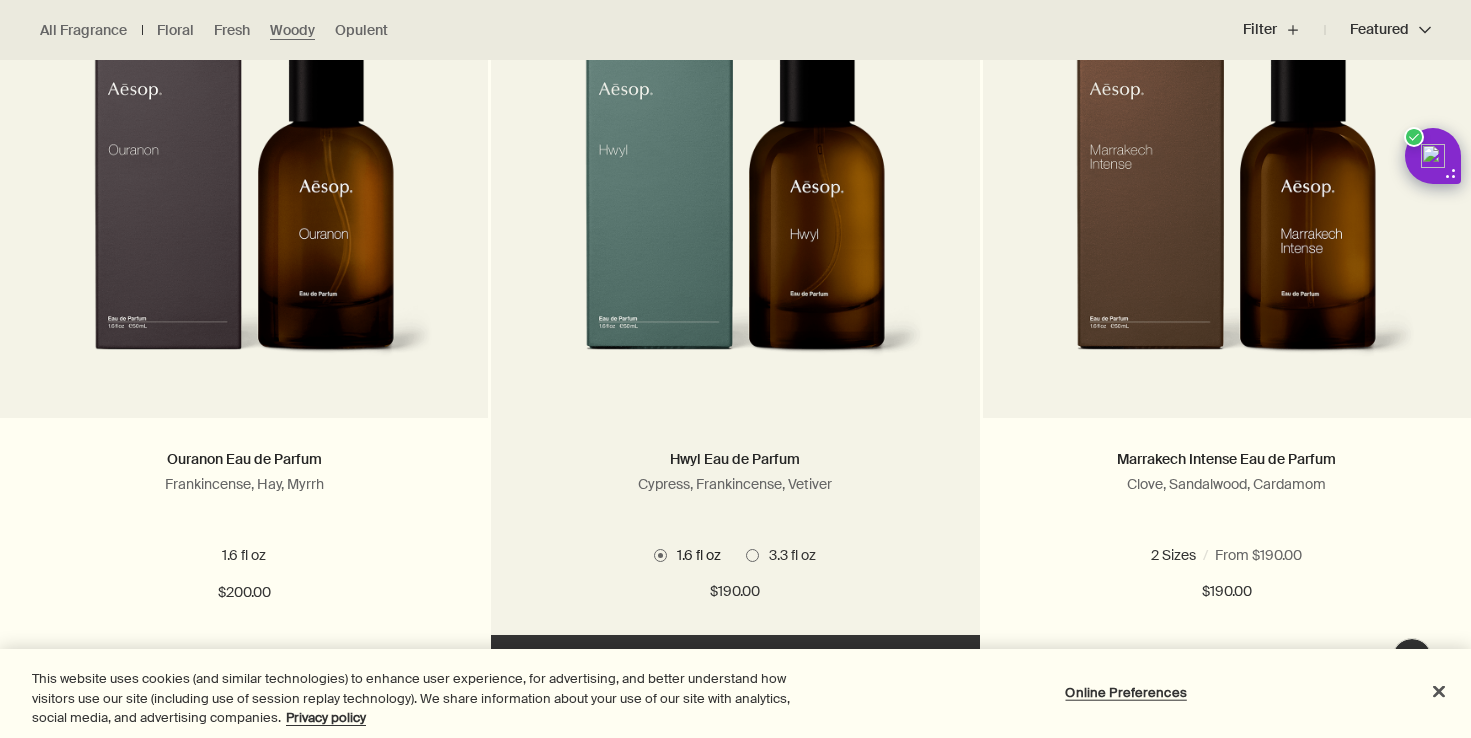 click on "3.3 fl oz" at bounding box center [787, 555] 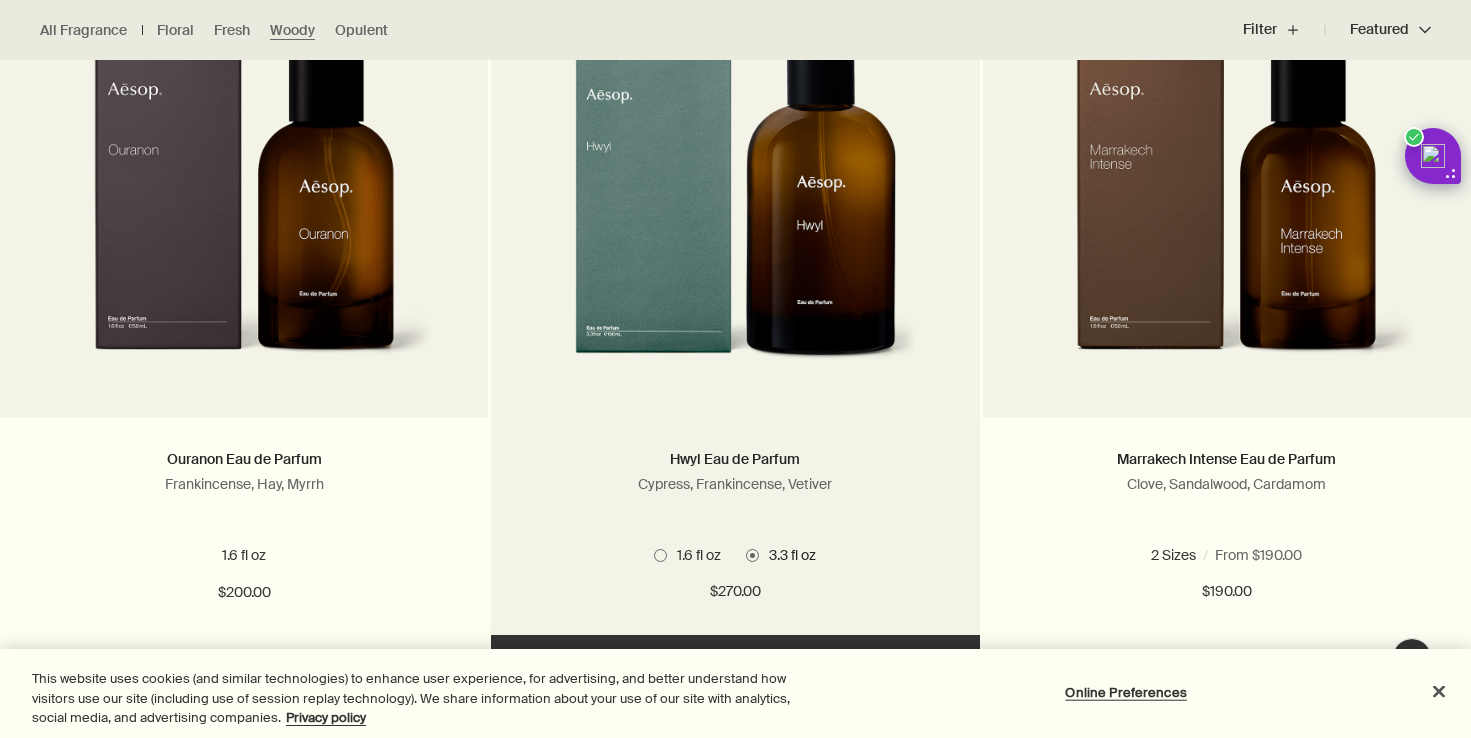 click on "1.6 fl oz" at bounding box center (694, 555) 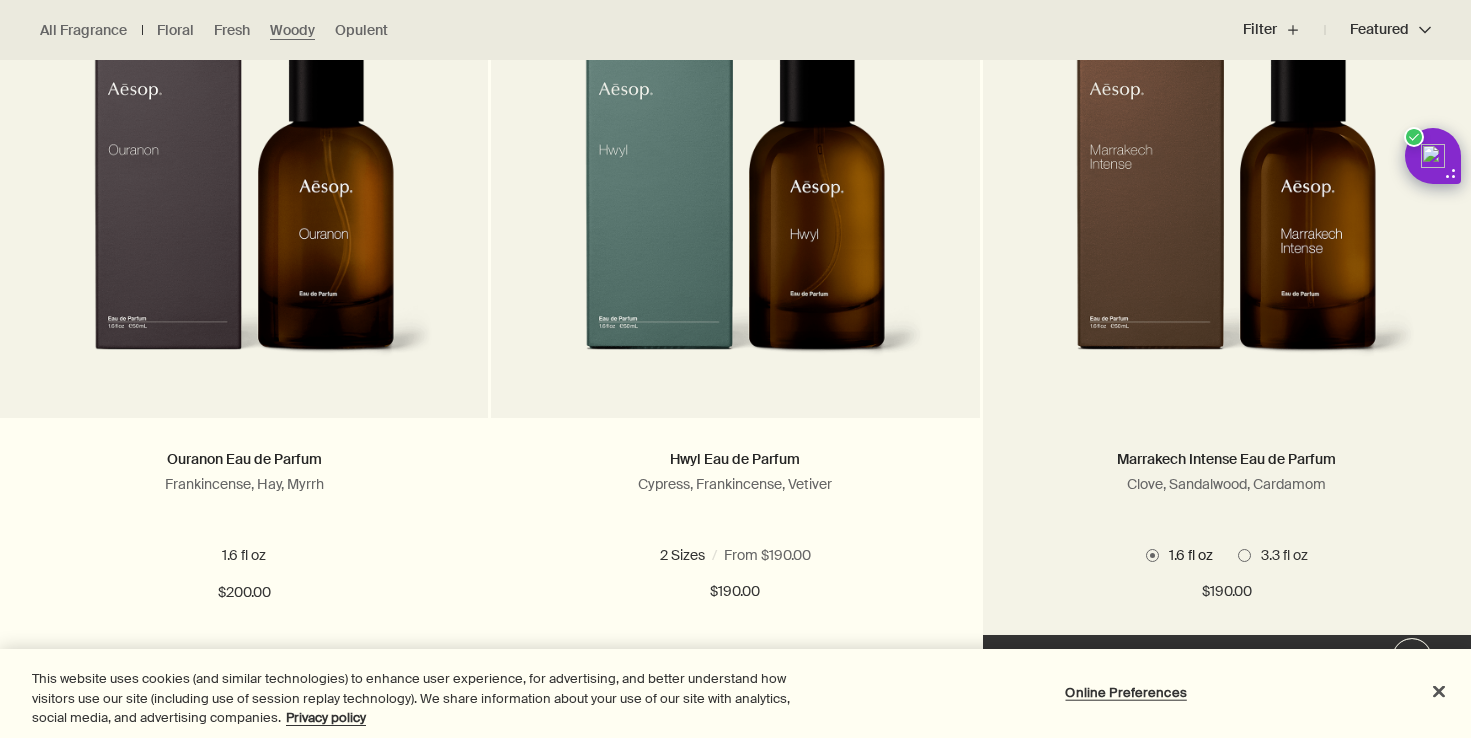 click on "3.3 fl oz" at bounding box center [1279, 555] 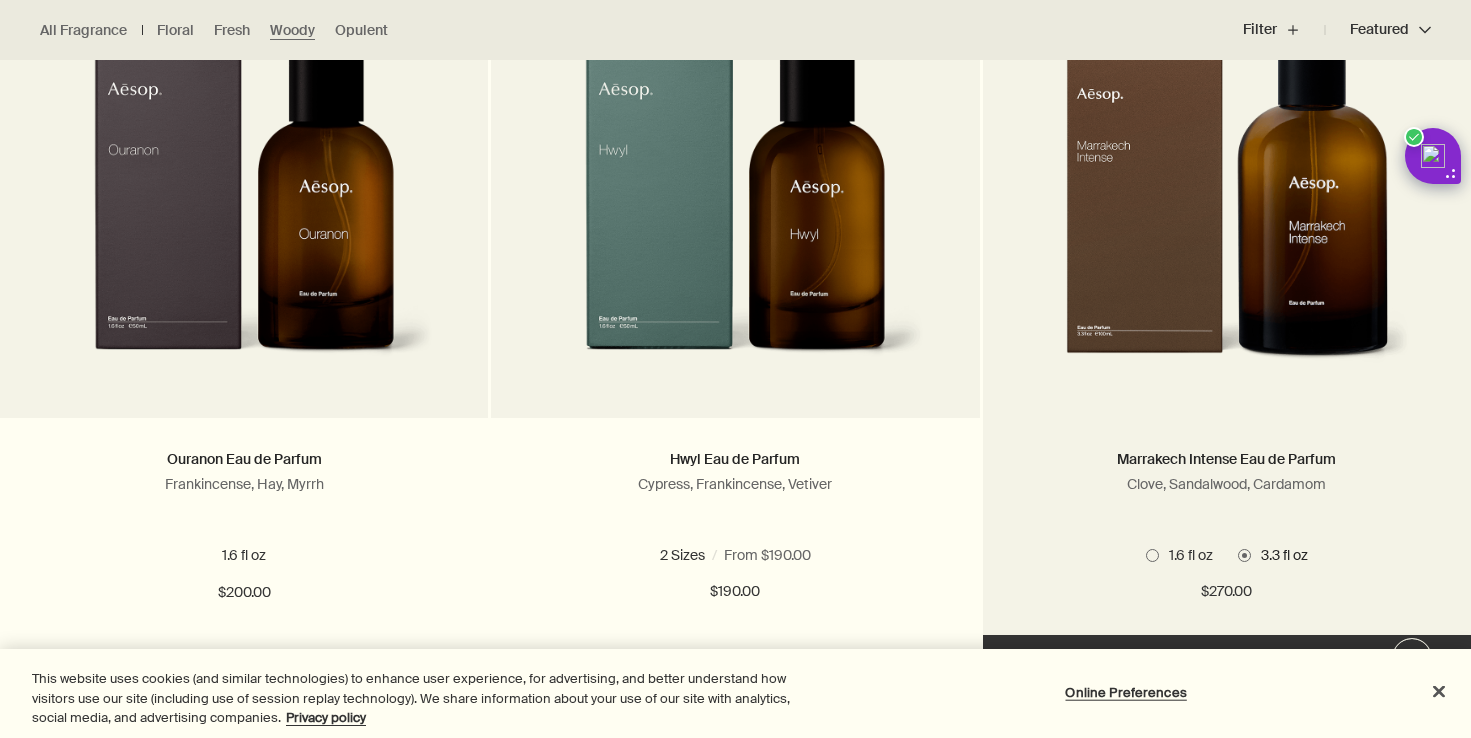 click on "1.6 fl oz" at bounding box center (1186, 555) 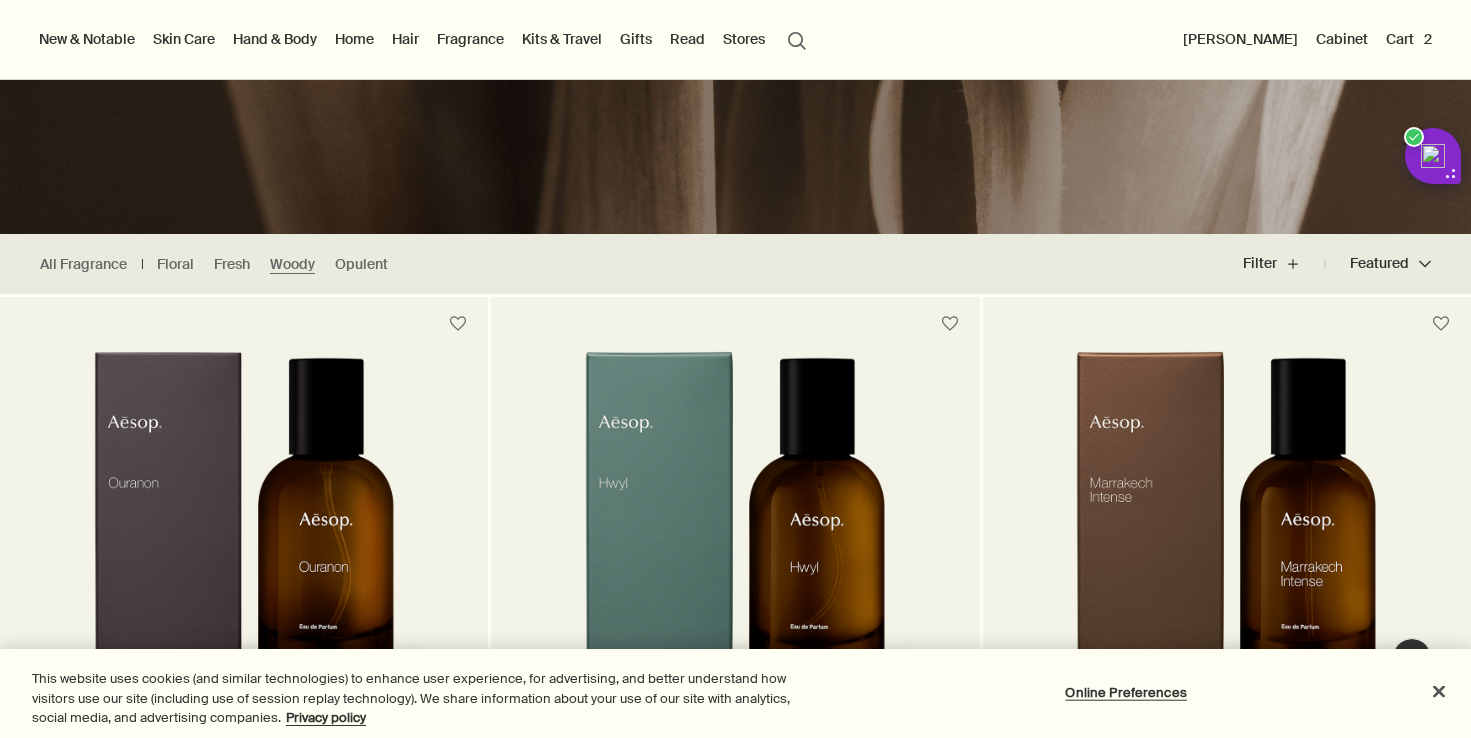 scroll, scrollTop: 0, scrollLeft: 0, axis: both 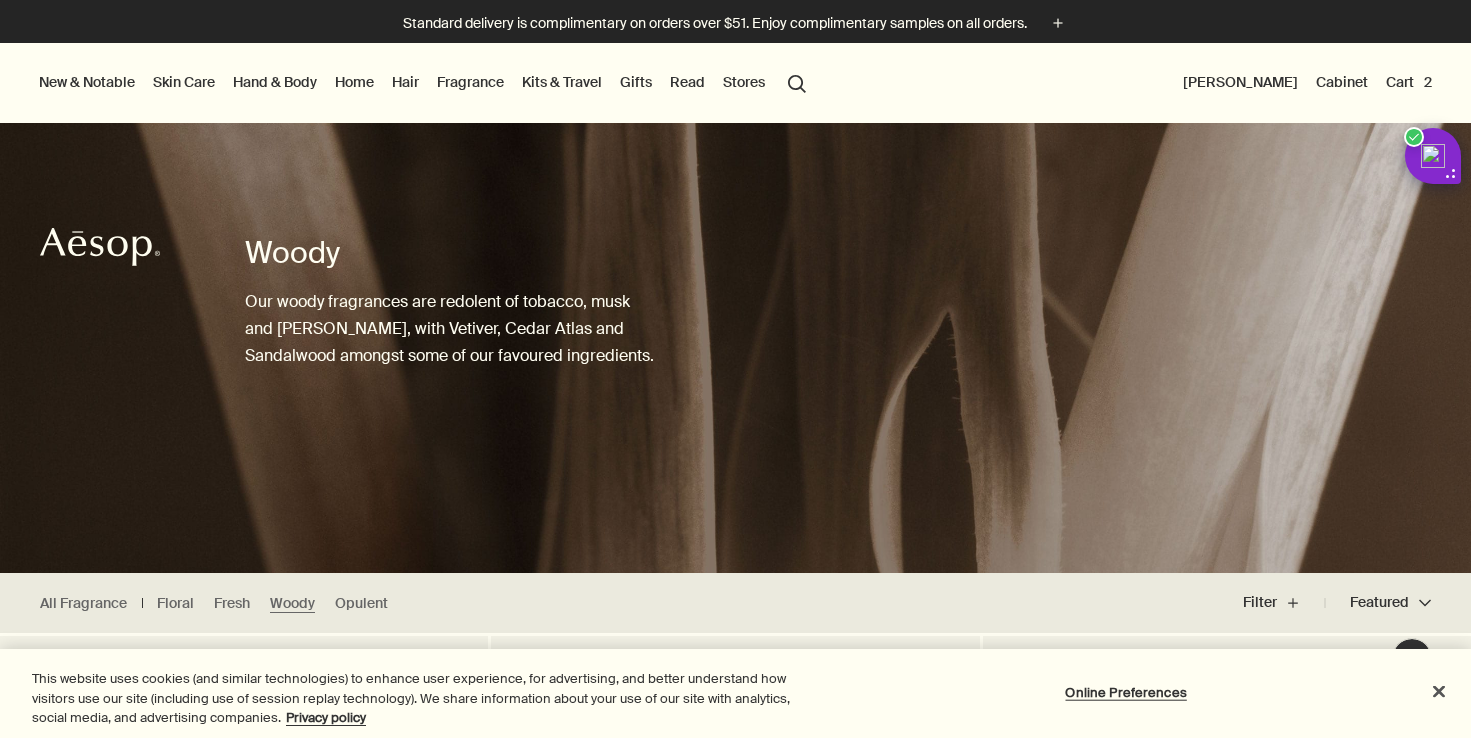 click on "Home" at bounding box center [354, 82] 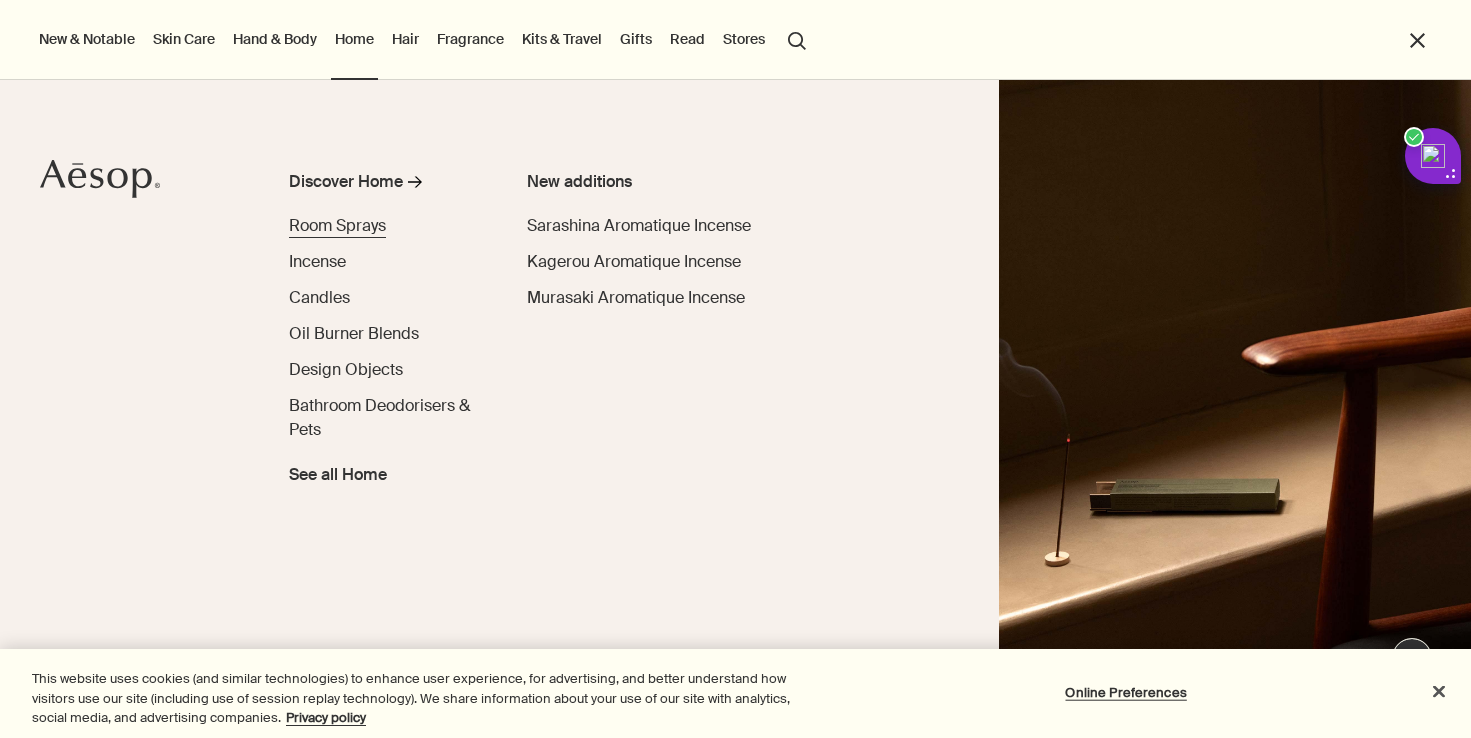 click on "Room Sprays" at bounding box center (337, 225) 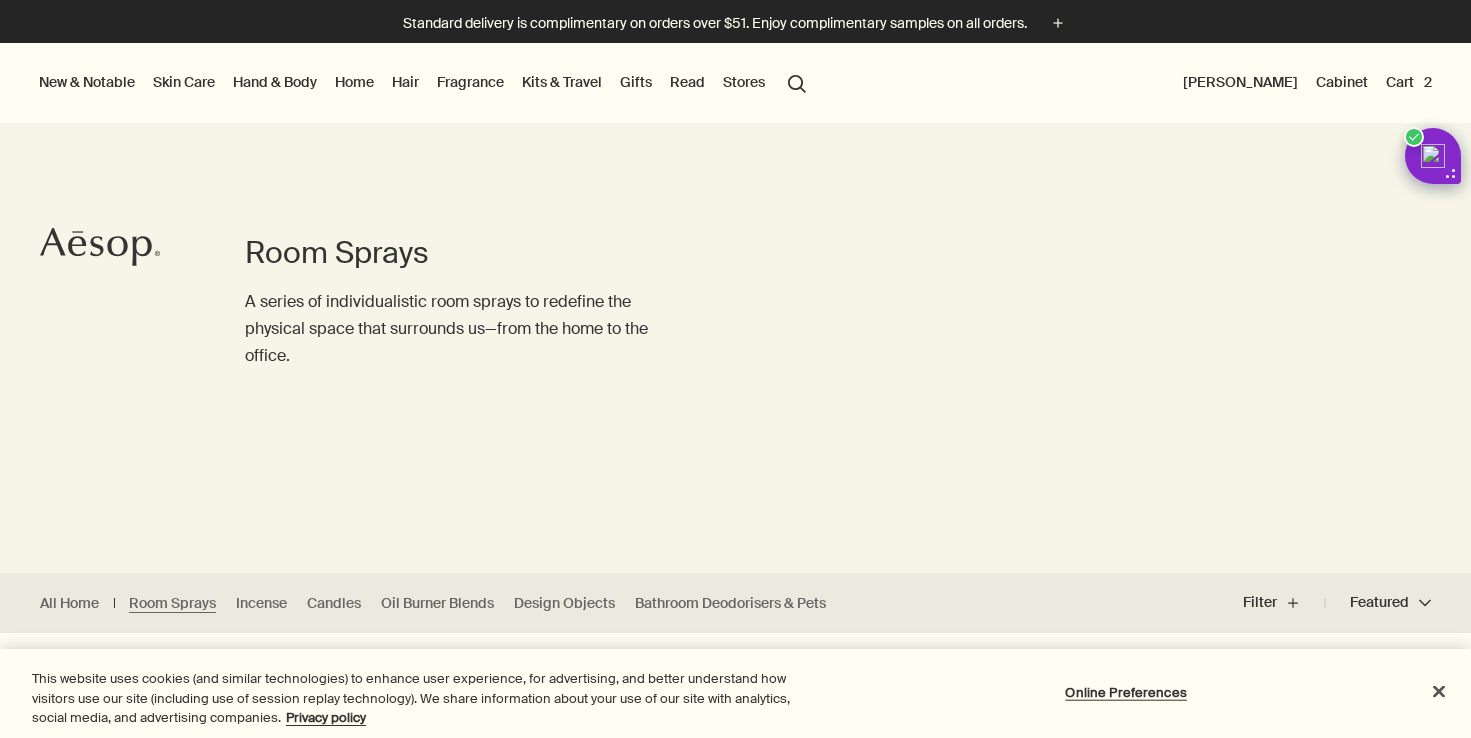 scroll, scrollTop: 0, scrollLeft: 0, axis: both 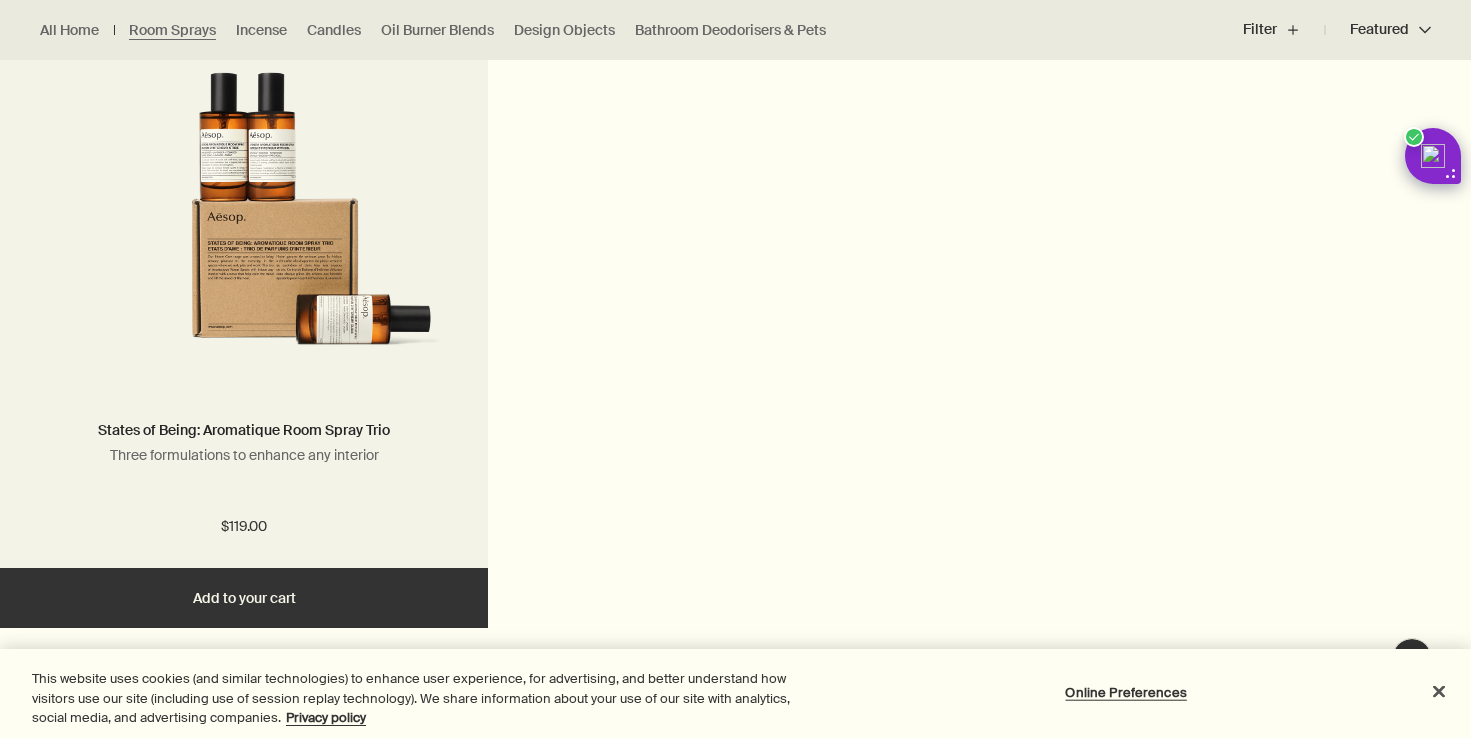 click at bounding box center [244, 215] 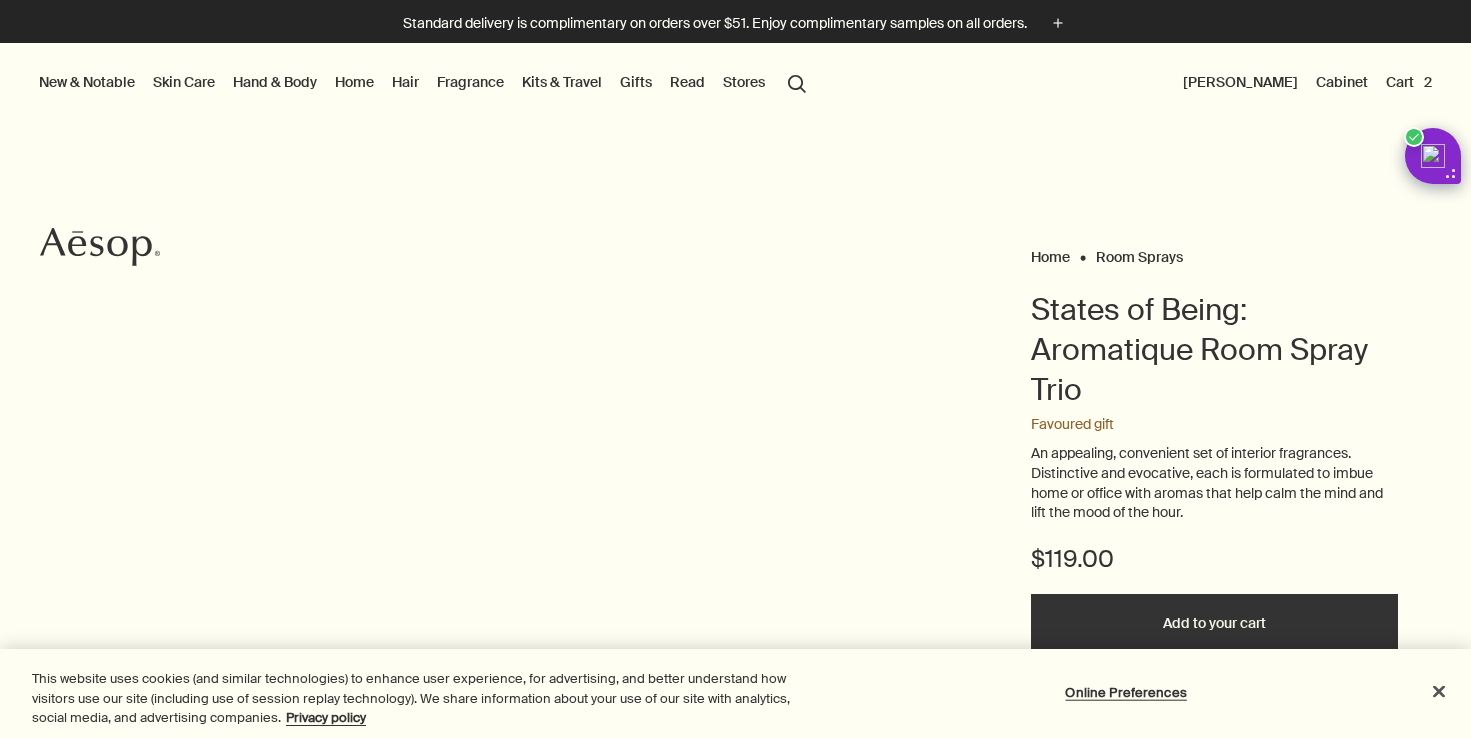 scroll, scrollTop: 0, scrollLeft: 0, axis: both 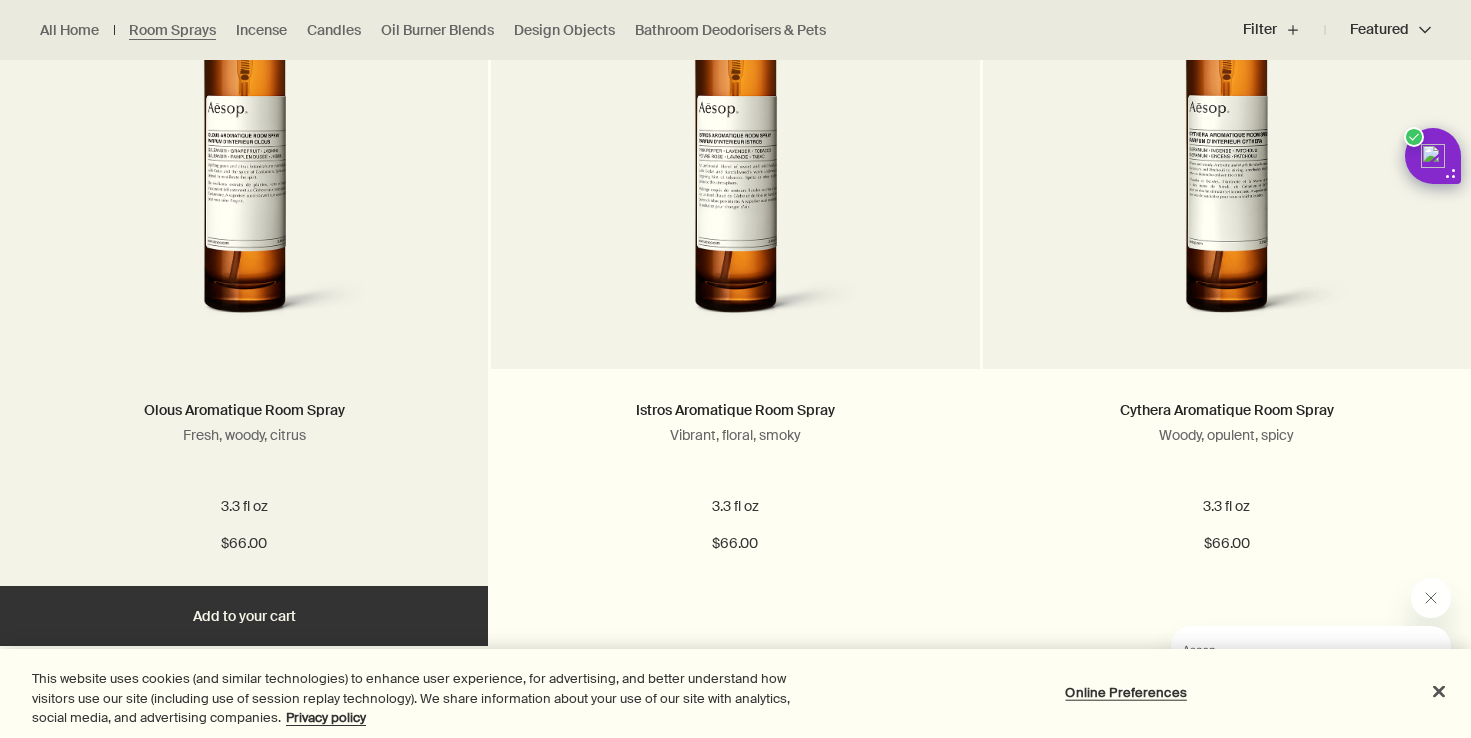 click on "Add Add to your cart" at bounding box center (244, 616) 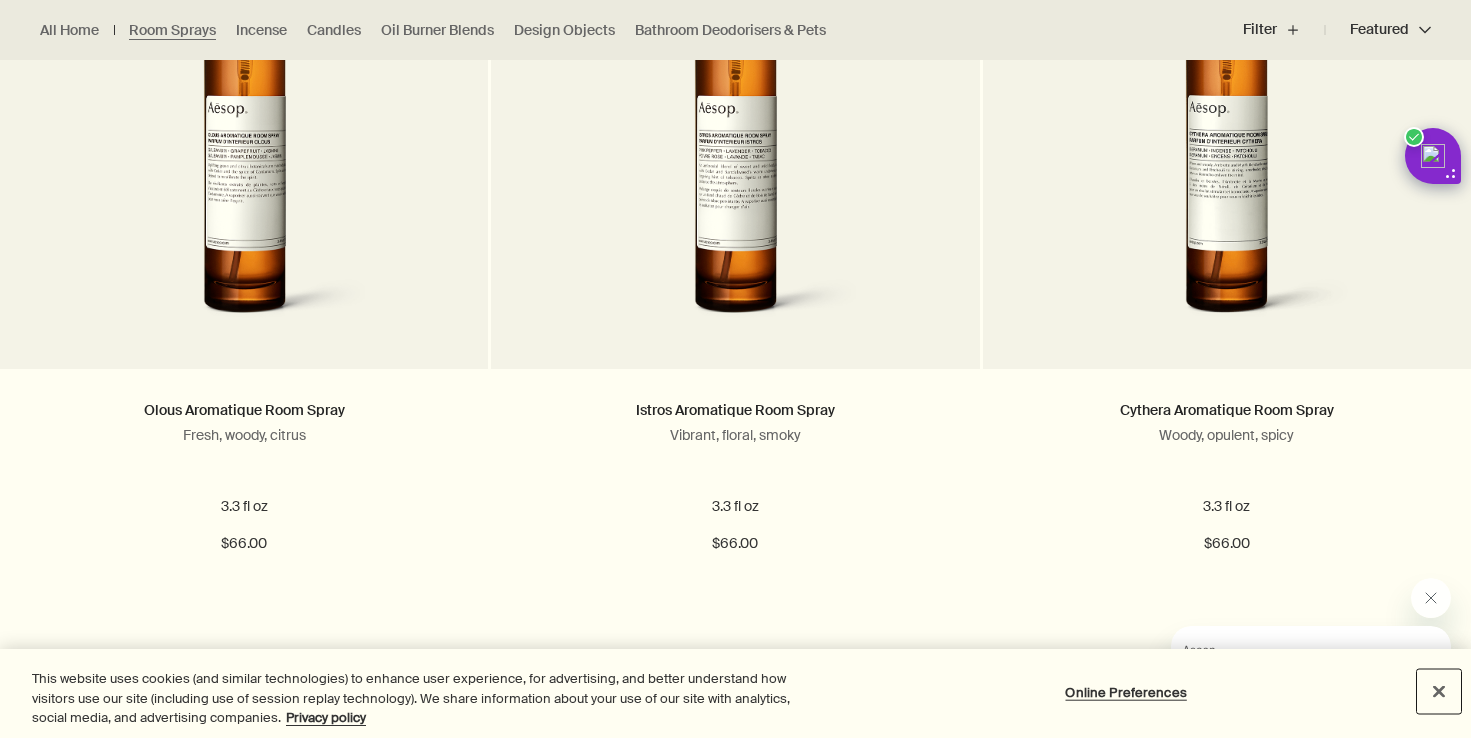 click at bounding box center (1439, 691) 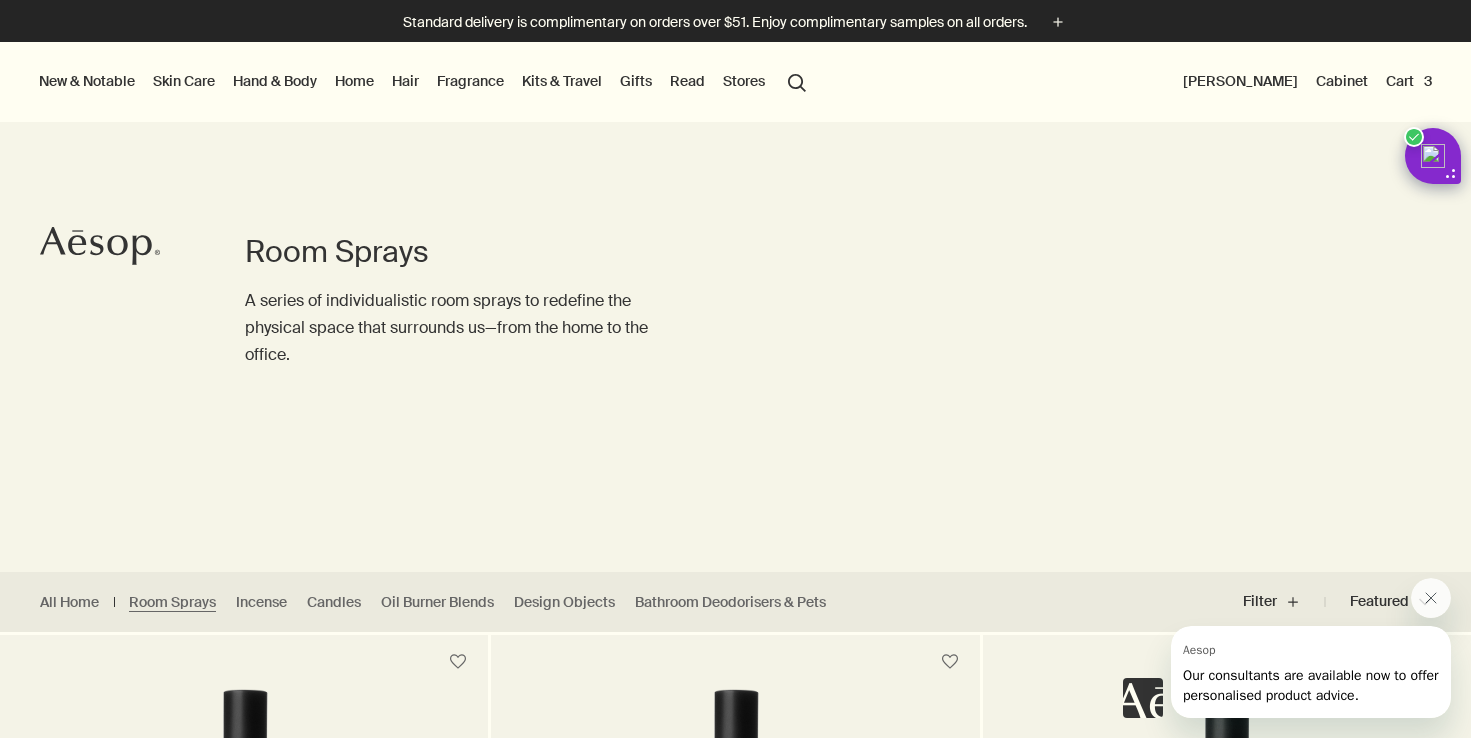 scroll, scrollTop: 0, scrollLeft: 0, axis: both 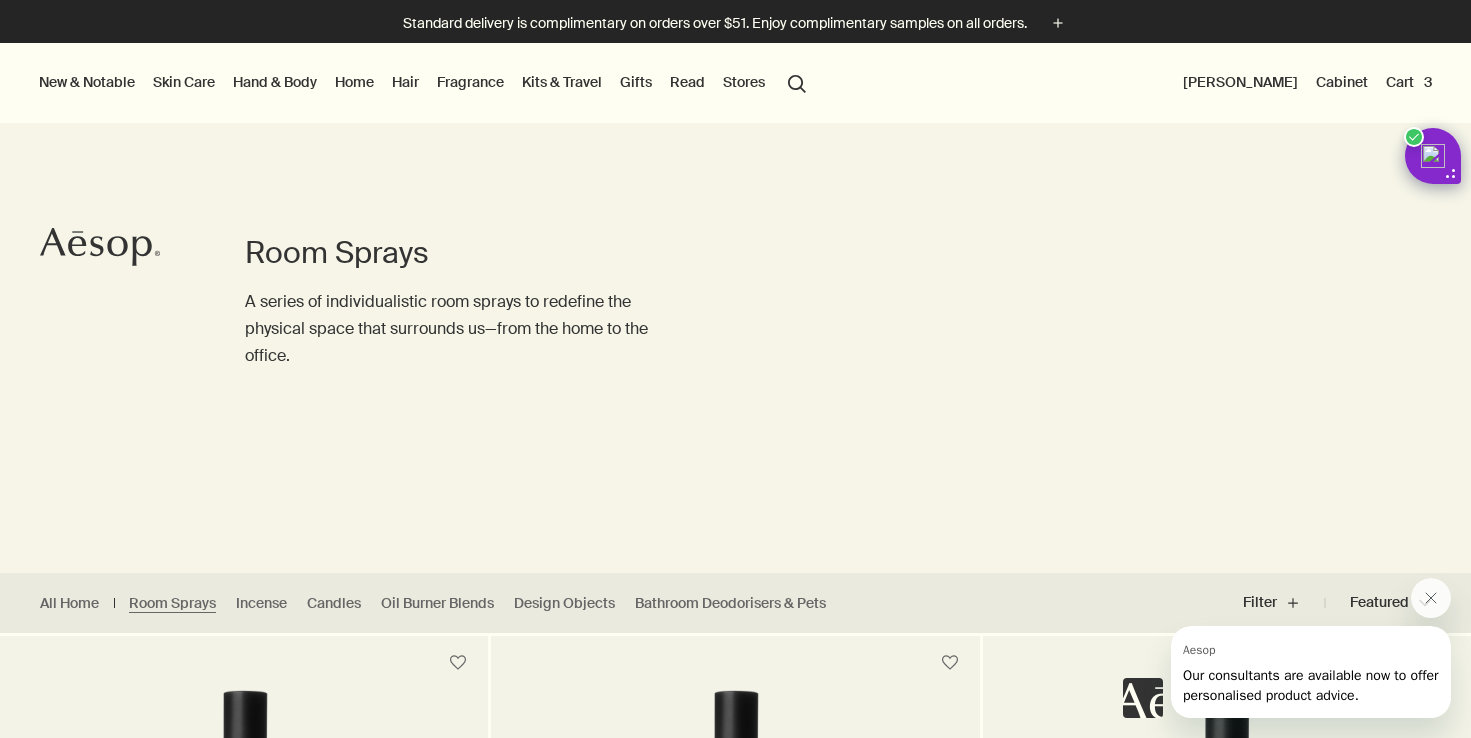 click on "Cart 3" at bounding box center (1409, 82) 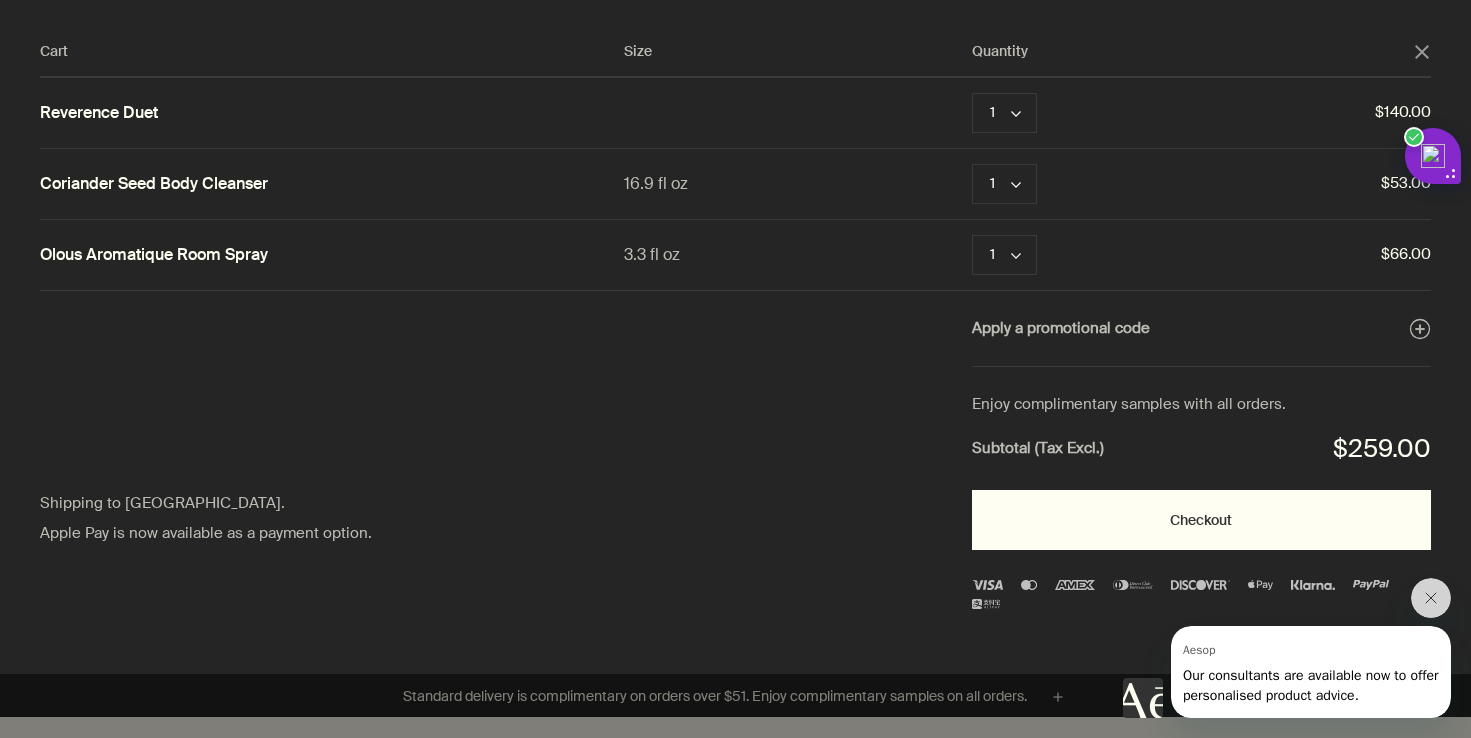 click on "Checkout" at bounding box center (1201, 520) 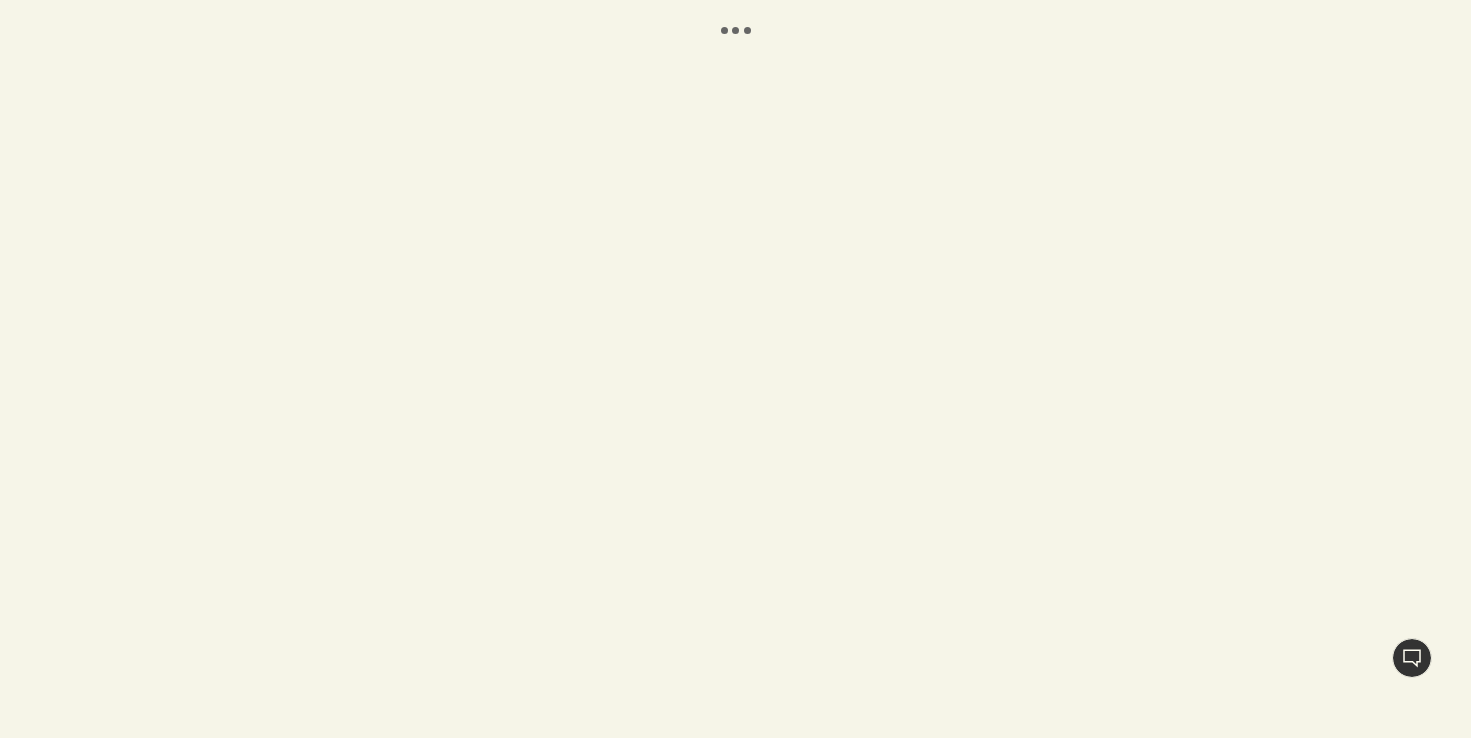 scroll, scrollTop: 0, scrollLeft: 0, axis: both 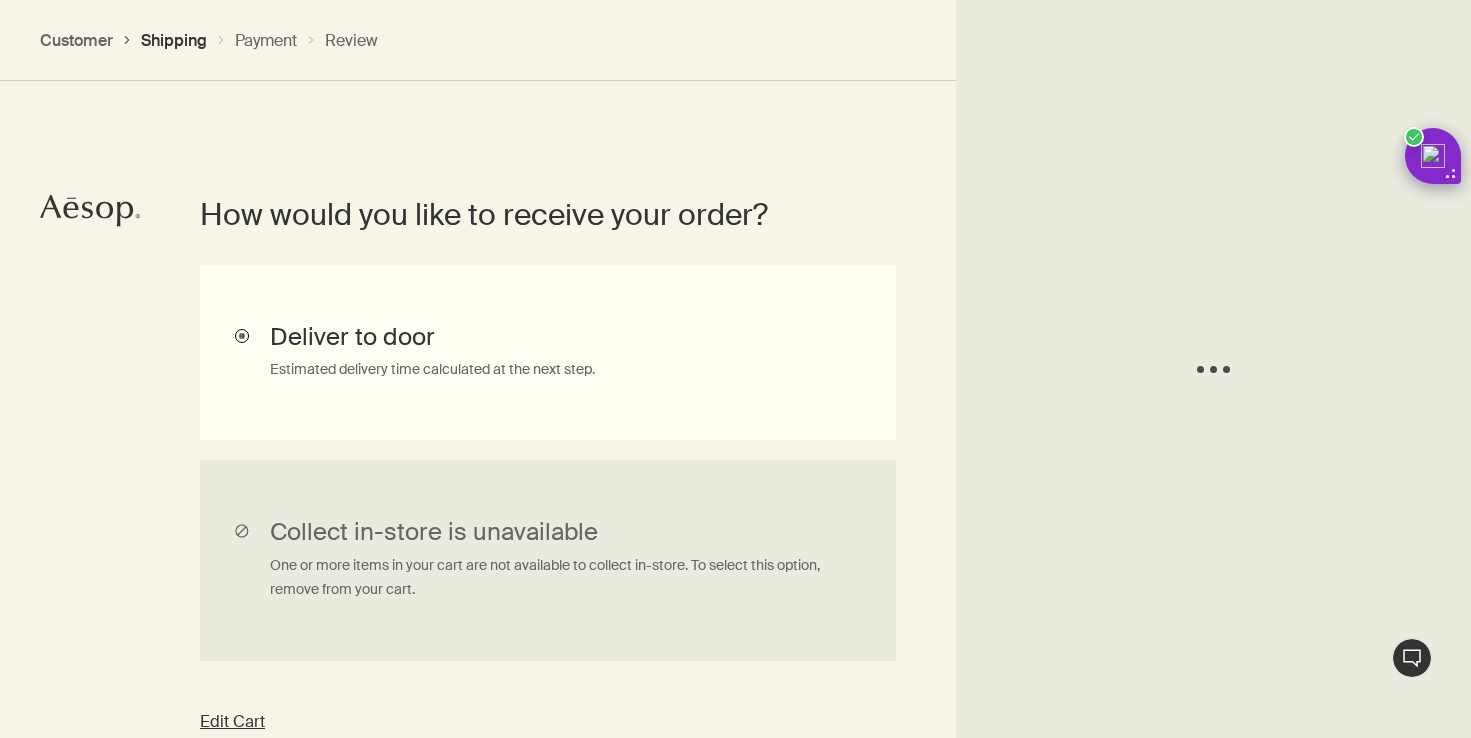 click on "Deliver to door Estimated delivery time calculated at the next step." at bounding box center (548, 352) 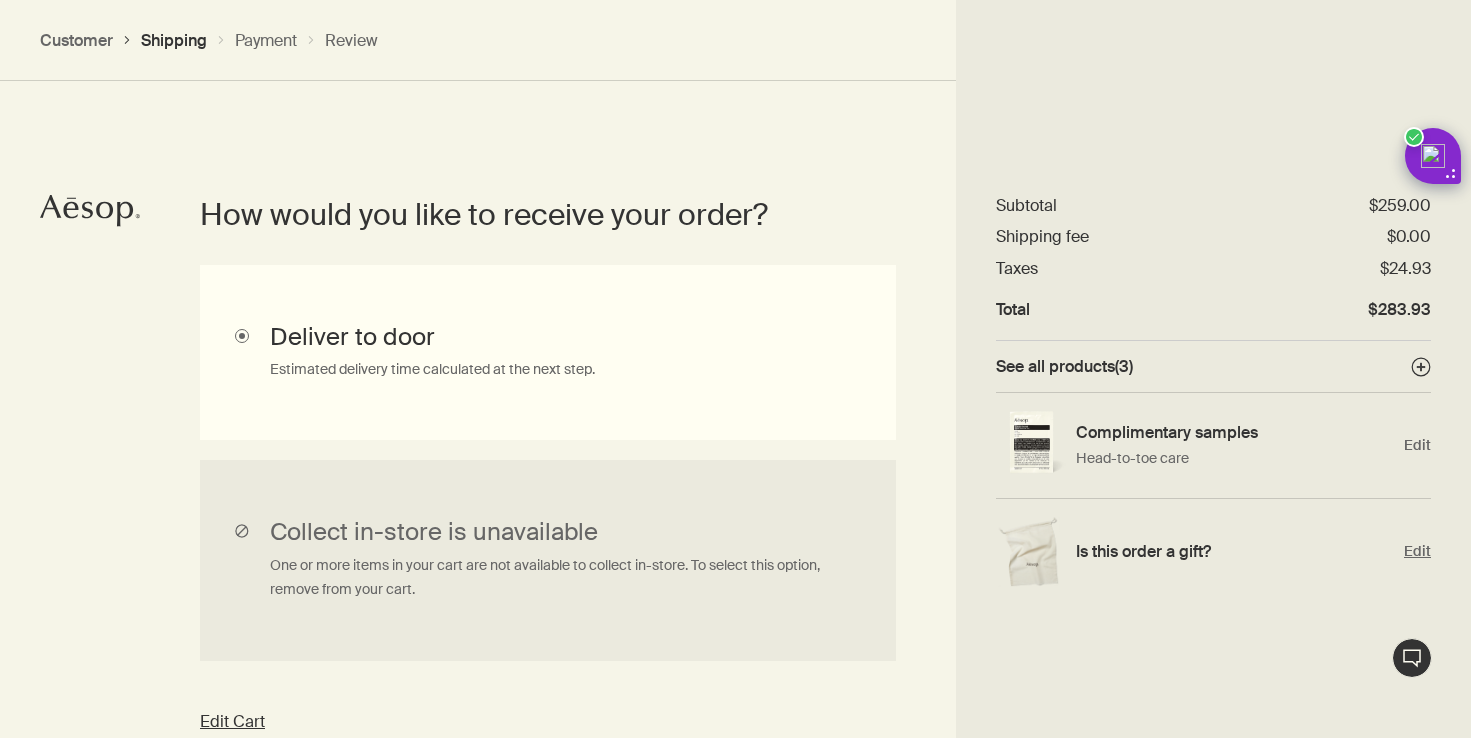 click on "Edit" at bounding box center [1417, 551] 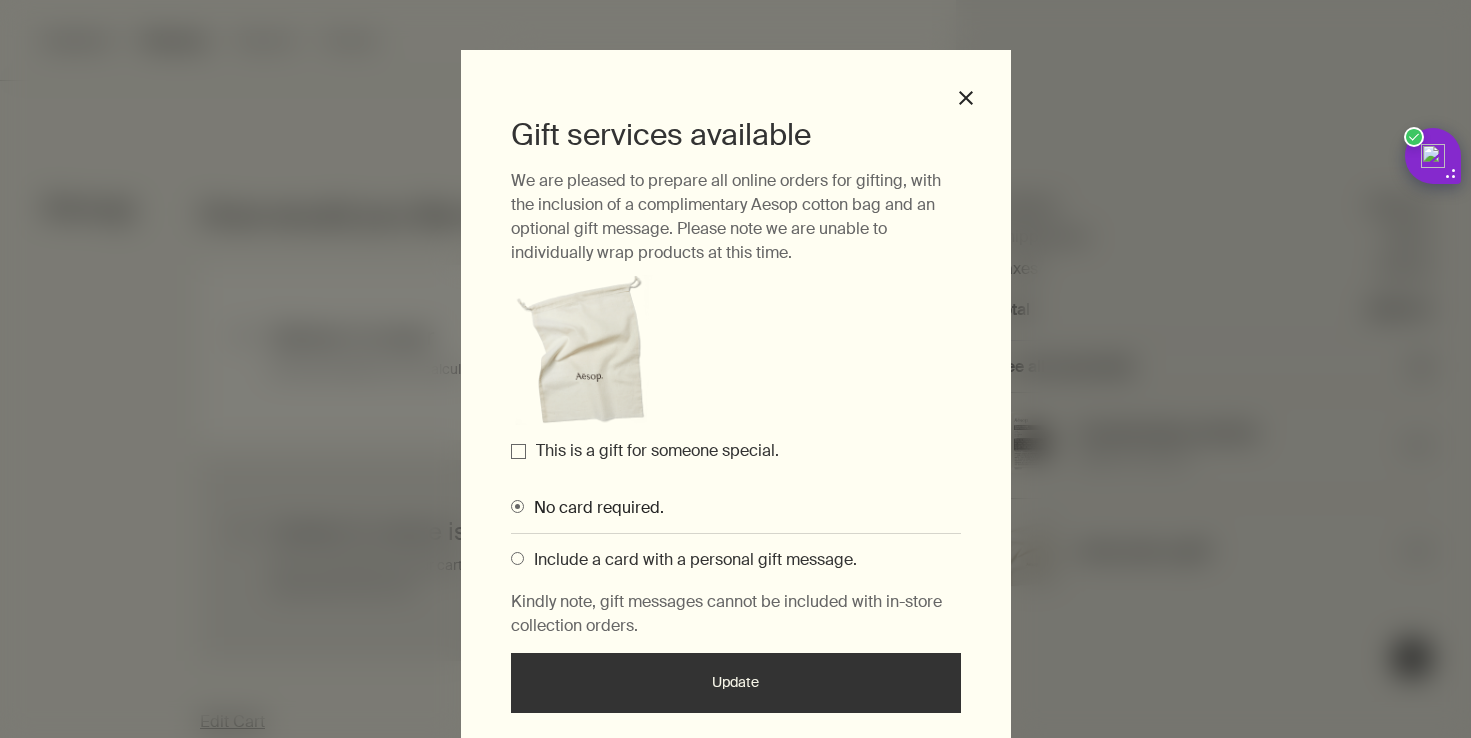 click on "This is a gift for someone special." at bounding box center [657, 450] 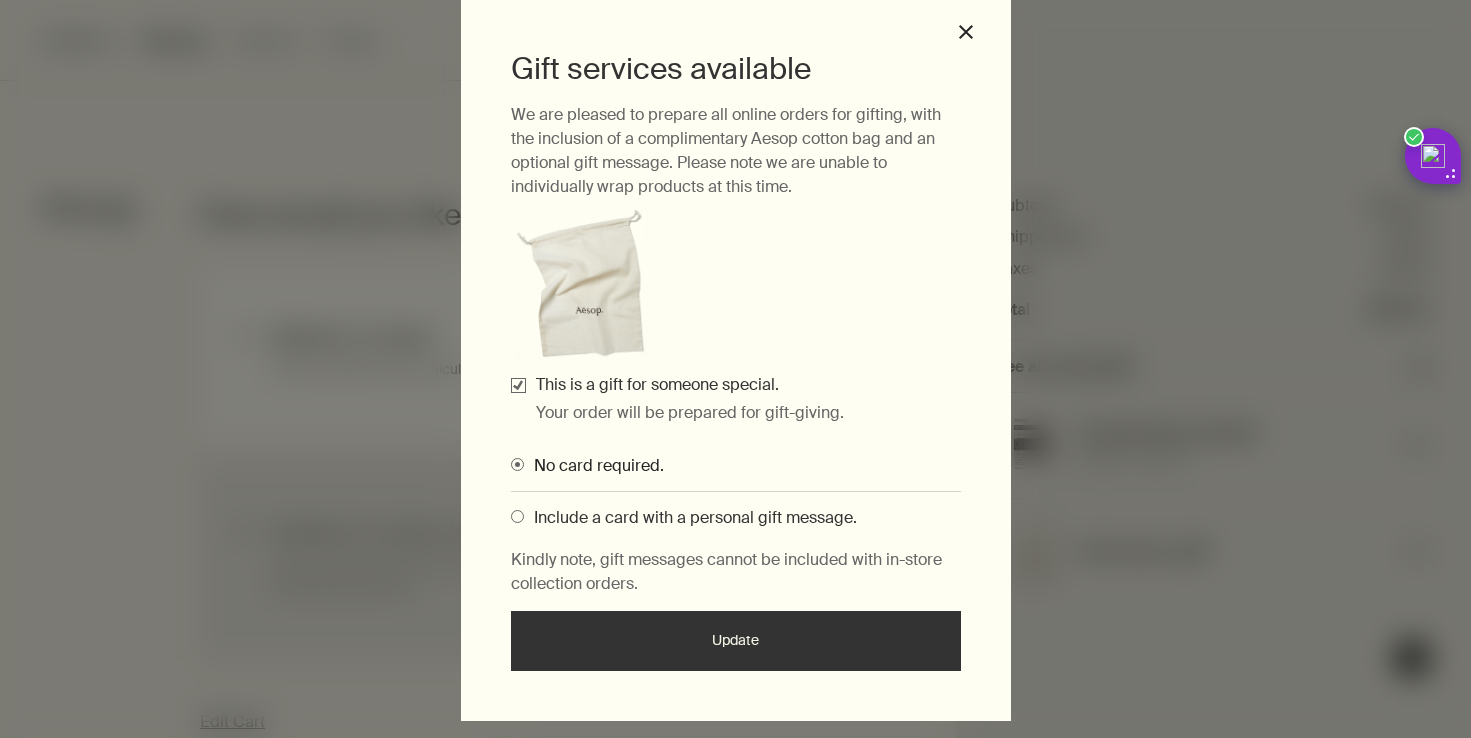 scroll, scrollTop: 78, scrollLeft: 0, axis: vertical 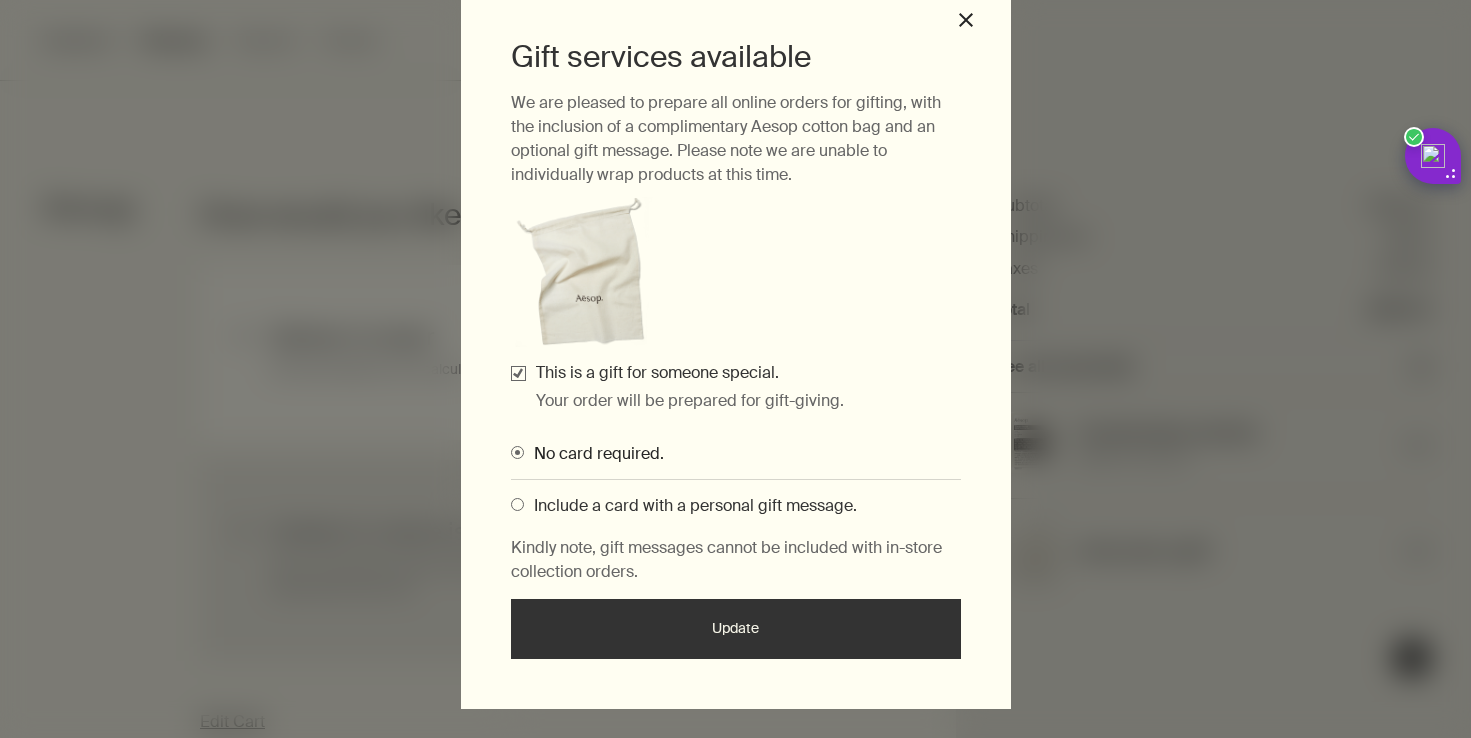 click on "Update" at bounding box center (736, 629) 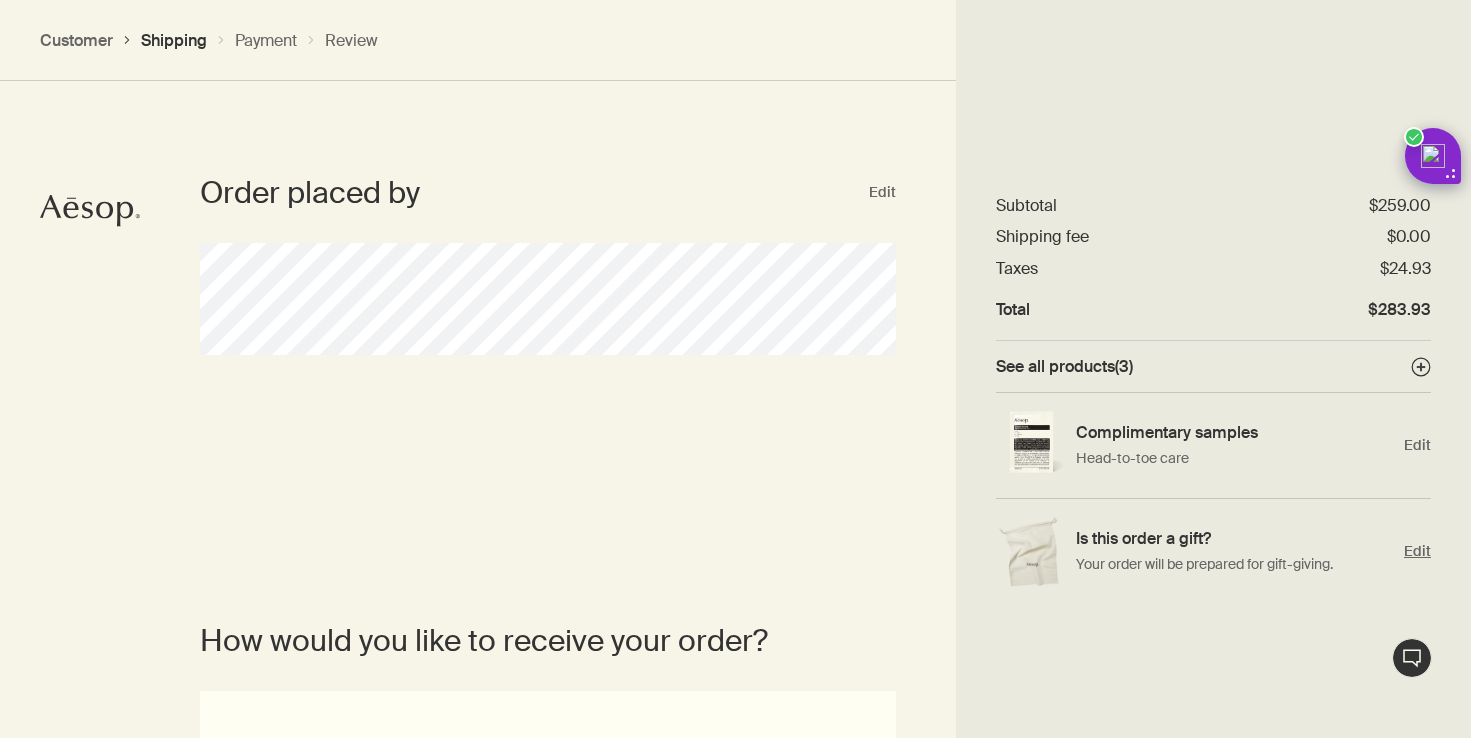 scroll, scrollTop: 643, scrollLeft: 0, axis: vertical 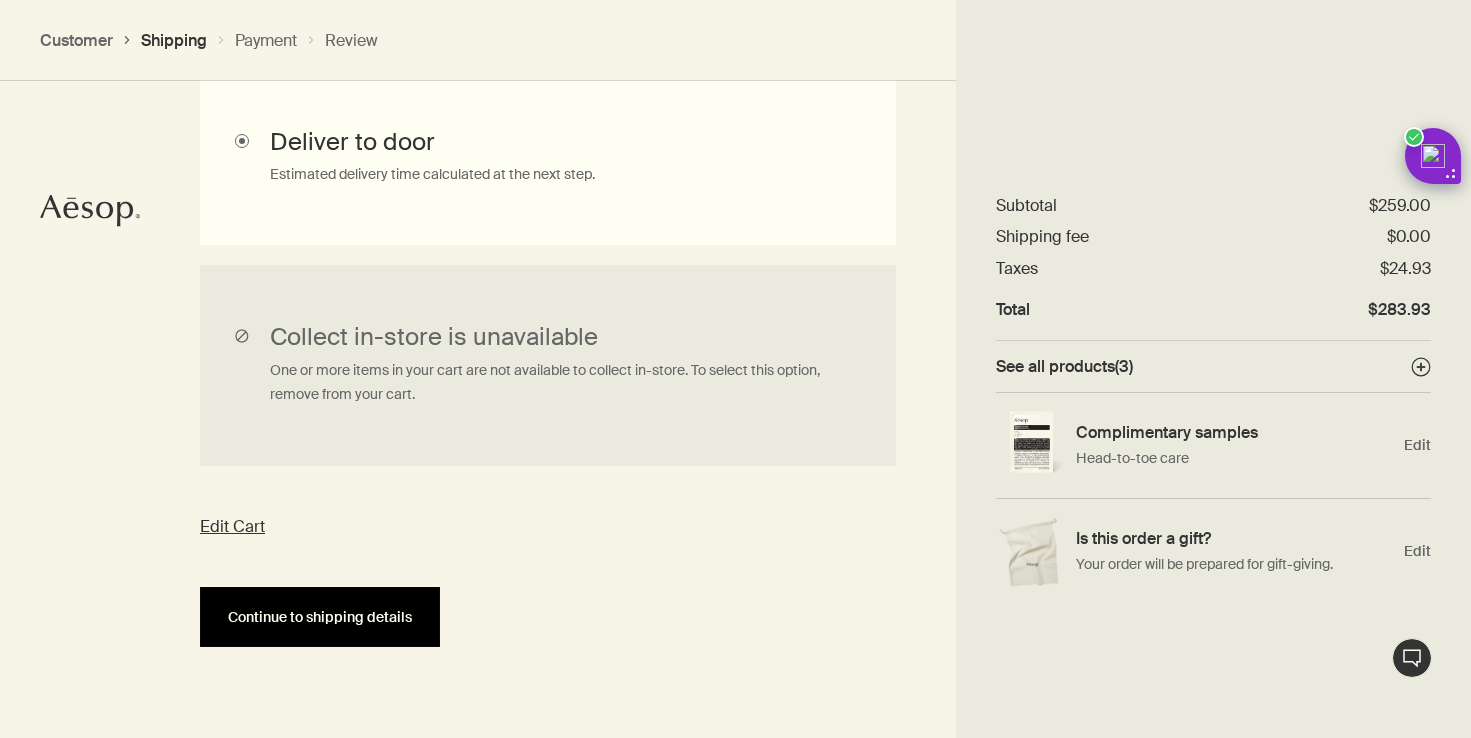 click on "Continue to shipping details" at bounding box center [320, 617] 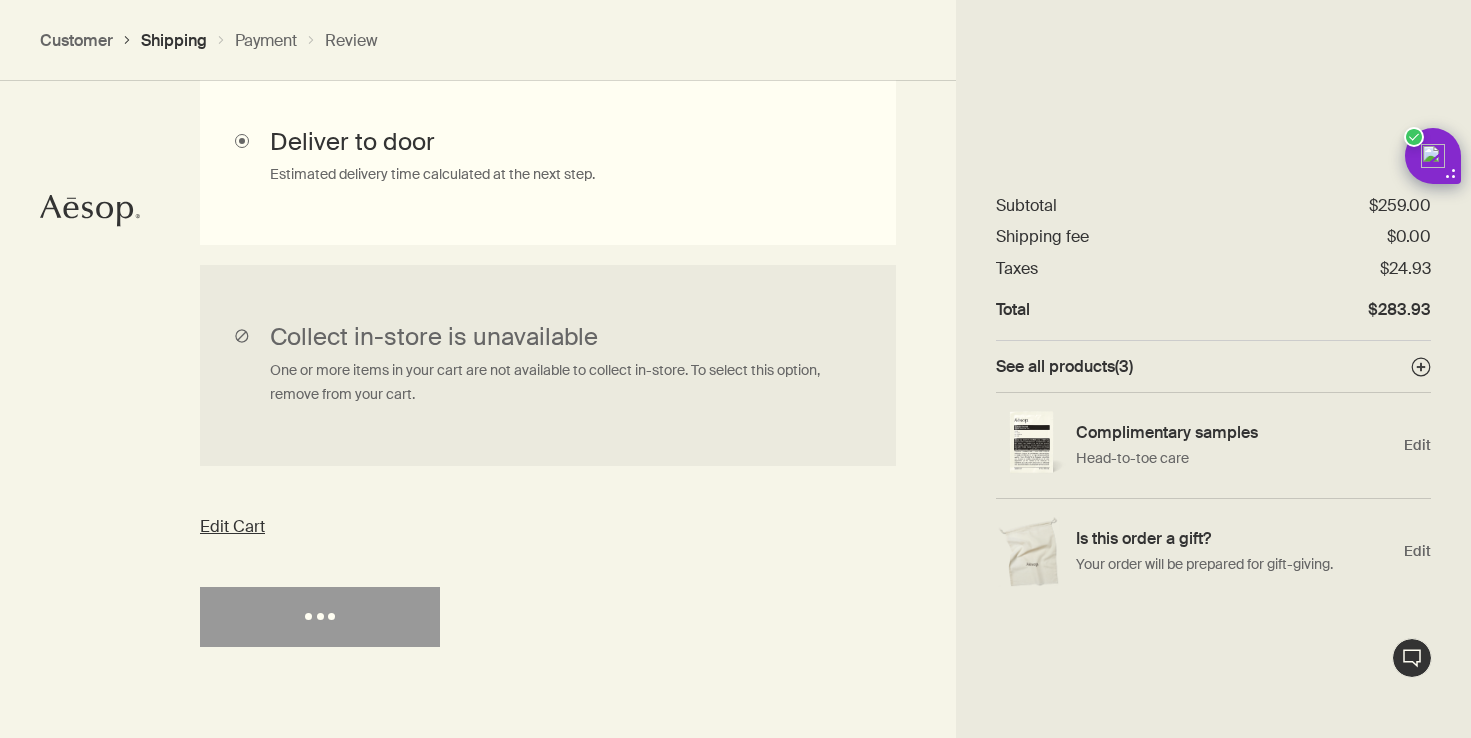 select on "US" 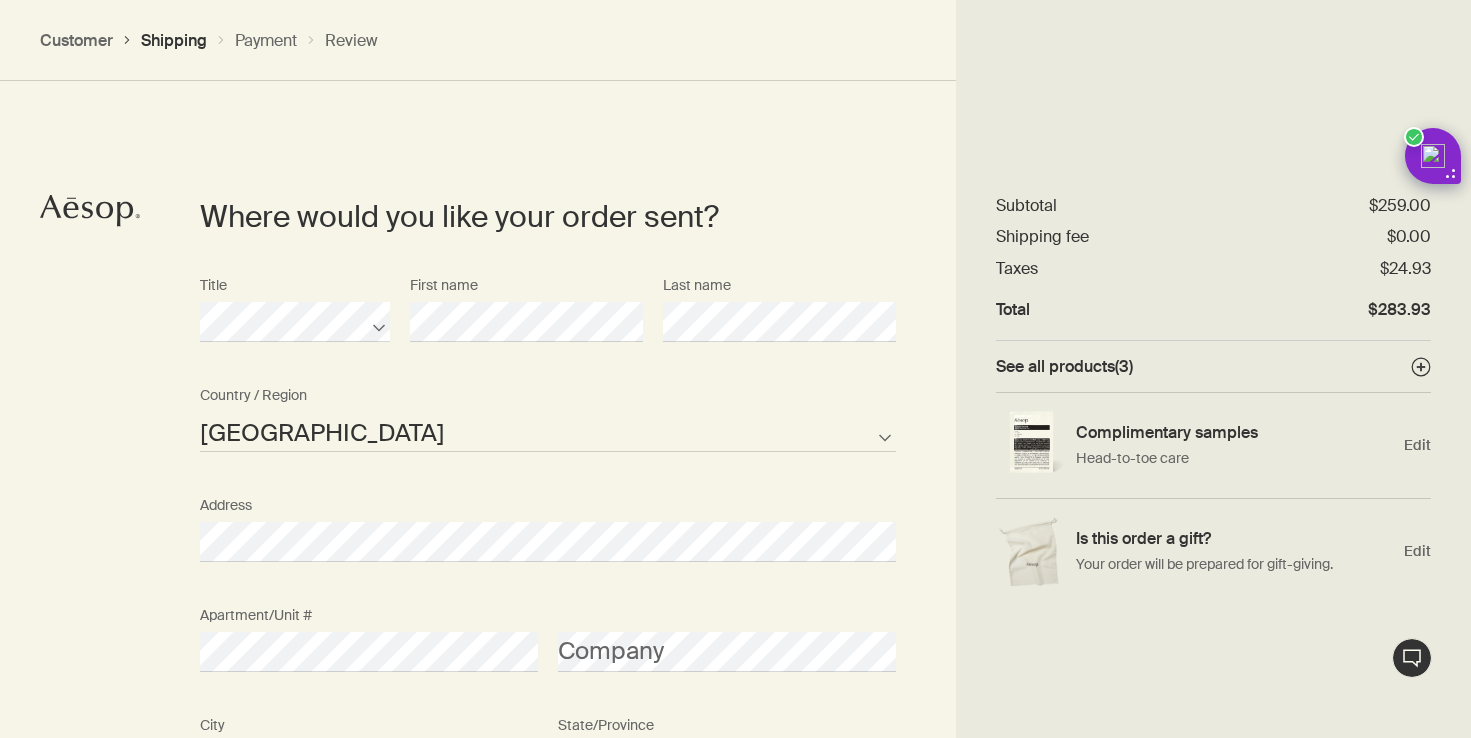 scroll, scrollTop: 865, scrollLeft: 0, axis: vertical 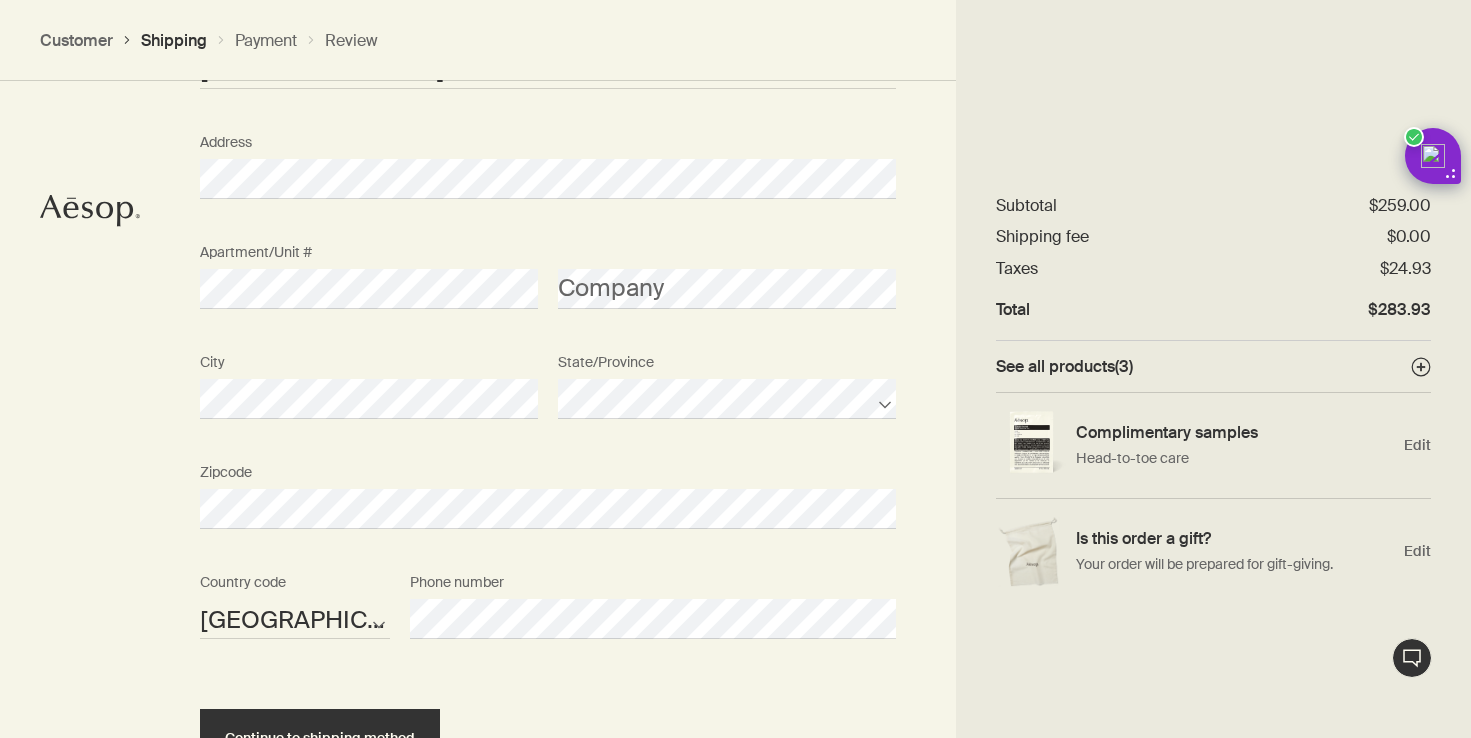 click on "Apartment/Unit # Company" at bounding box center (548, 289) 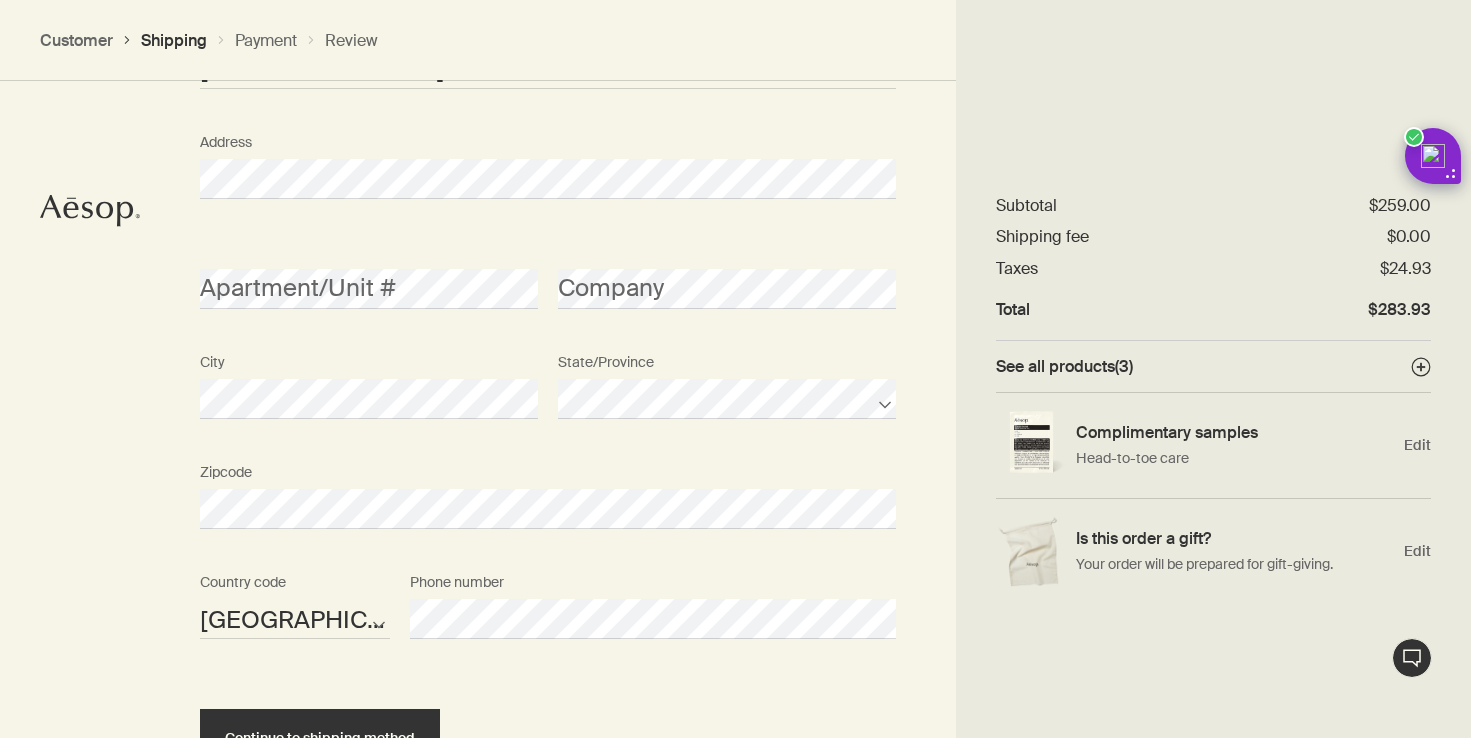 click on "Apartment/Unit # Company" at bounding box center (548, 289) 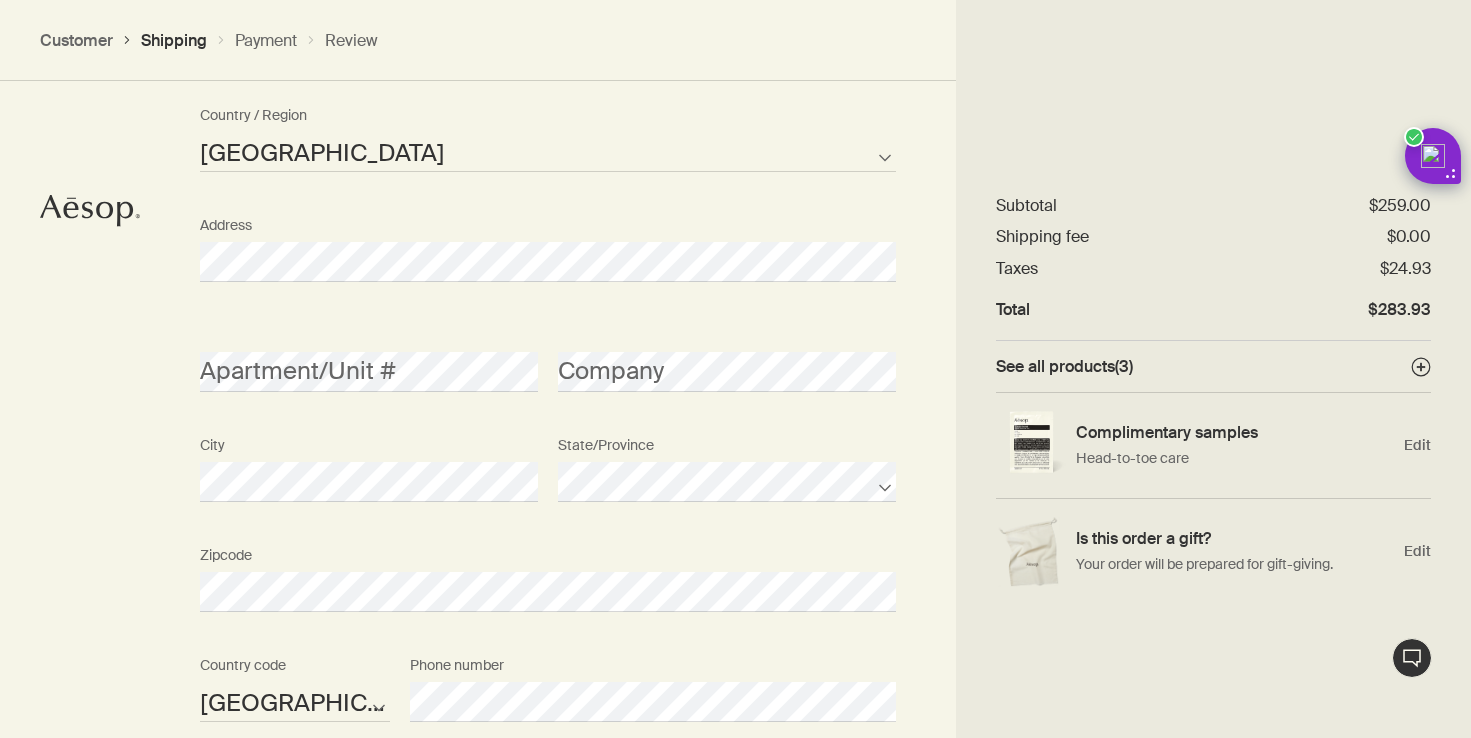 scroll, scrollTop: 1389, scrollLeft: 0, axis: vertical 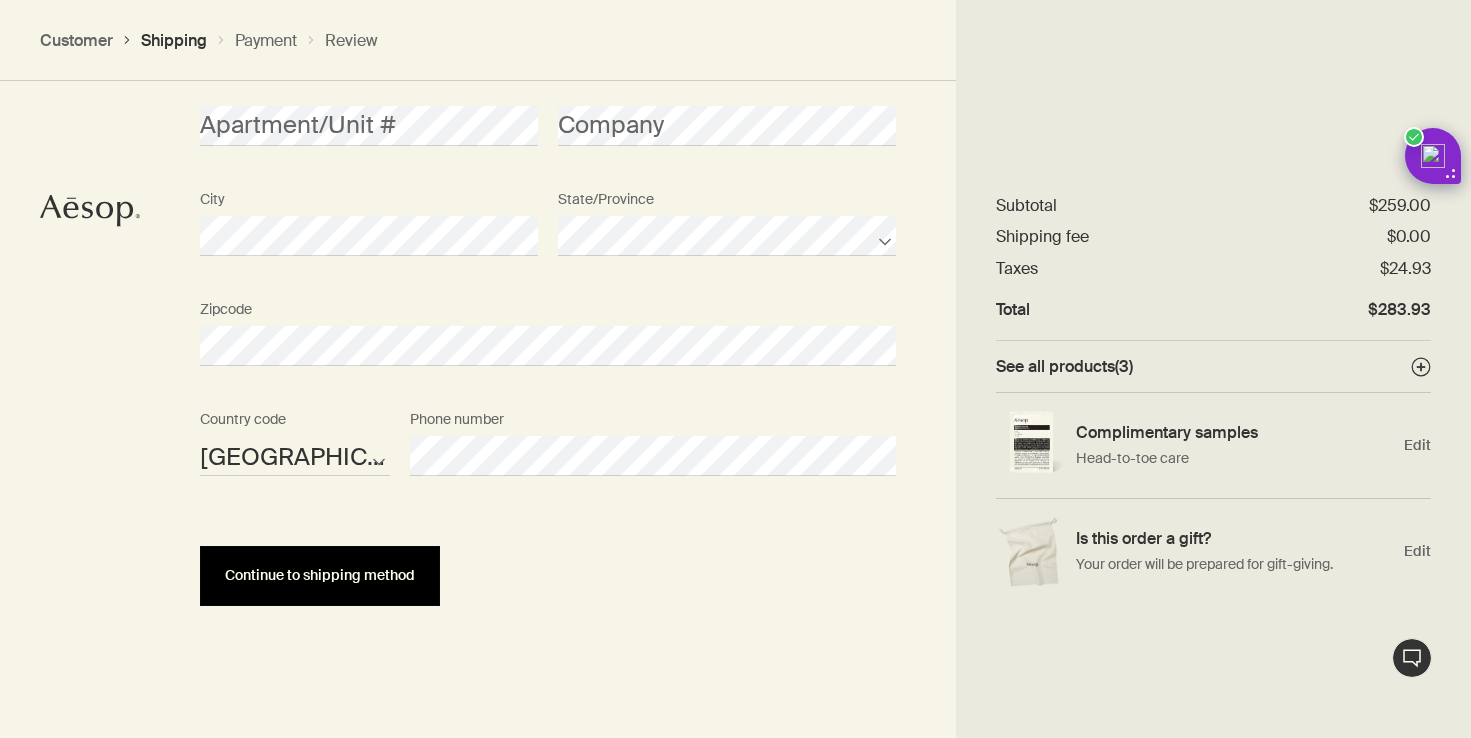 click on "Continue to shipping method" at bounding box center (320, 576) 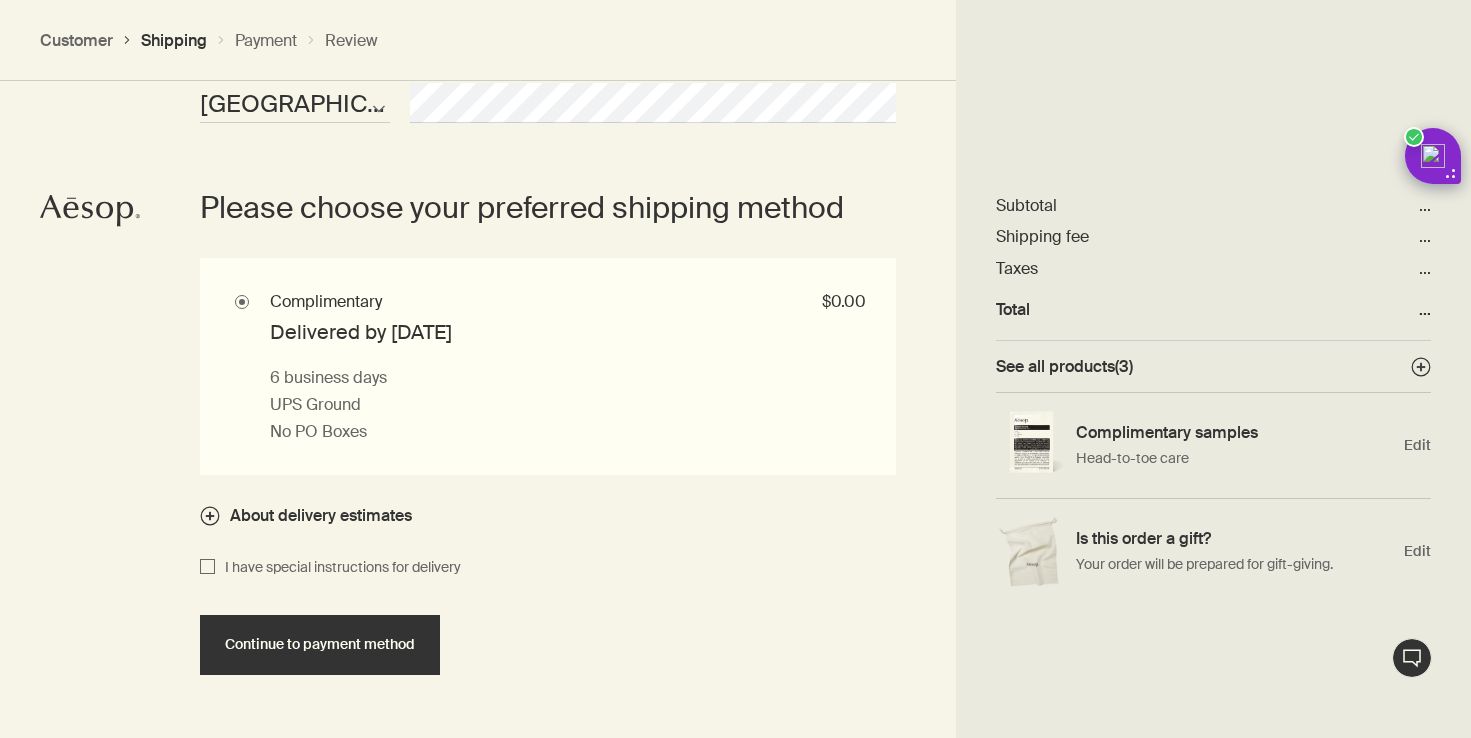 scroll, scrollTop: 1742, scrollLeft: 0, axis: vertical 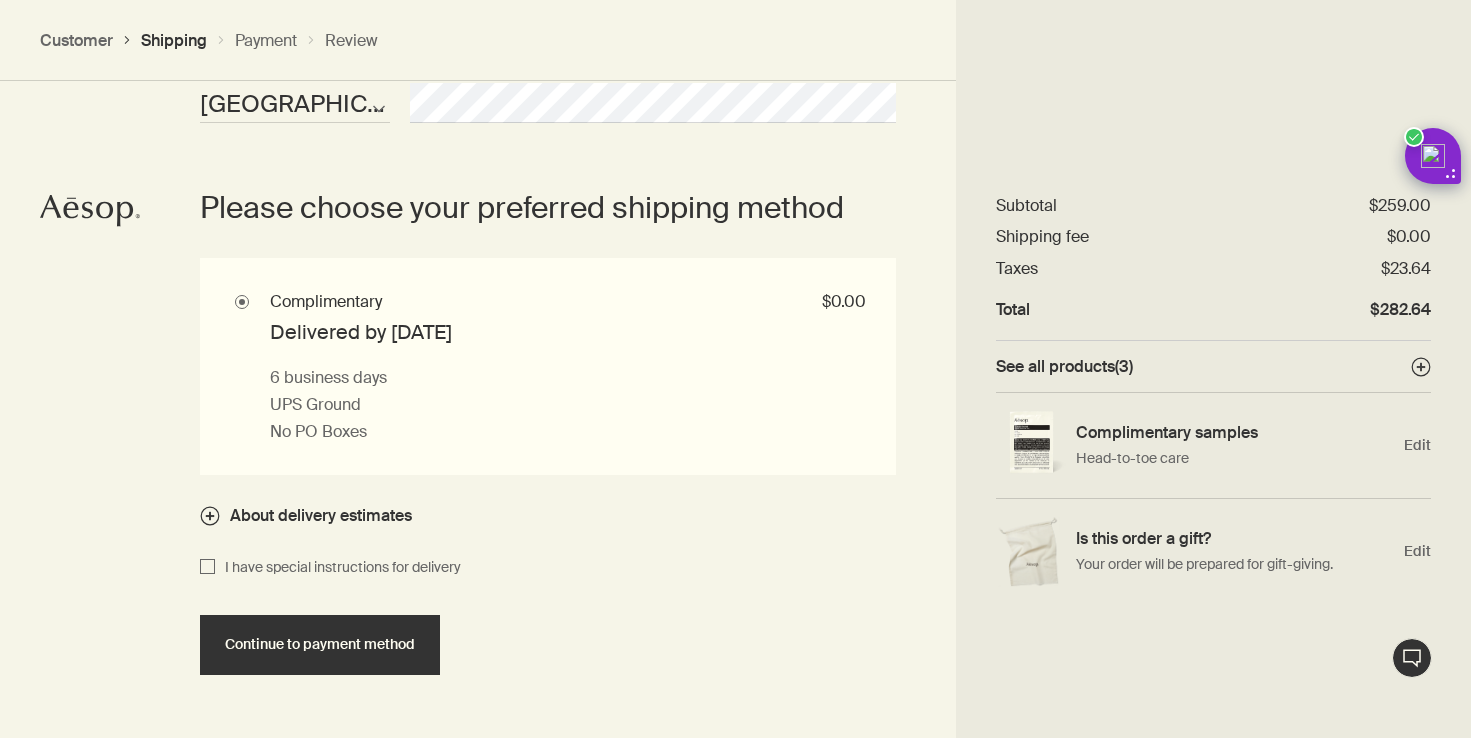 click on "About delivery estimates" at bounding box center [321, 515] 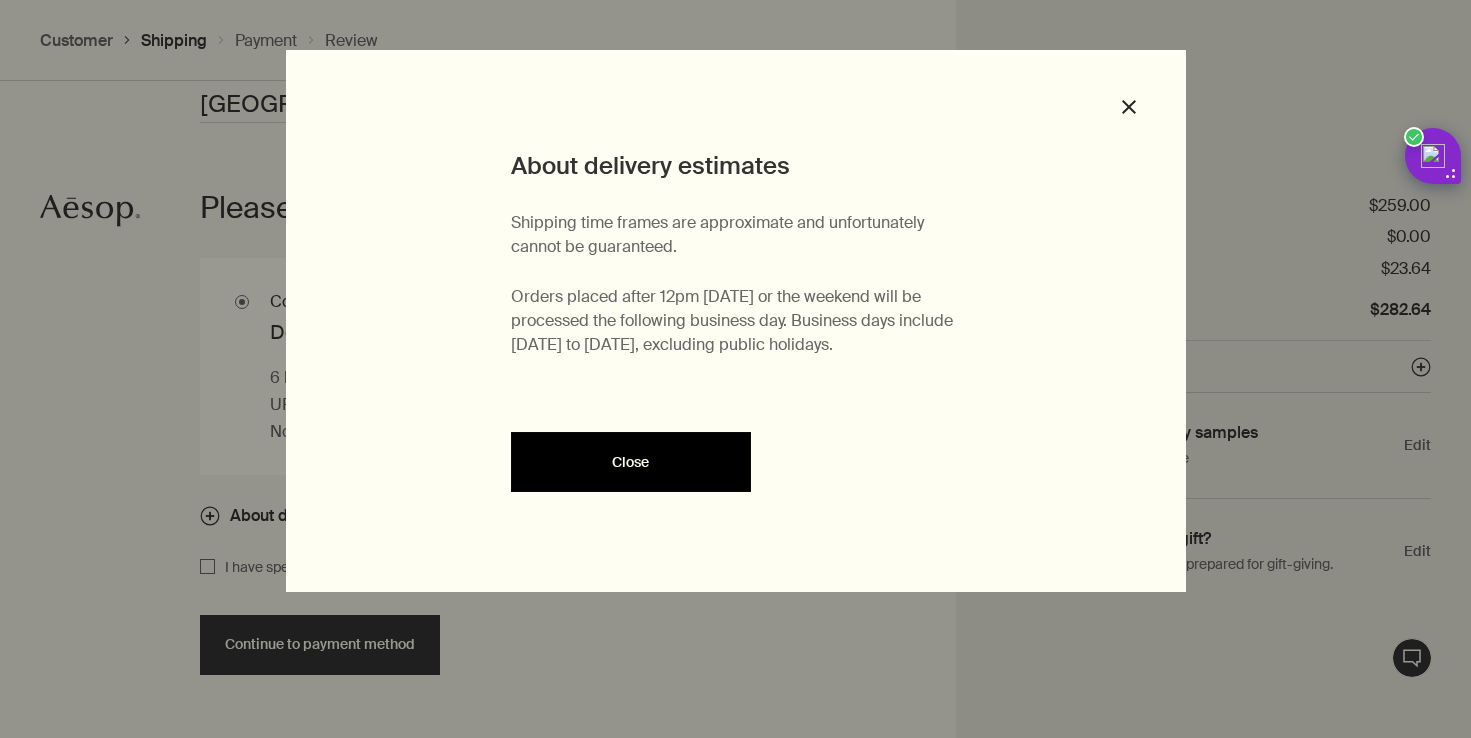 click on "Close" at bounding box center (631, 462) 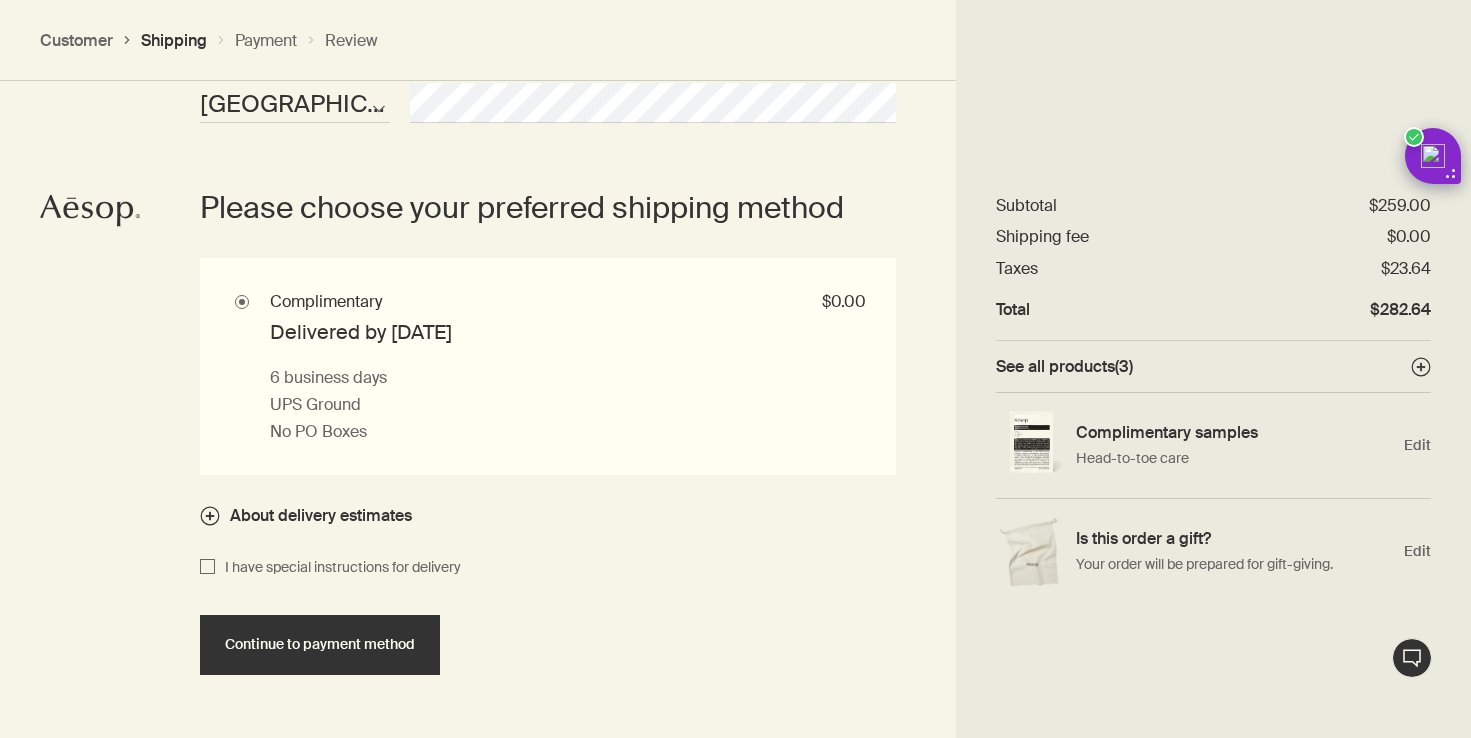 scroll, scrollTop: 1758, scrollLeft: 0, axis: vertical 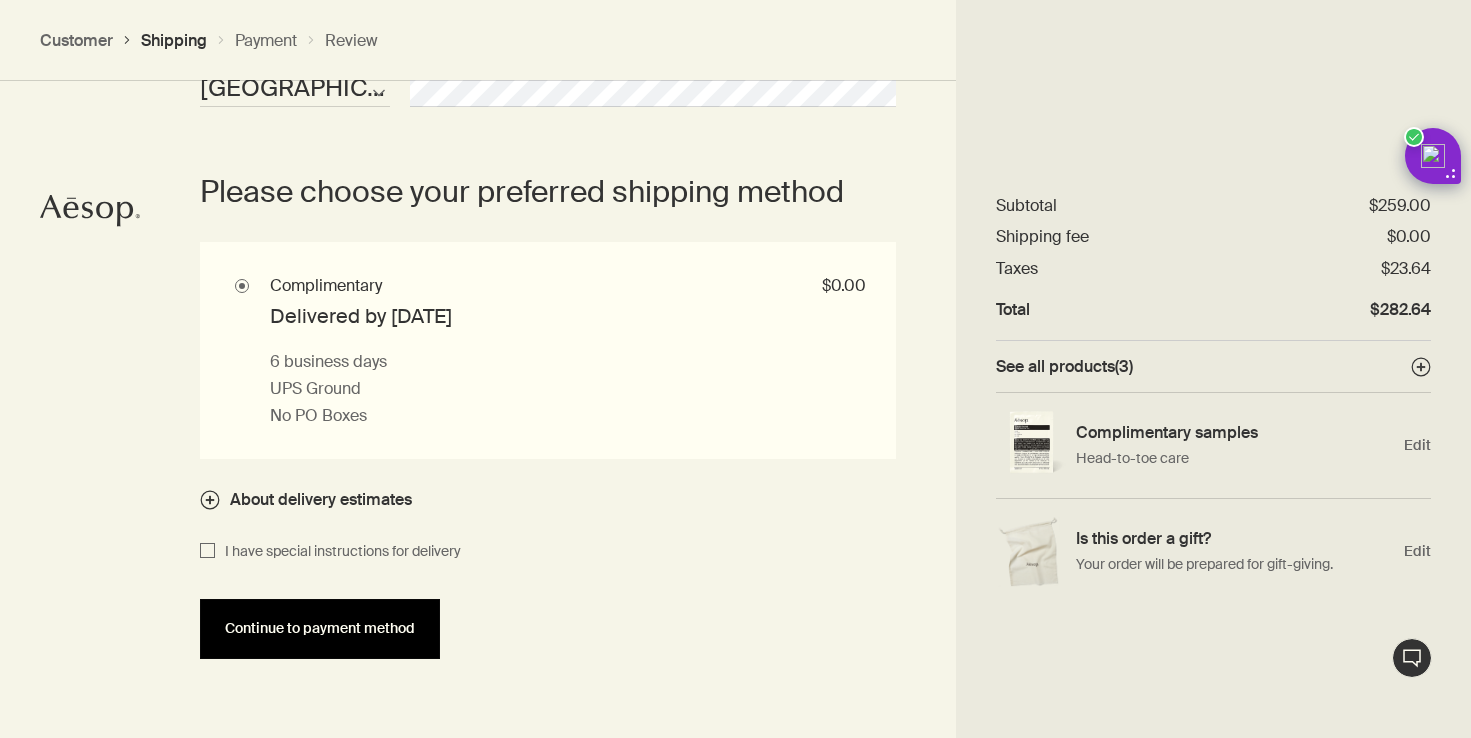 click on "Continue to payment method" at bounding box center (320, 629) 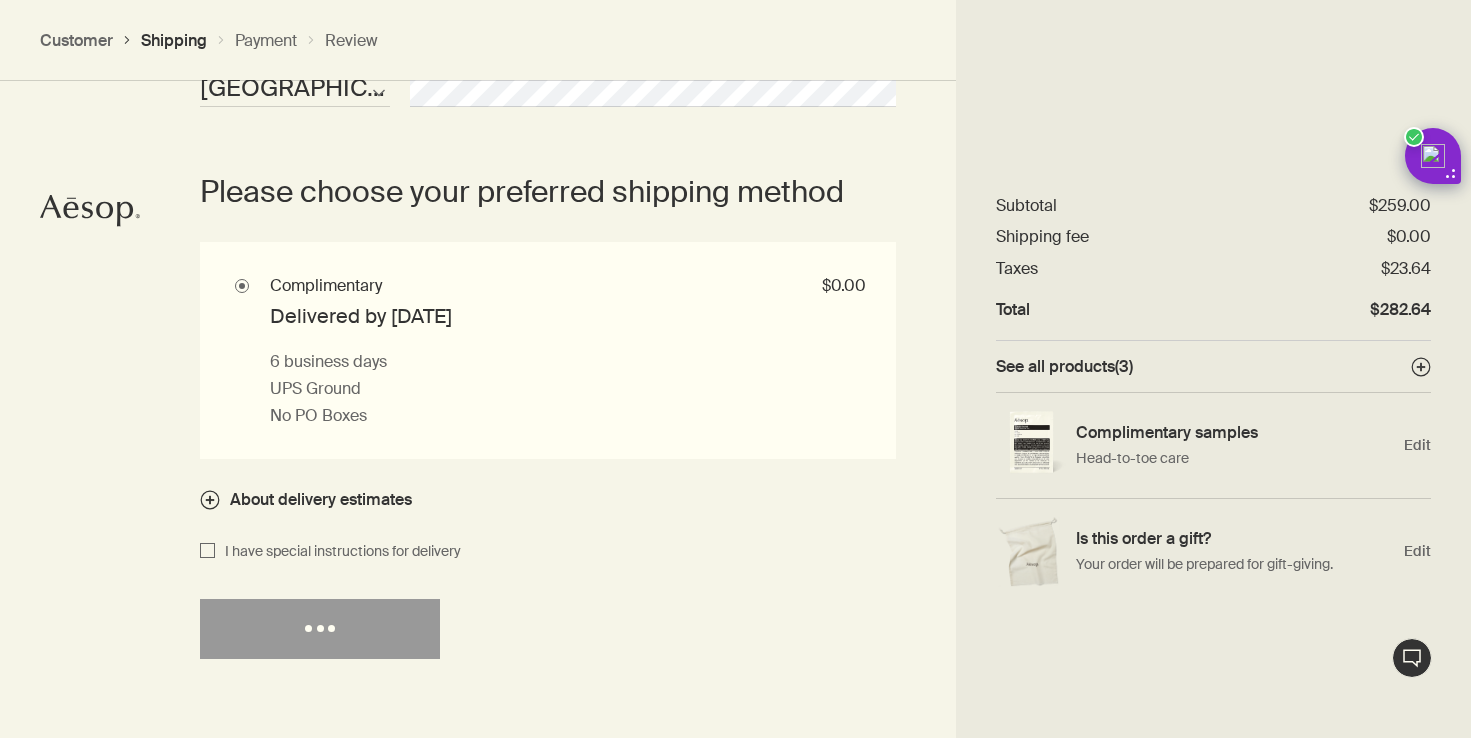 select on "US" 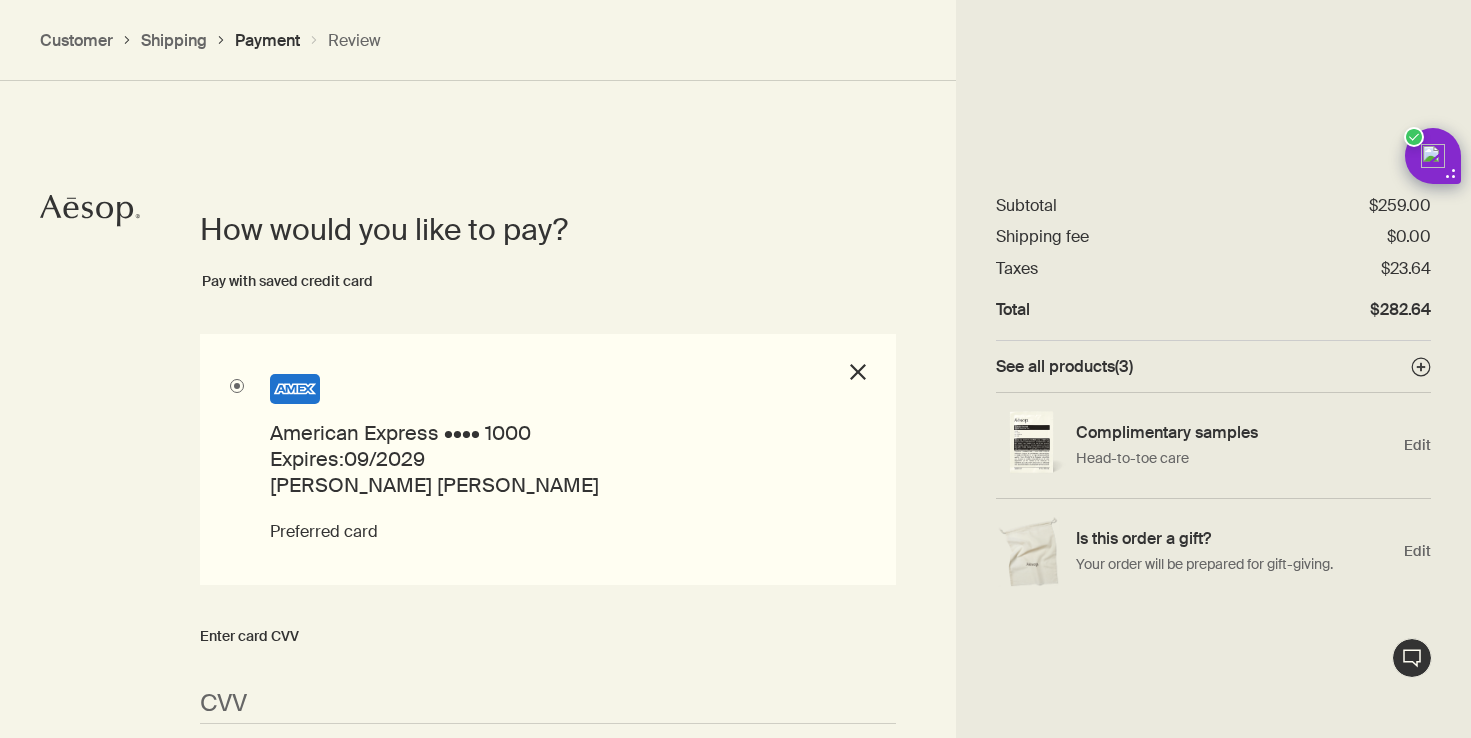 scroll, scrollTop: 1462, scrollLeft: 0, axis: vertical 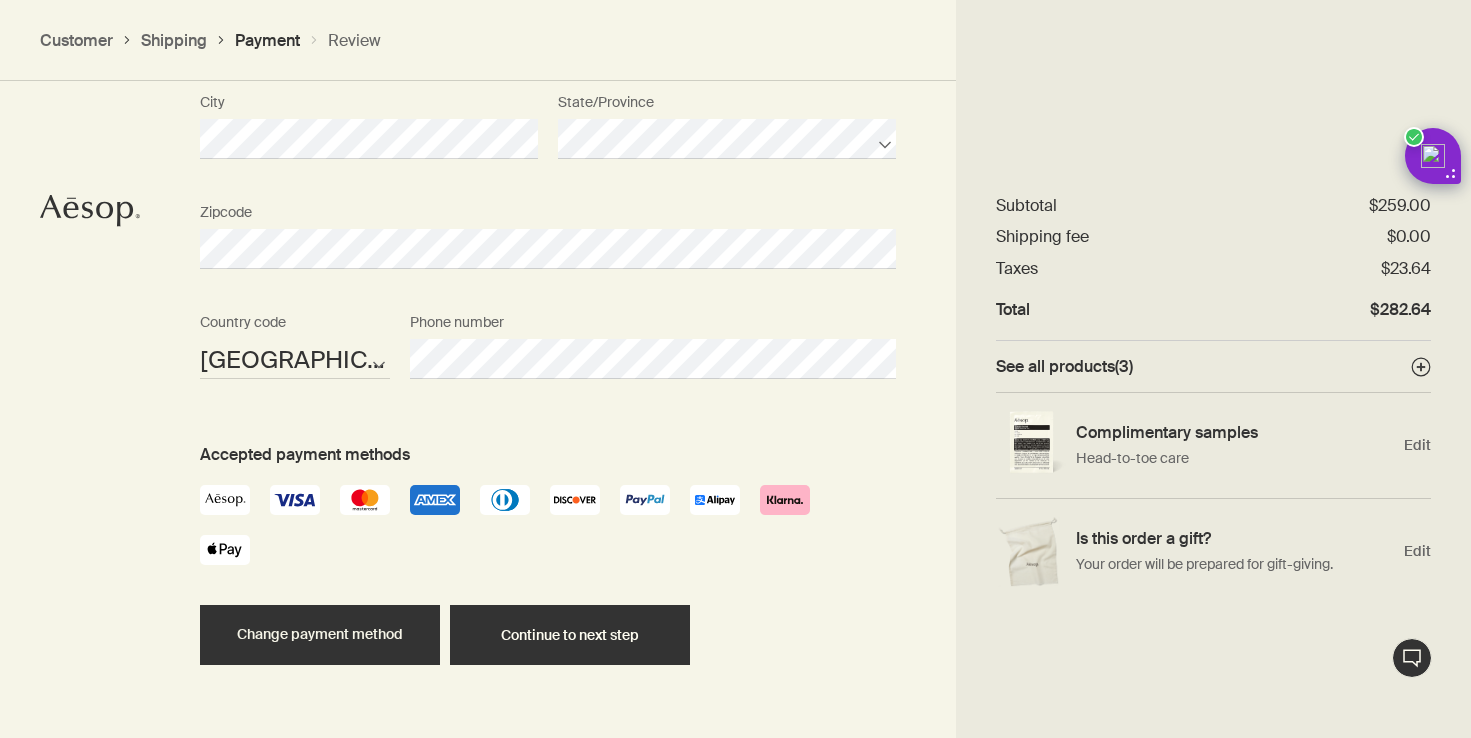 click on "Change payment method" at bounding box center (320, 635) 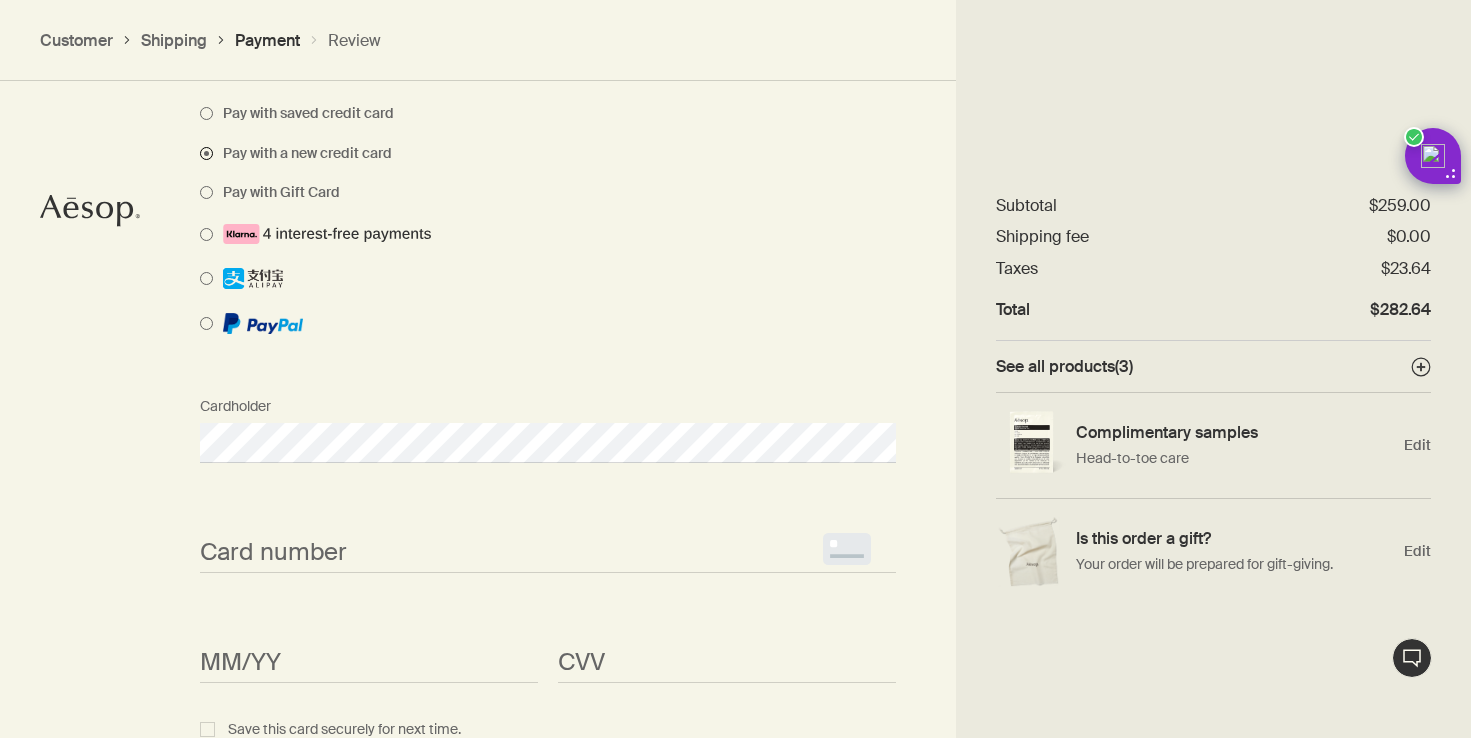 scroll, scrollTop: 1648, scrollLeft: 0, axis: vertical 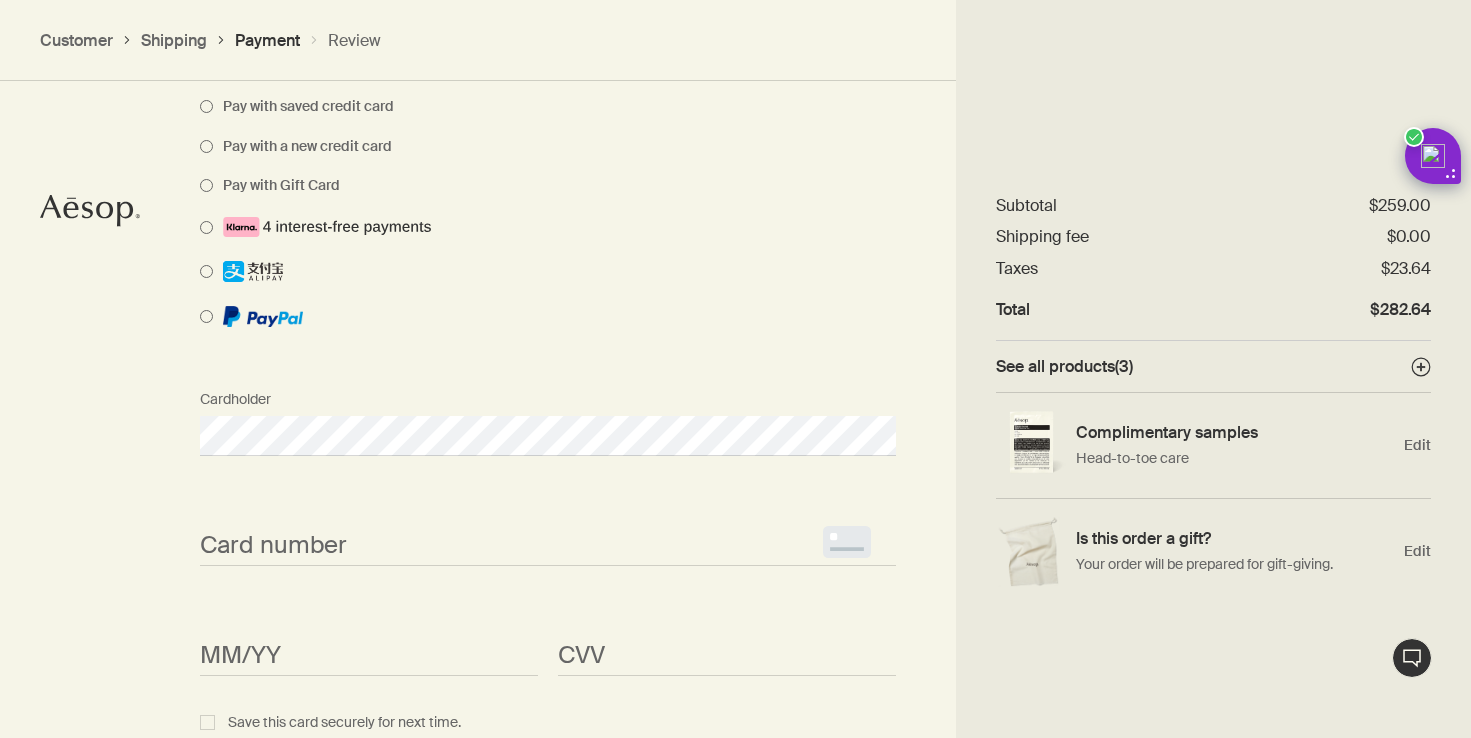 click on "Cardholder" at bounding box center (548, 418) 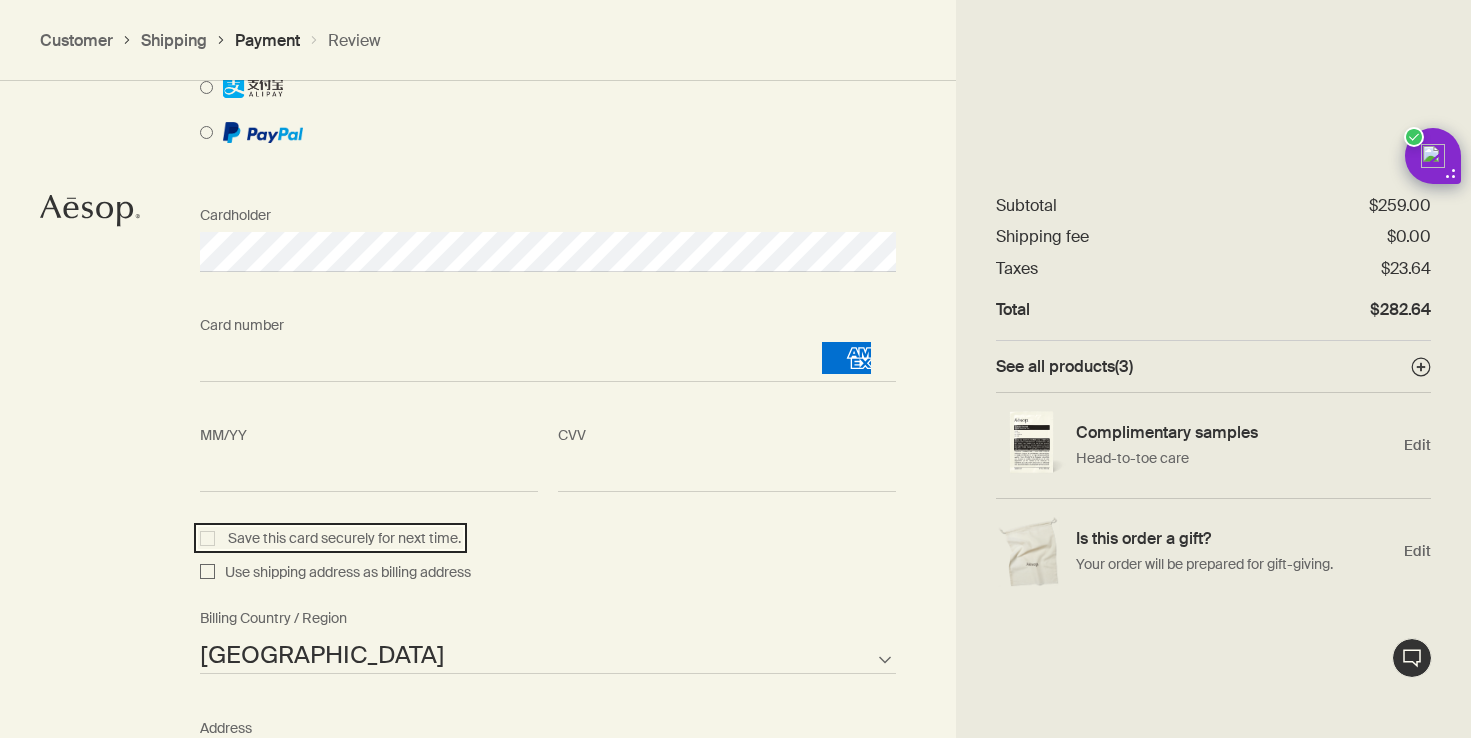 scroll, scrollTop: 1919, scrollLeft: 0, axis: vertical 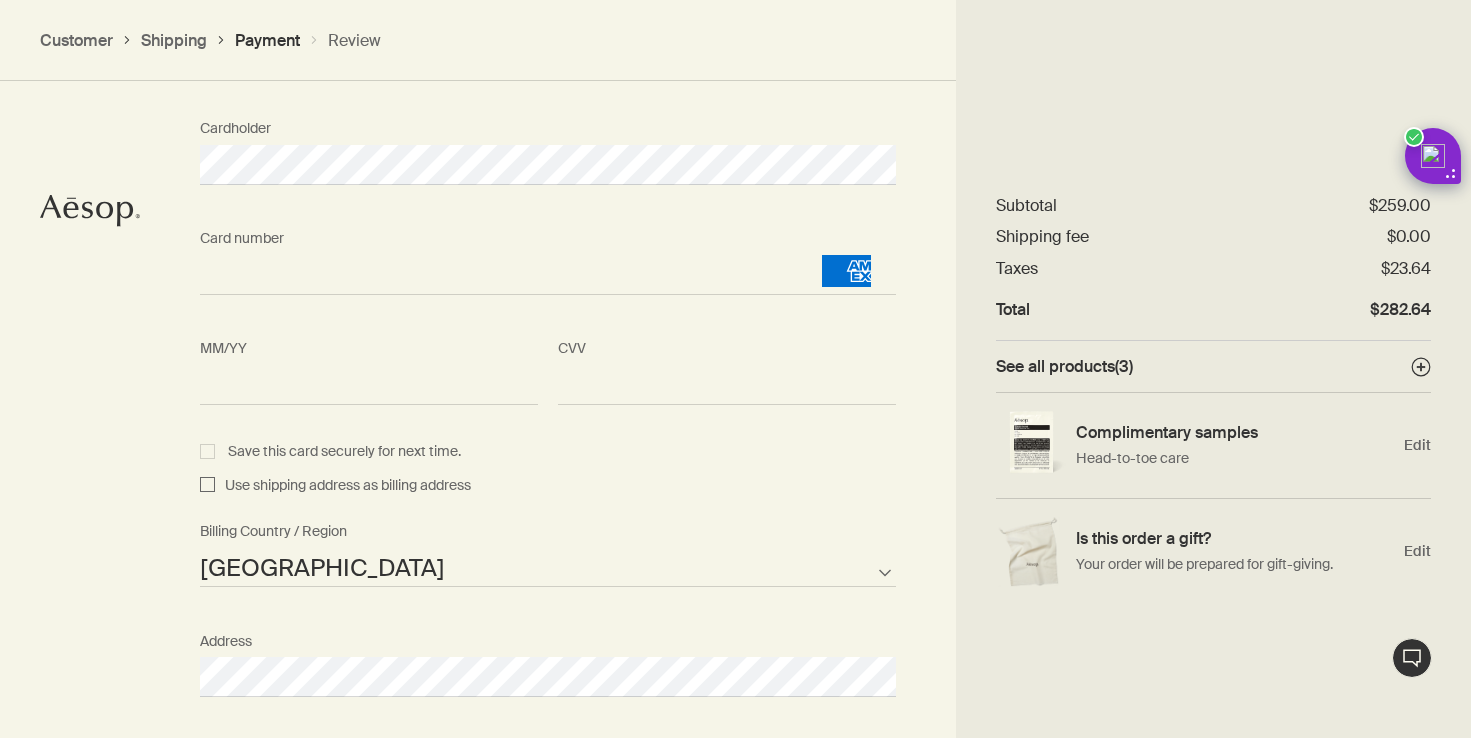 click on "Save this card securely for next time." at bounding box center (330, 451) 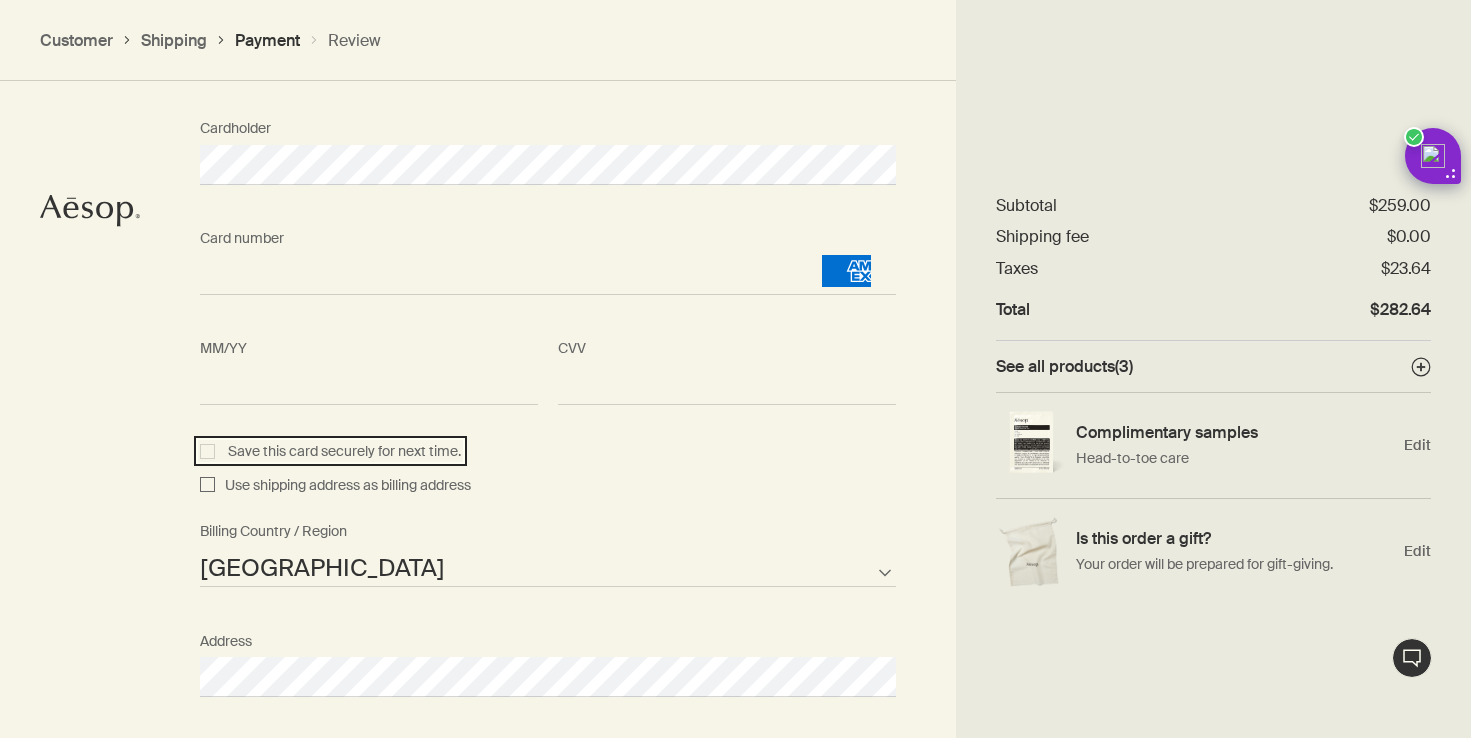 click on "Save this card securely for next time." at bounding box center (210, 449) 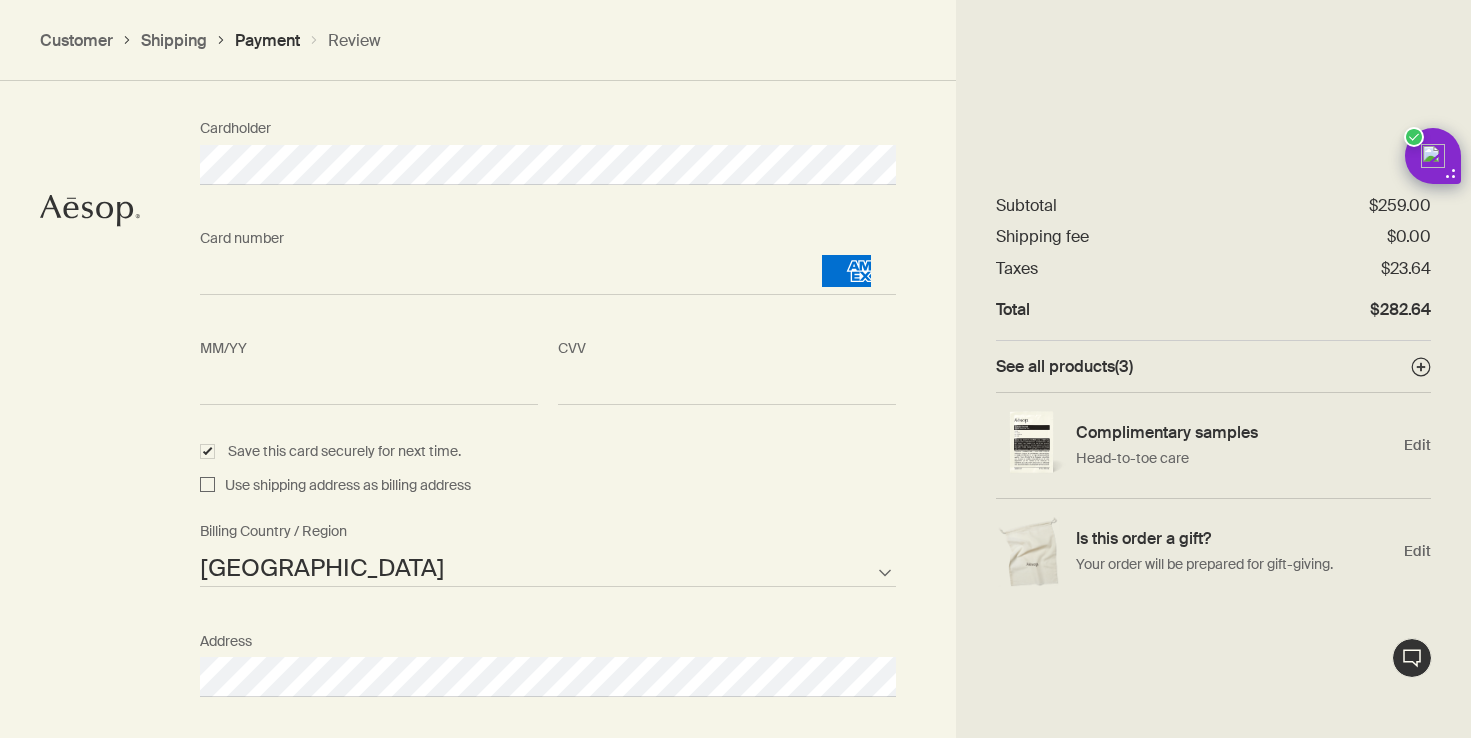 click on "Use shipping address as billing address" at bounding box center (343, 486) 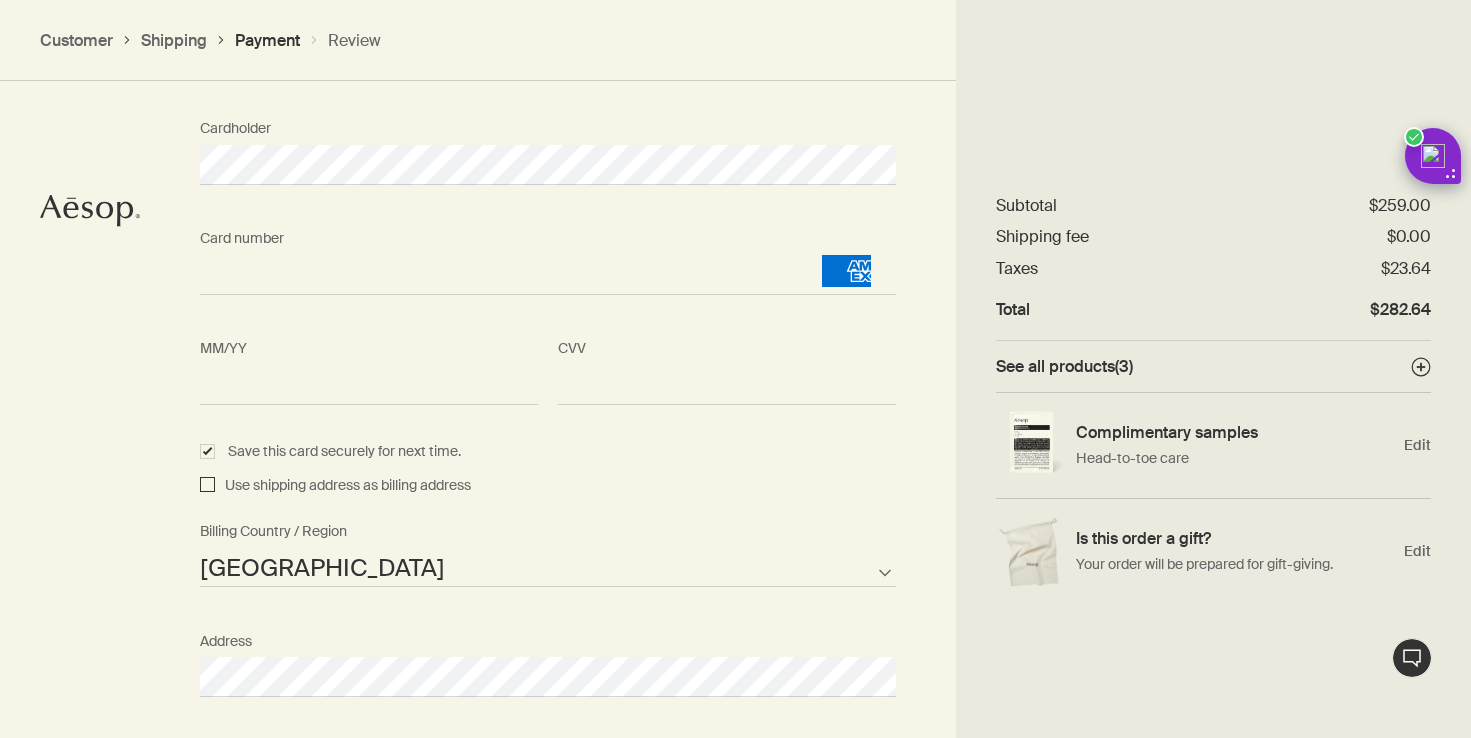 click on "Use shipping address as billing address" at bounding box center (207, 486) 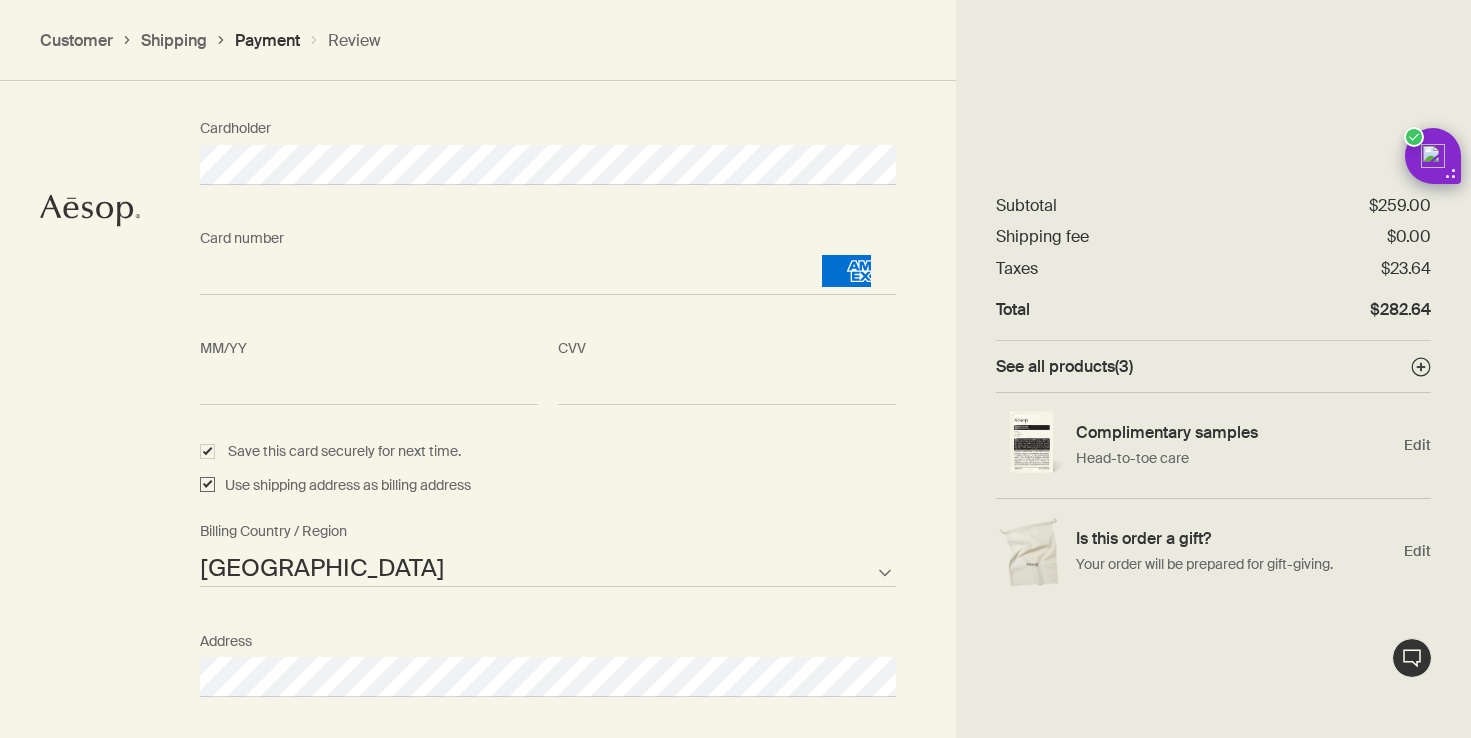 checkbox on "true" 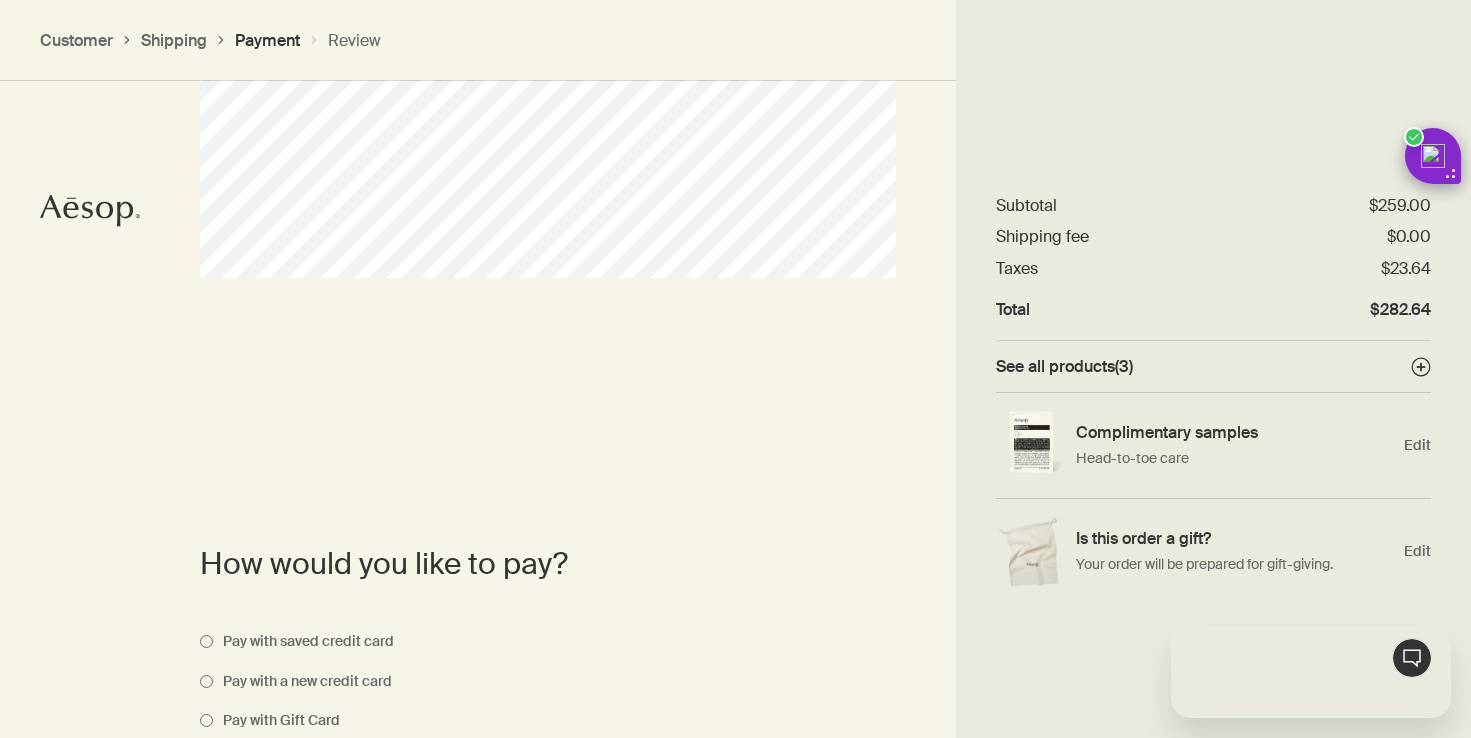 scroll, scrollTop: 0, scrollLeft: 0, axis: both 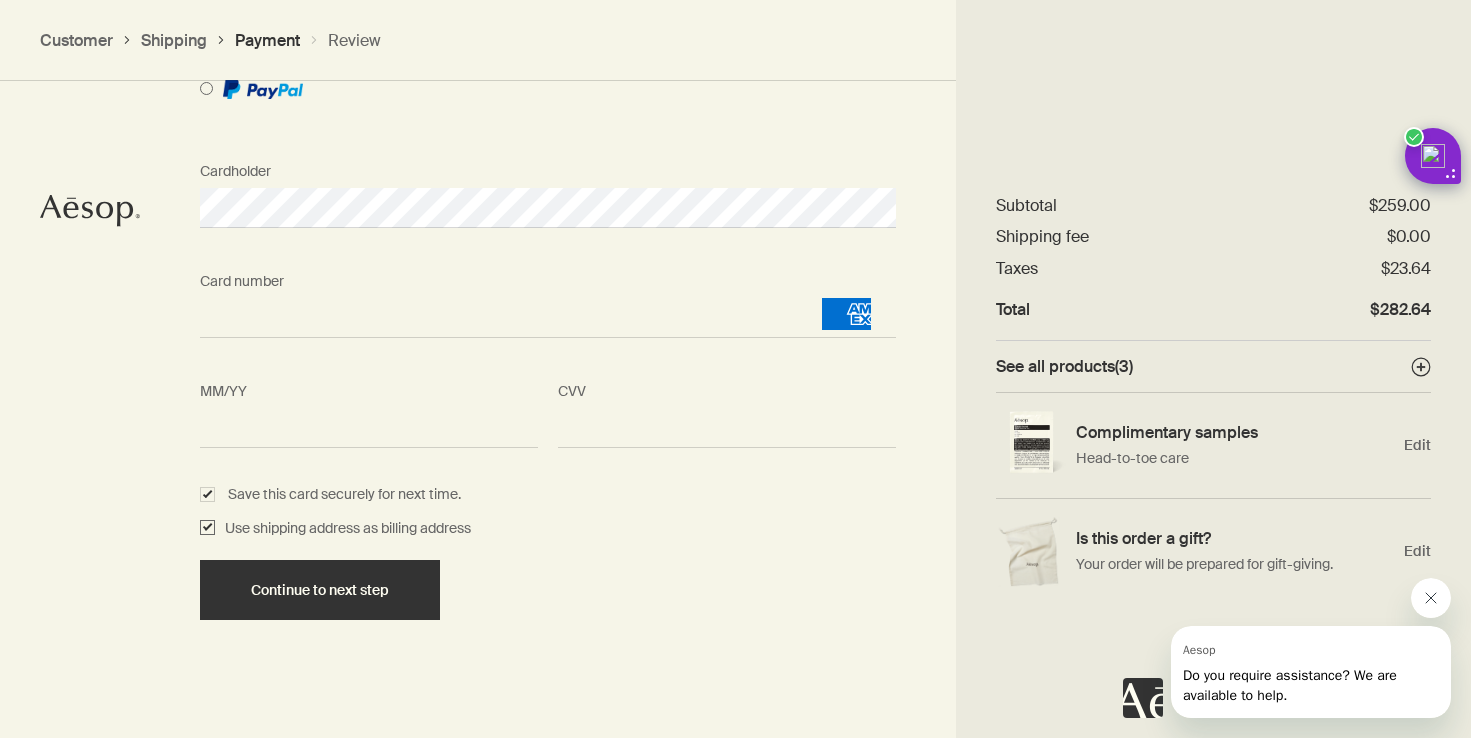 click 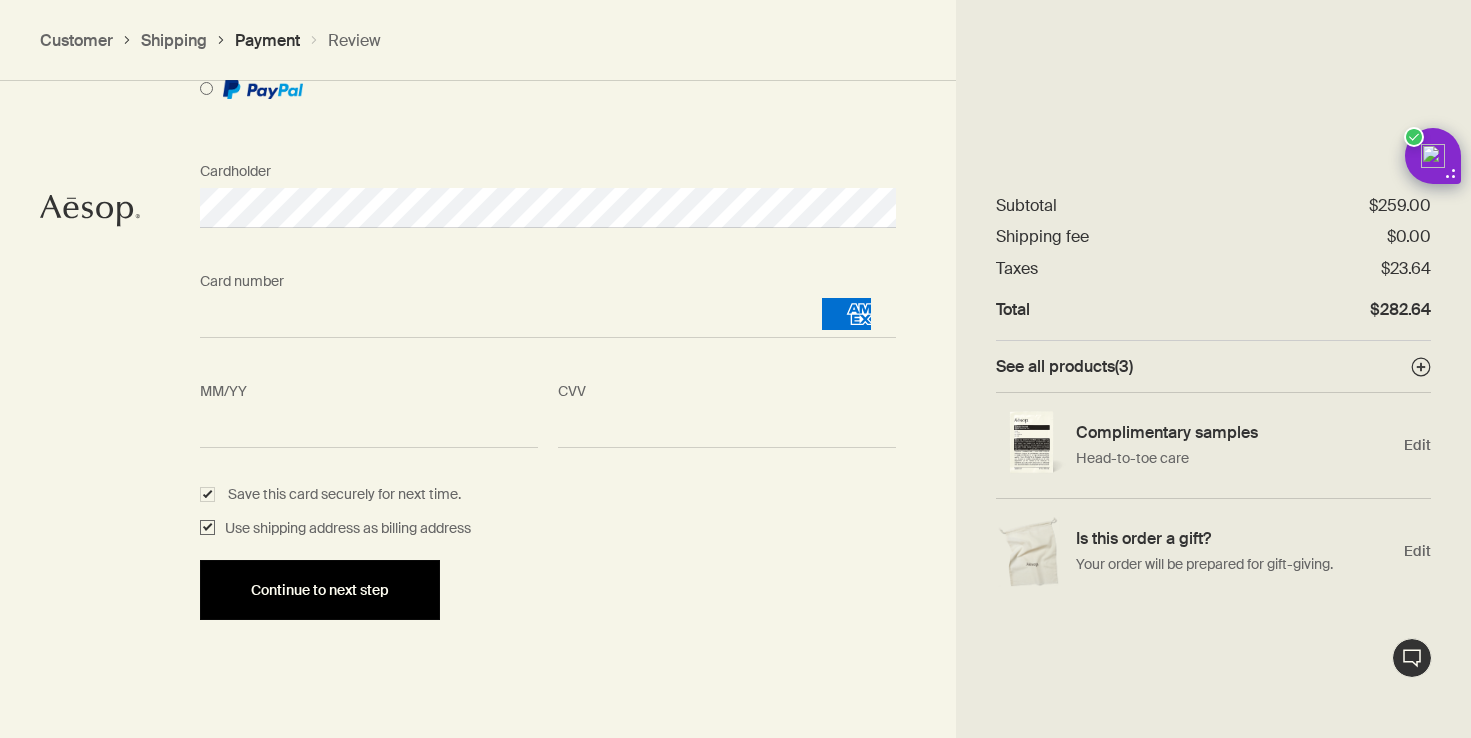 click on "Continue to next step" at bounding box center (320, 590) 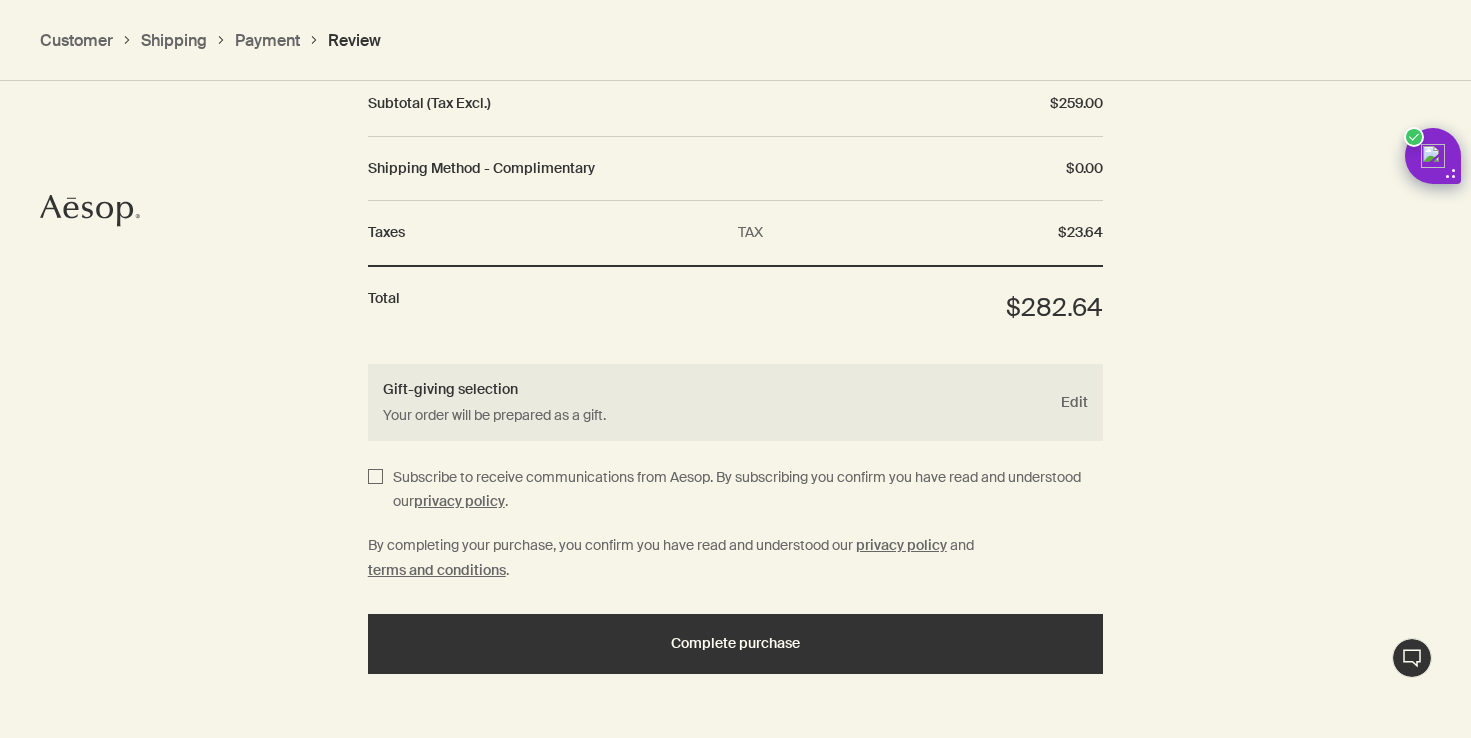 scroll, scrollTop: 2620, scrollLeft: 0, axis: vertical 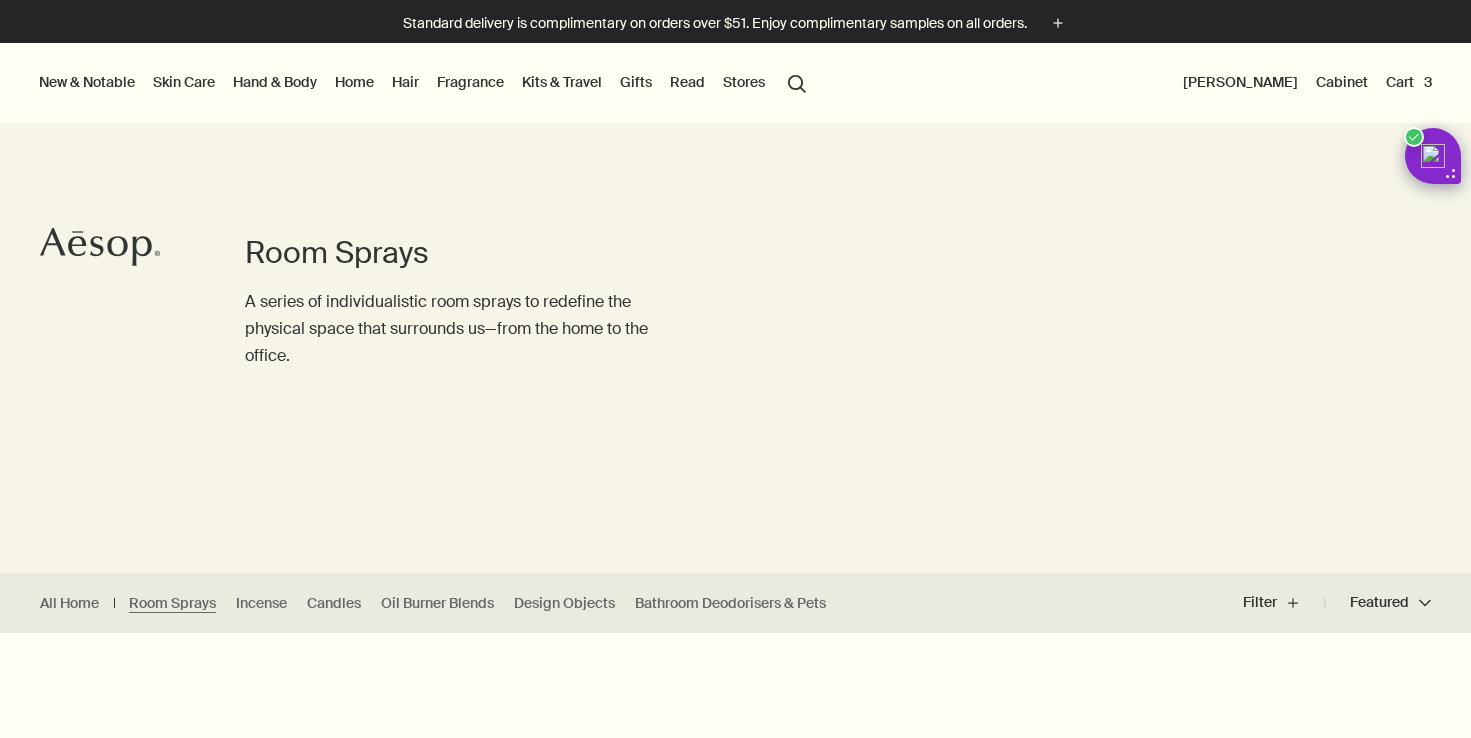 click on "Cart 3" at bounding box center [1409, 82] 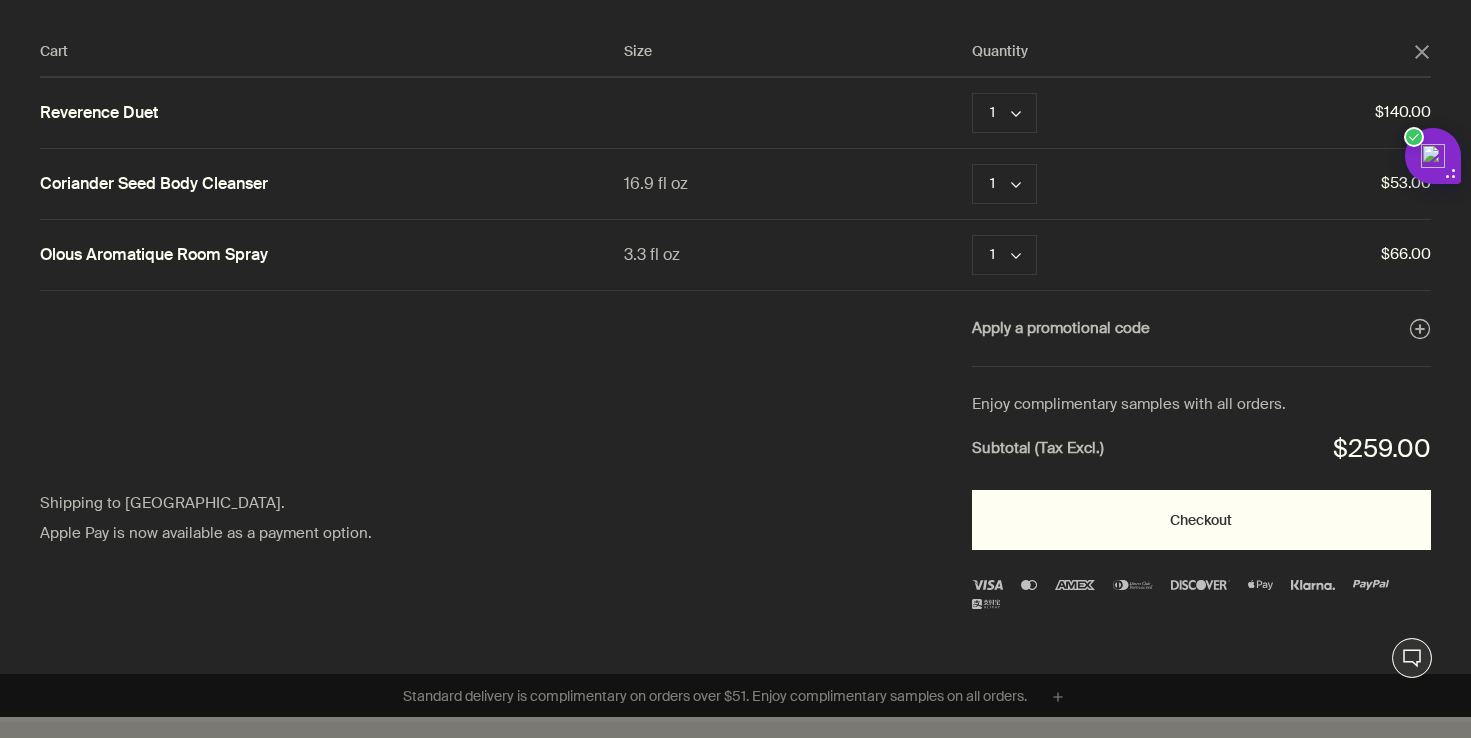 click on "Checkout" at bounding box center [1201, 520] 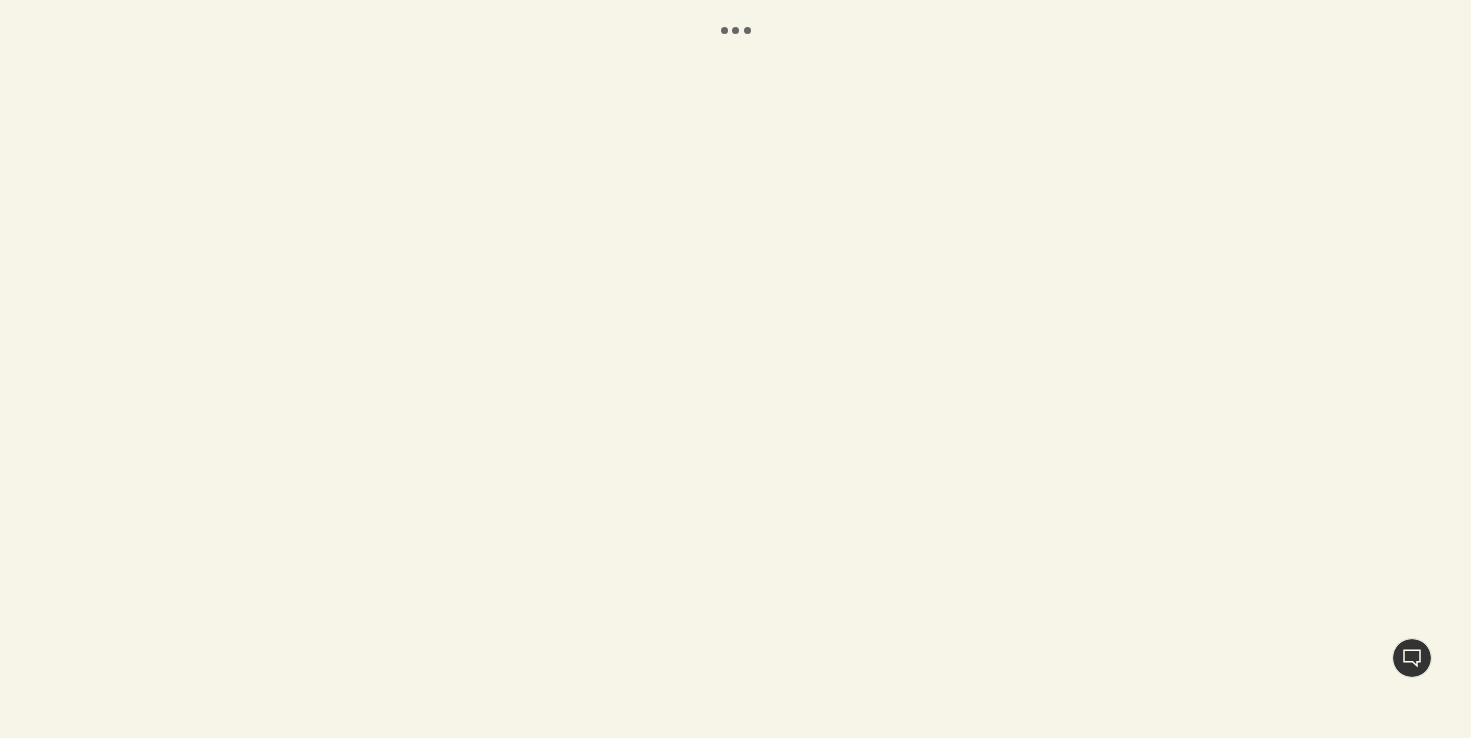 scroll, scrollTop: 0, scrollLeft: 0, axis: both 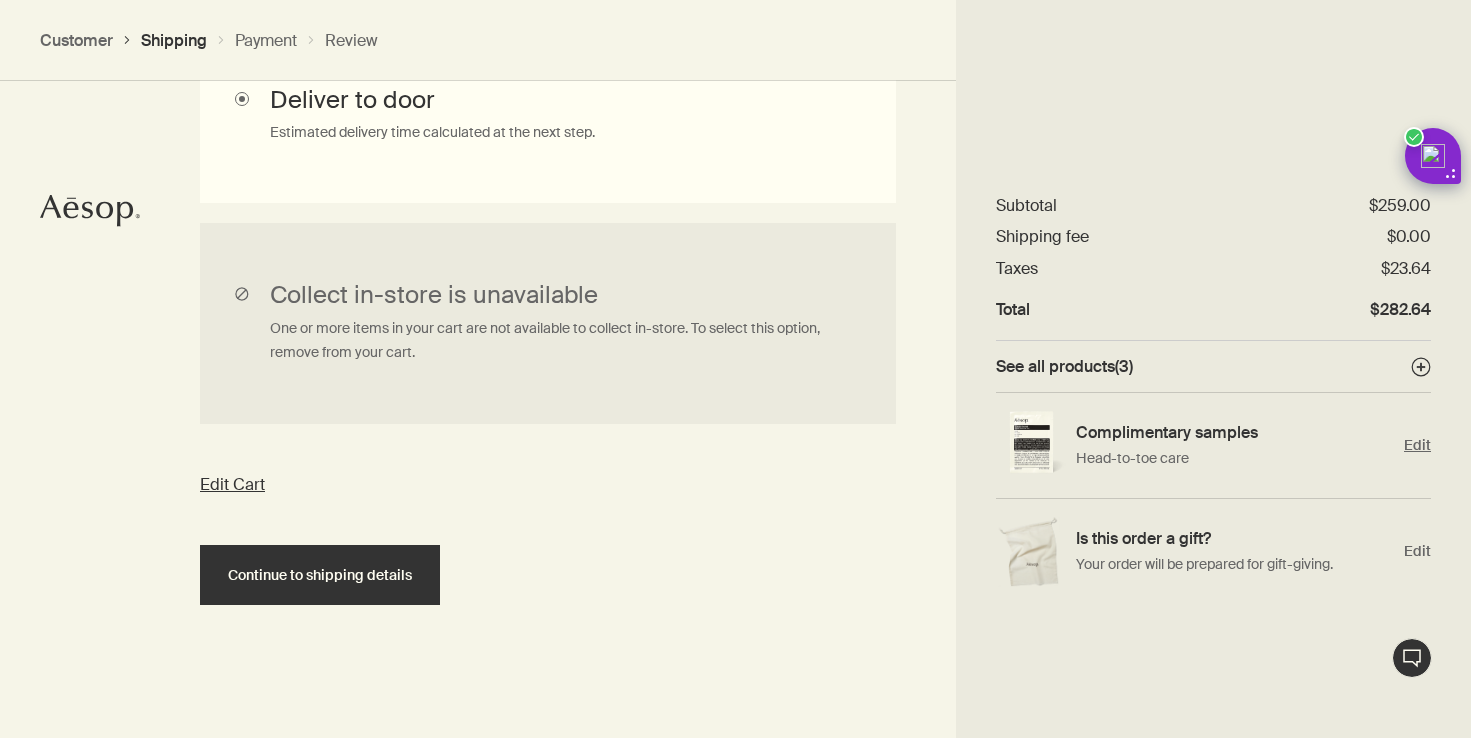 click on "Edit" at bounding box center (1417, 445) 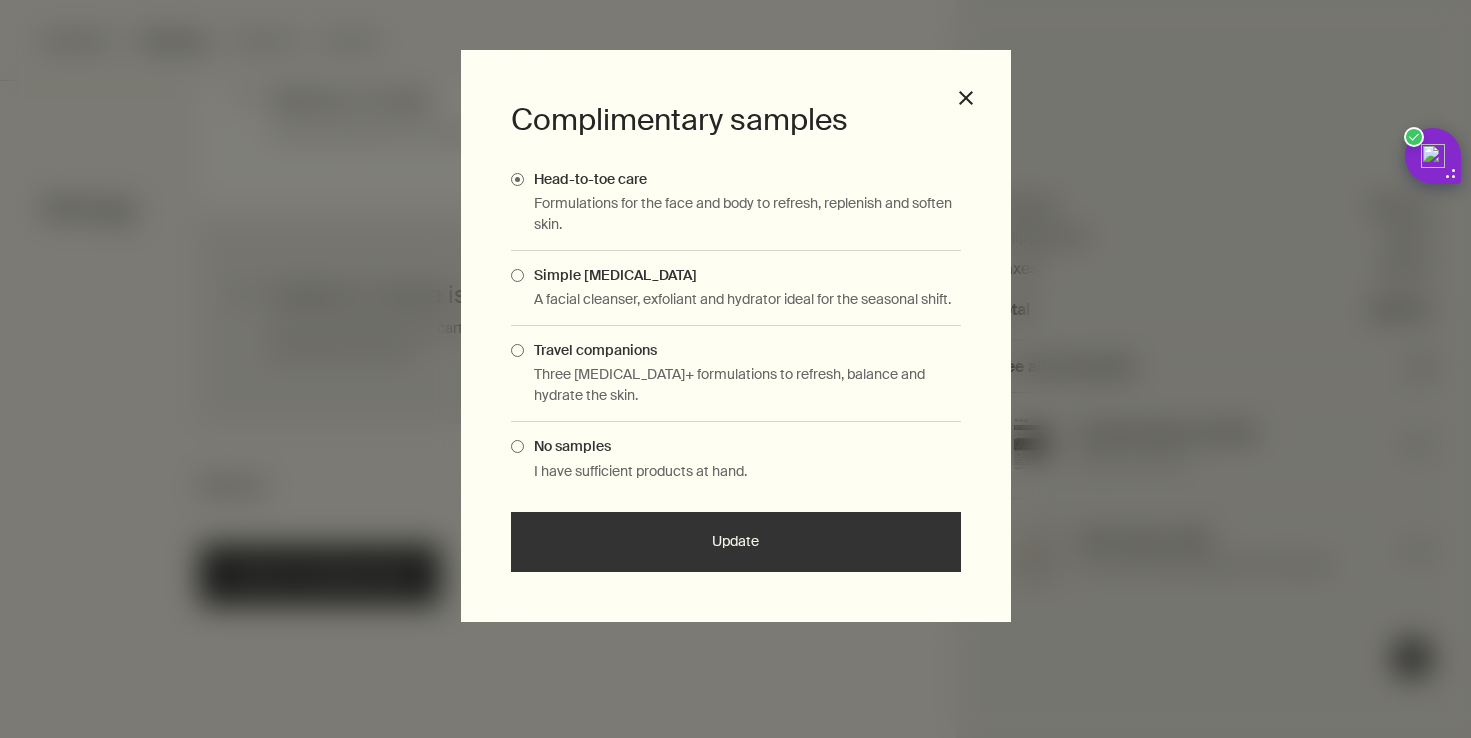 click on "Travel companions" at bounding box center [590, 350] 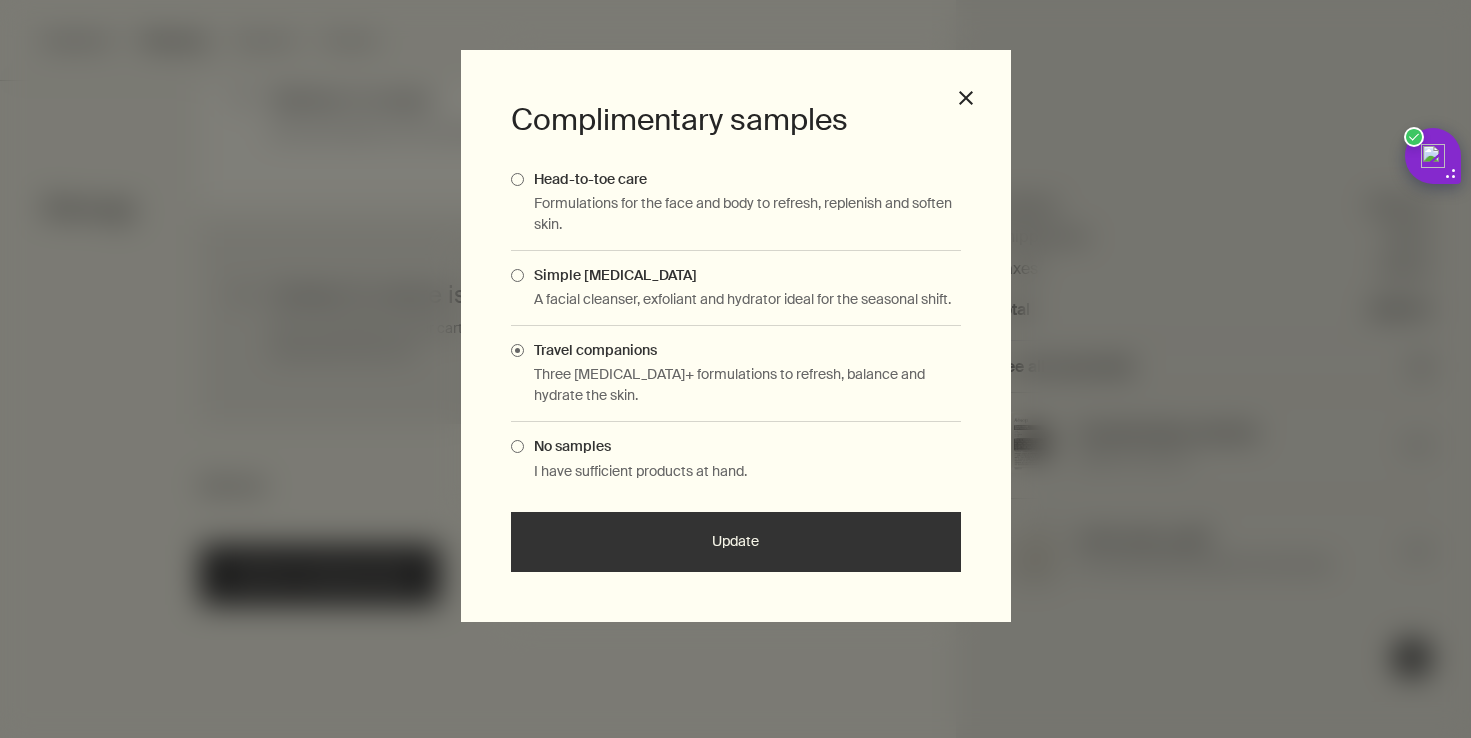 click on "Update" at bounding box center [736, 542] 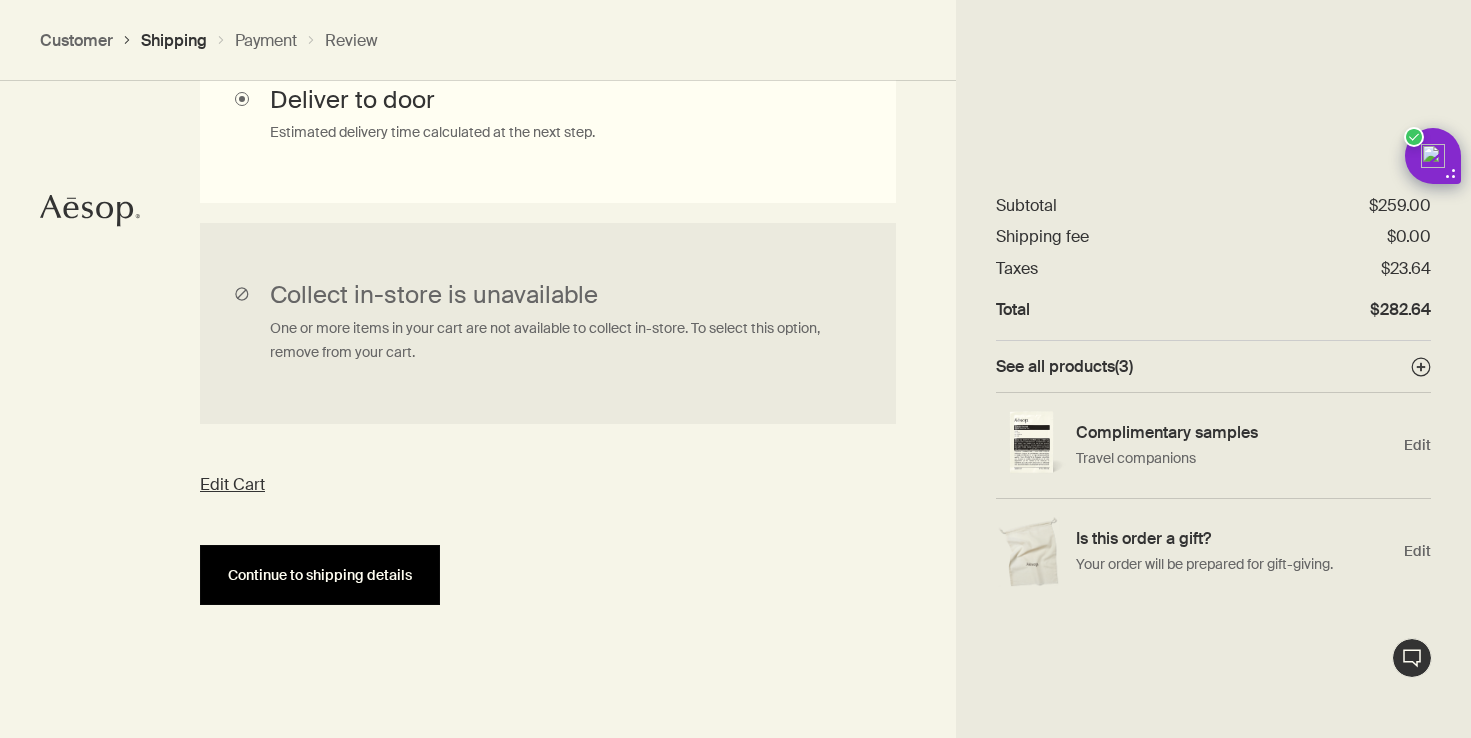 click on "Continue to shipping details" at bounding box center (320, 575) 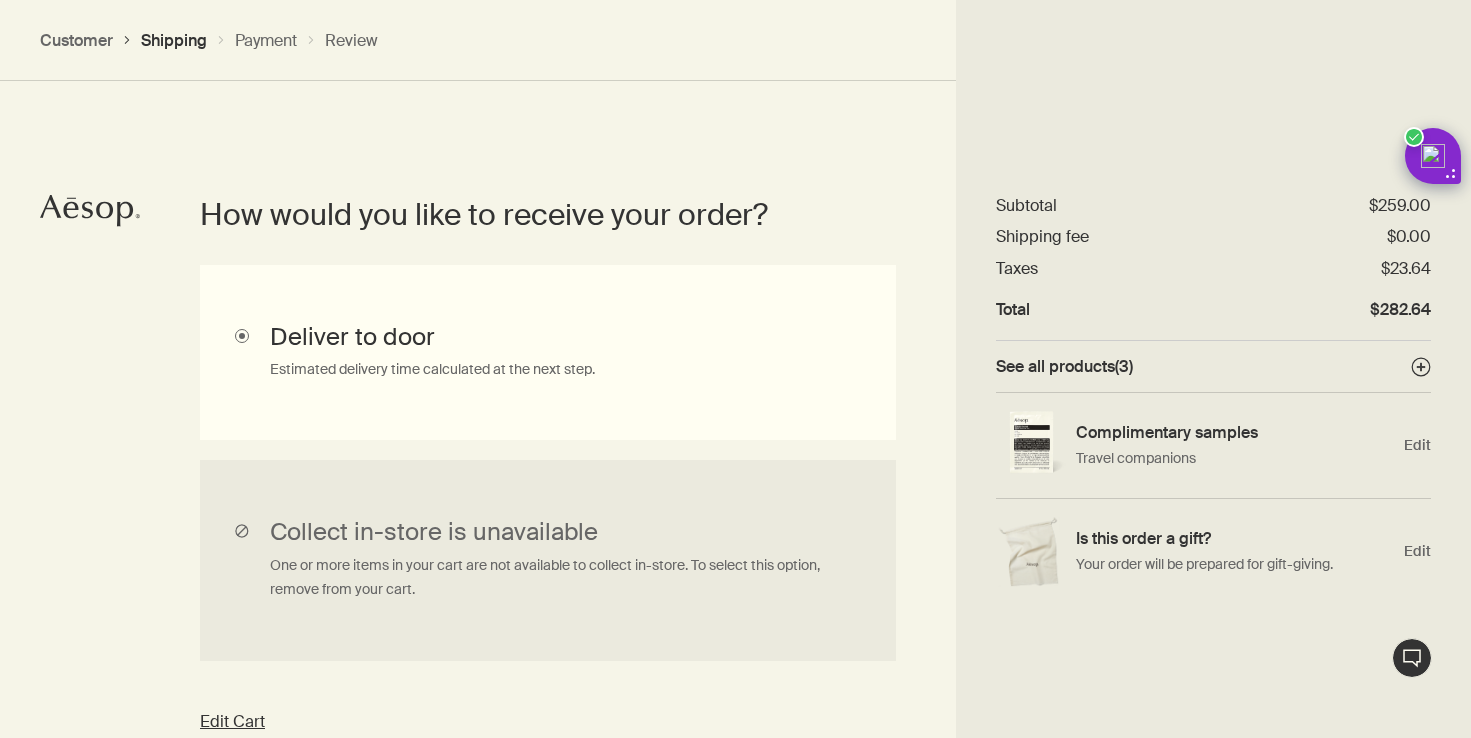 select on "US" 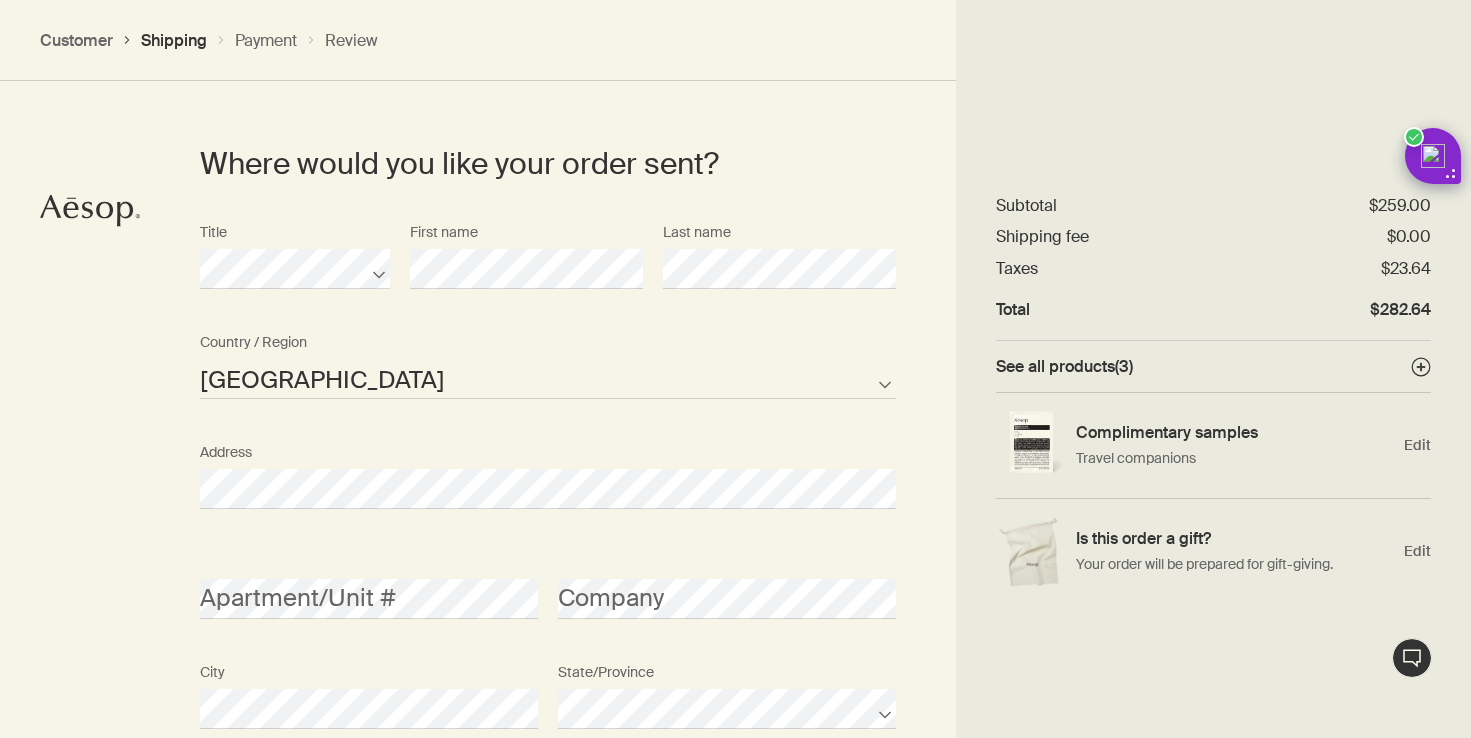 scroll, scrollTop: 879, scrollLeft: 0, axis: vertical 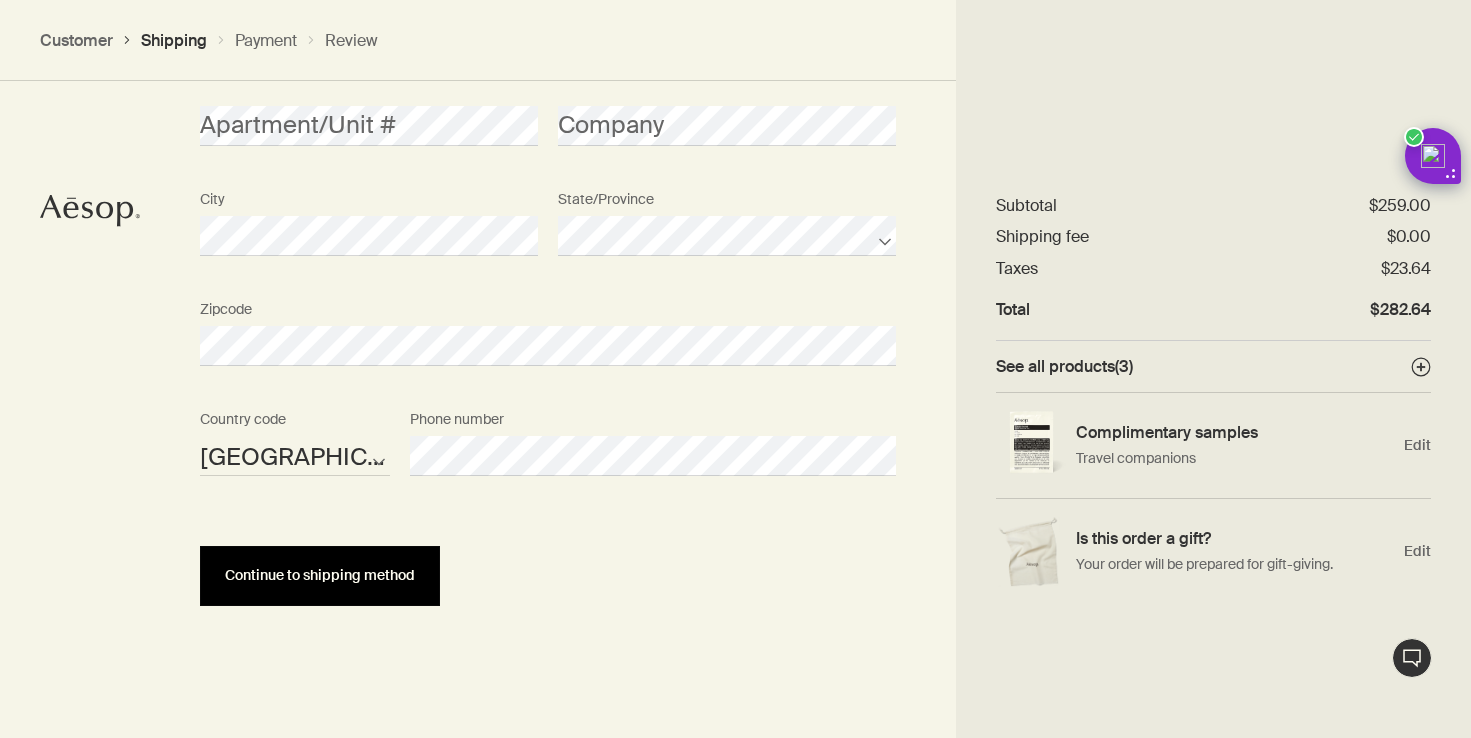 click on "Continue to shipping method" at bounding box center [320, 575] 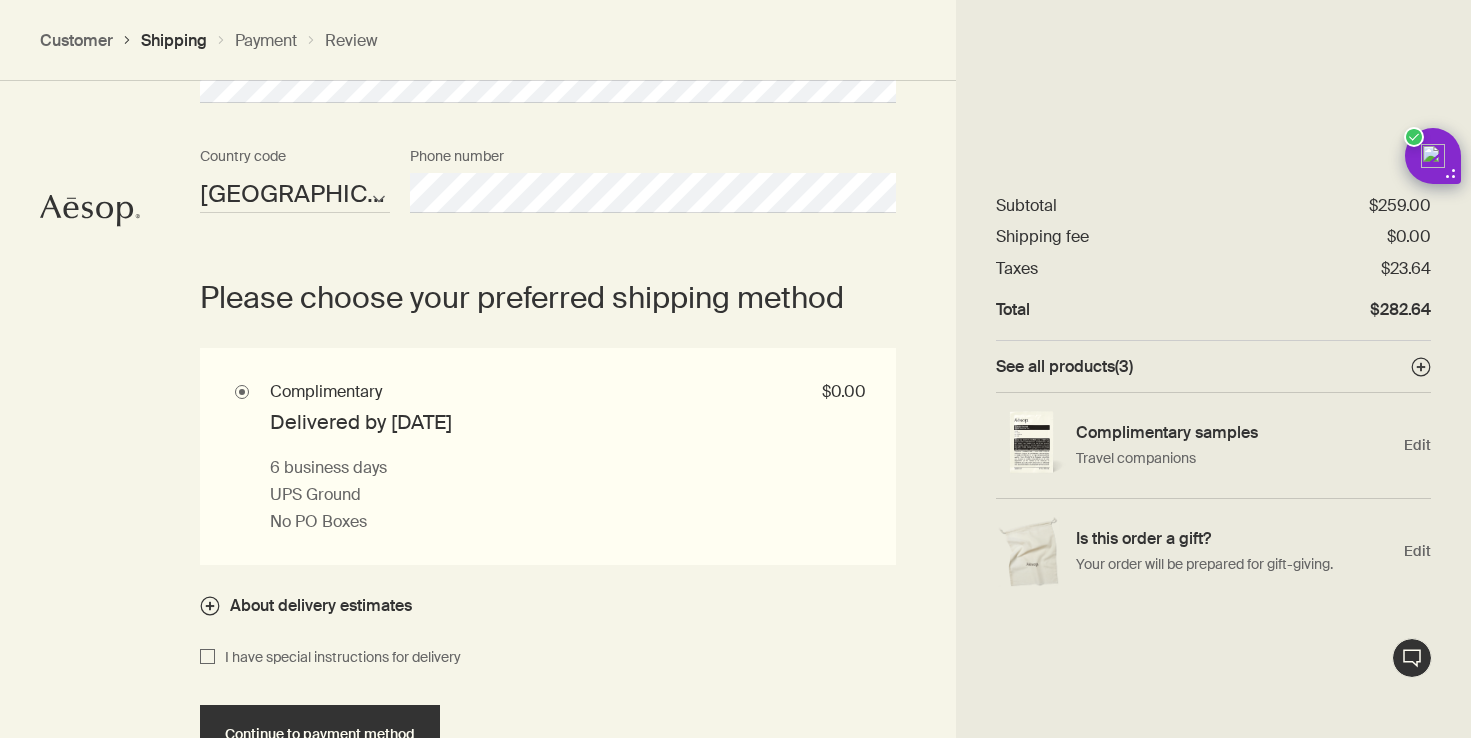 scroll, scrollTop: 1706, scrollLeft: 0, axis: vertical 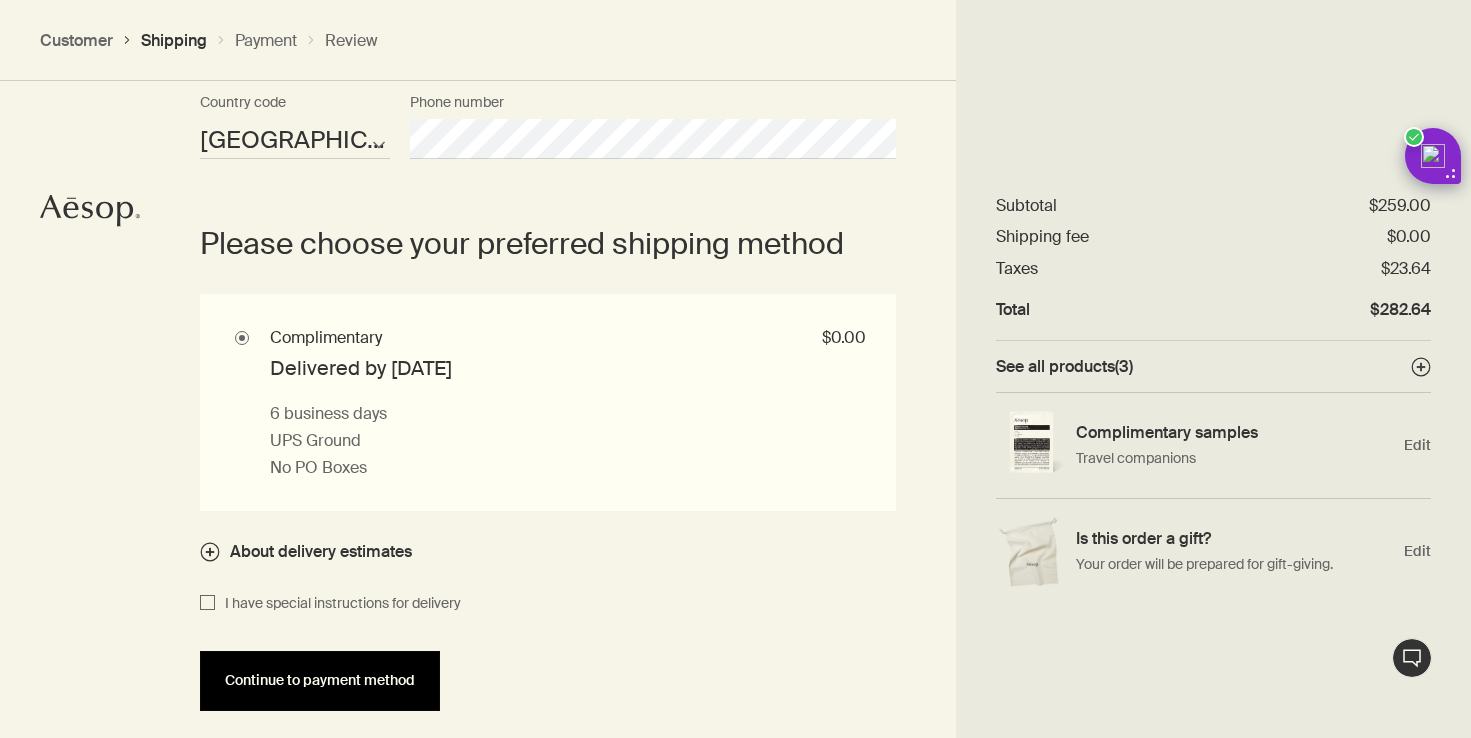 click on "Continue to payment method" at bounding box center [320, 680] 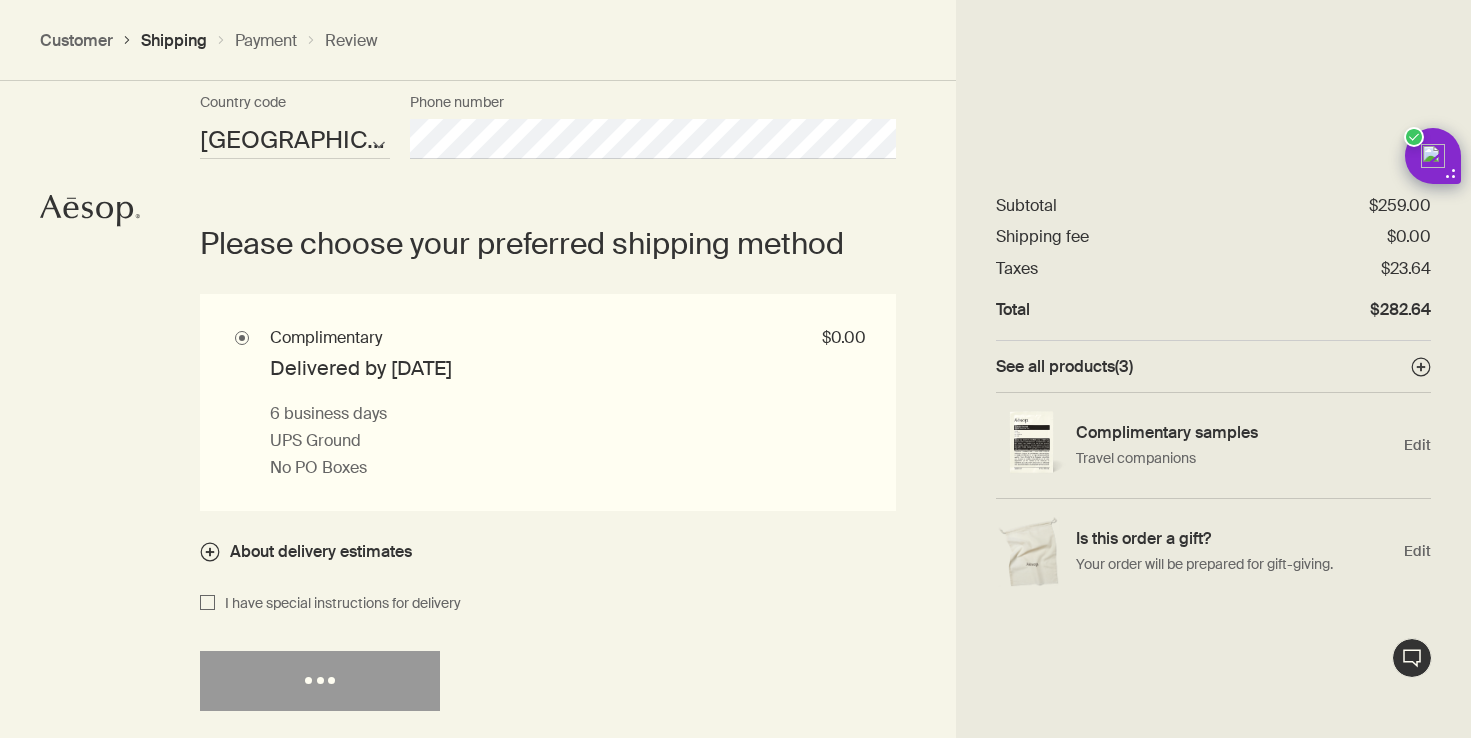 select on "US" 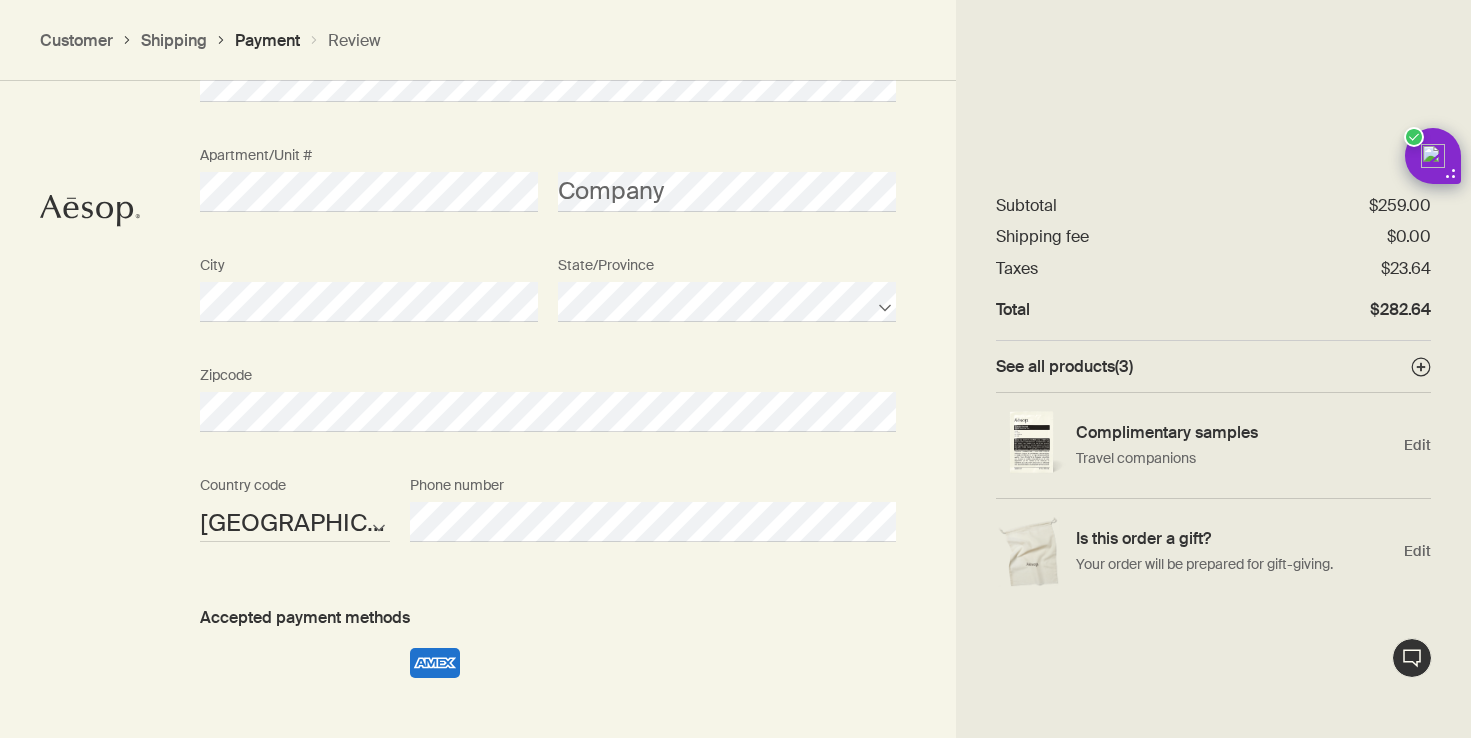scroll, scrollTop: 2556, scrollLeft: 0, axis: vertical 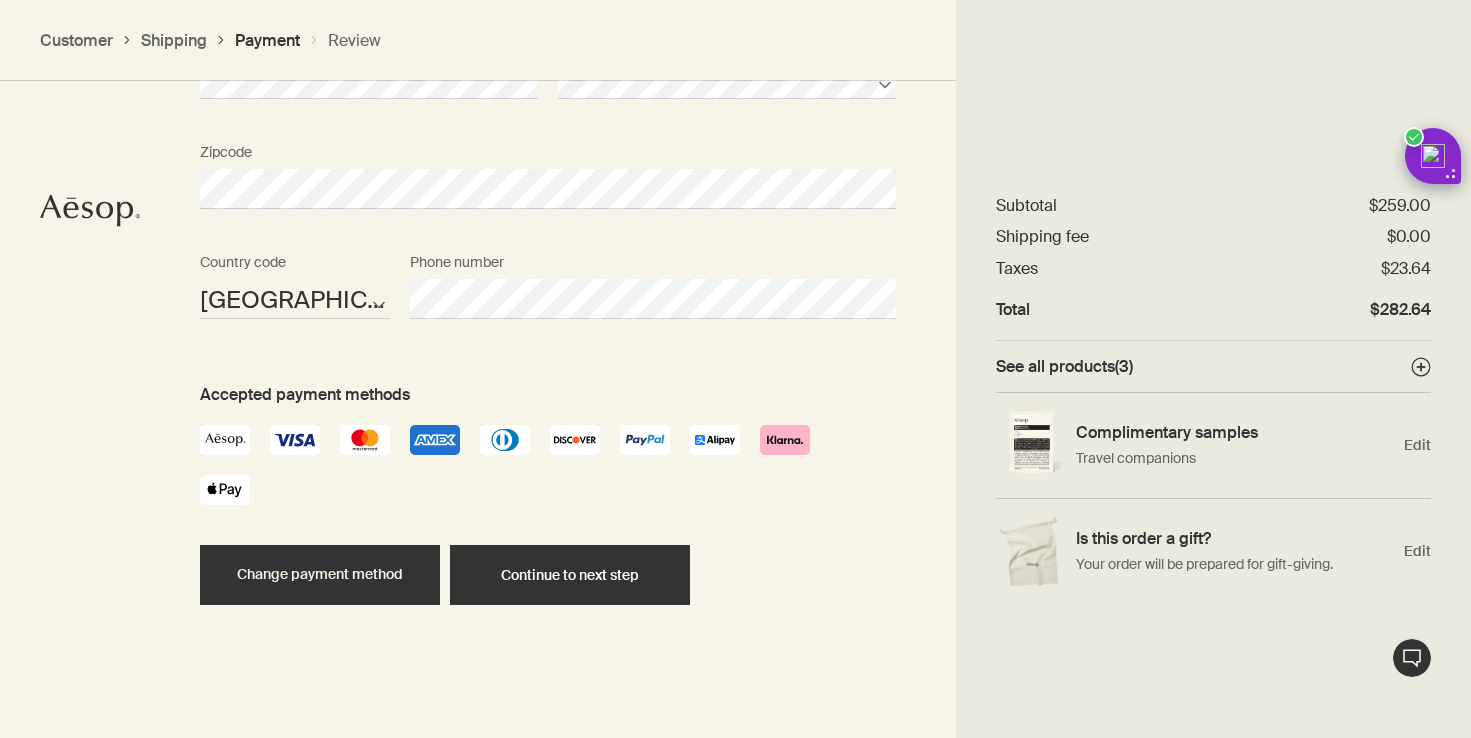 click on "Change payment method" at bounding box center [320, 575] 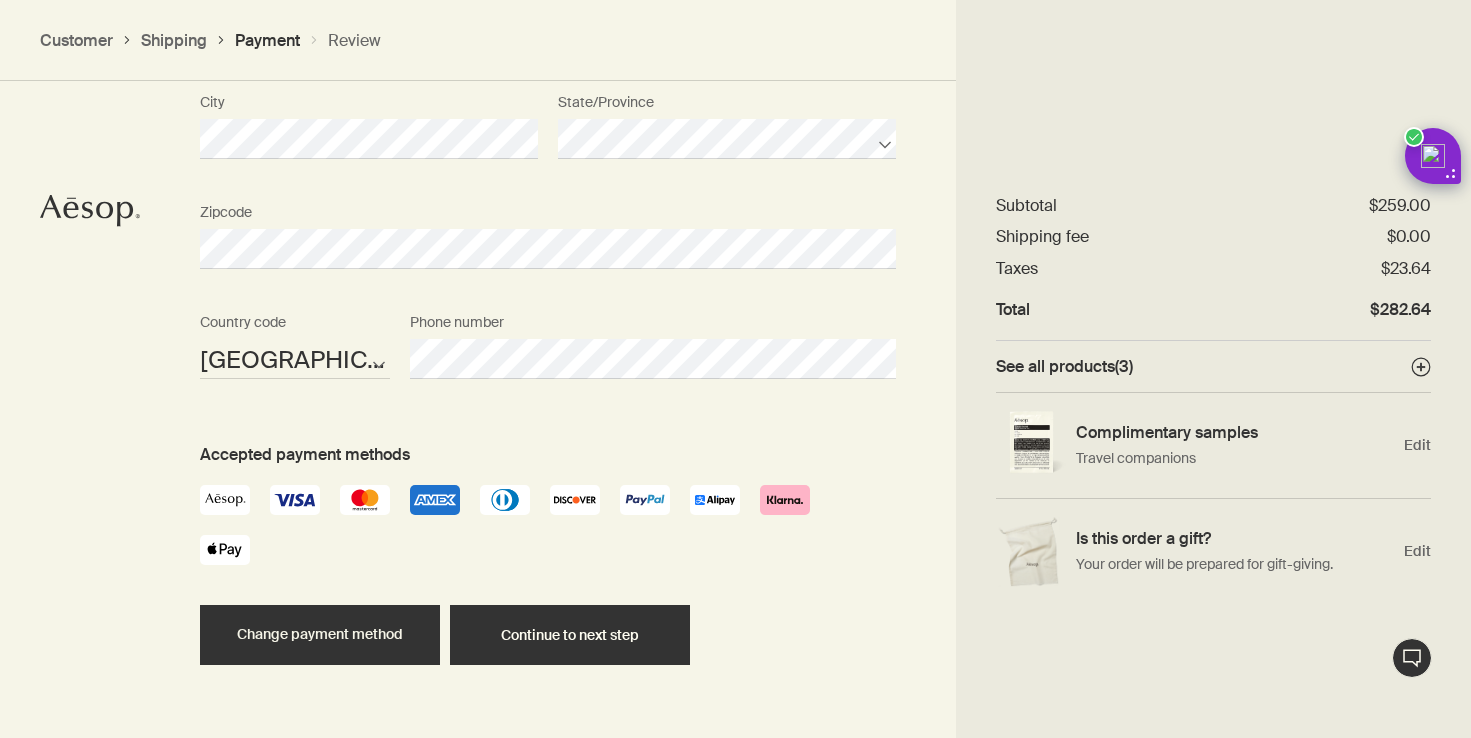 select on "US" 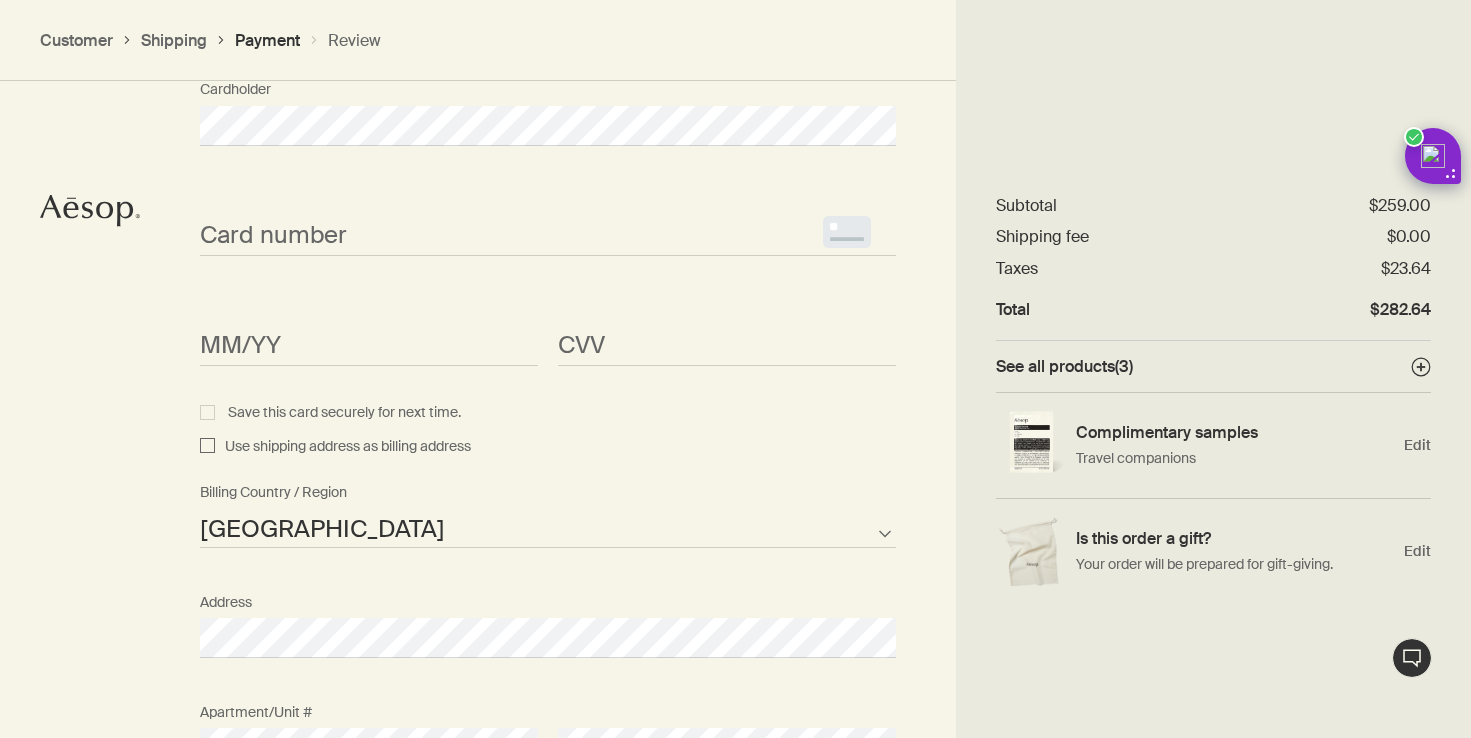 scroll, scrollTop: 1982, scrollLeft: 0, axis: vertical 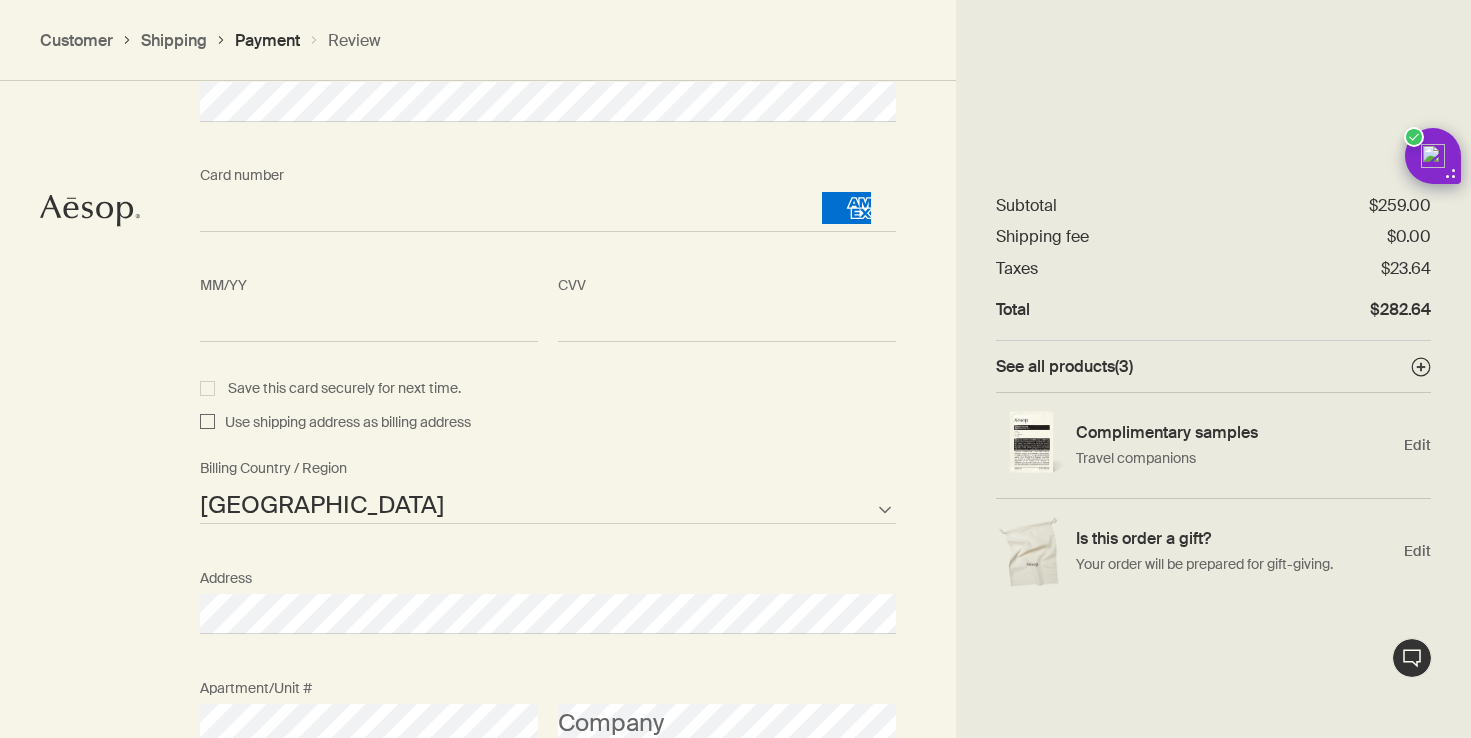 click on "Save this card securely for next time." at bounding box center (330, 388) 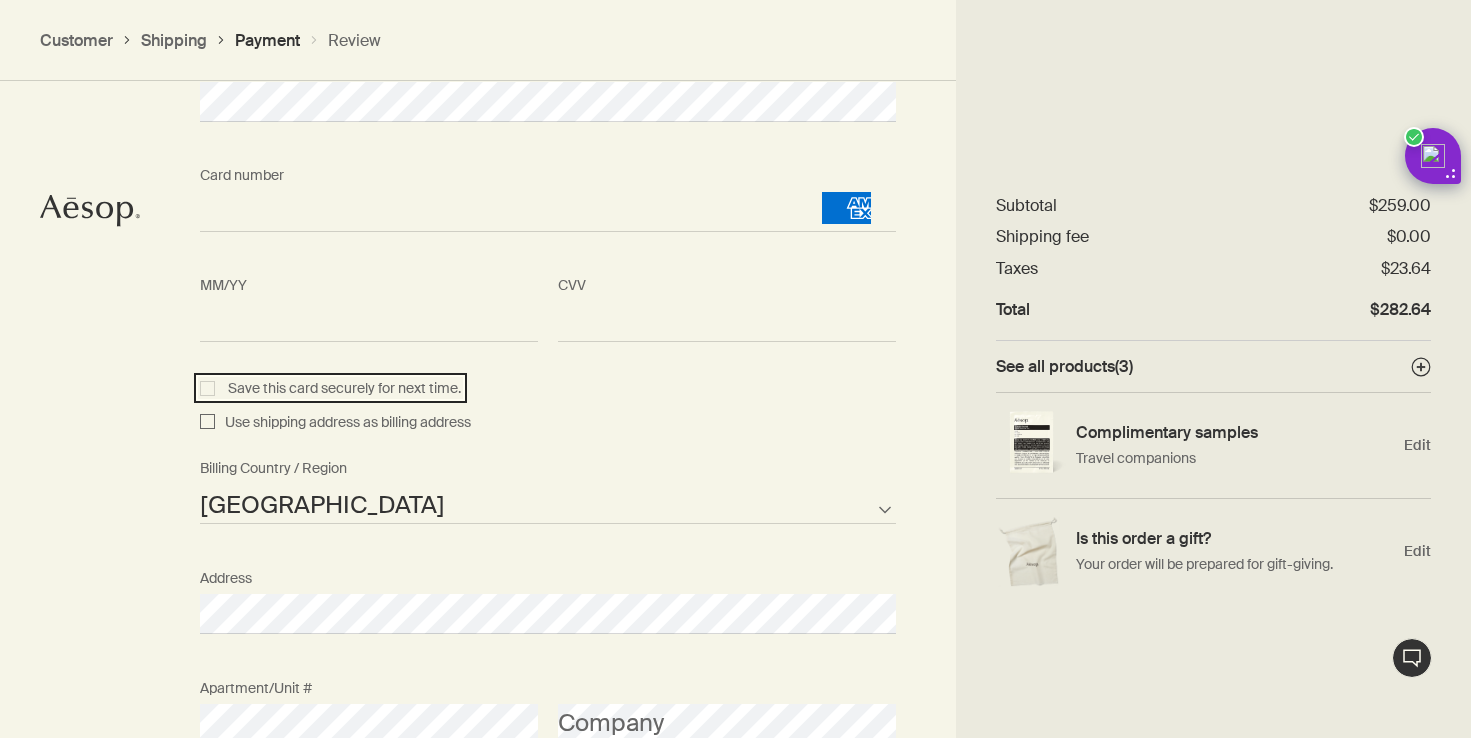 click on "Save this card securely for next time." at bounding box center [210, 386] 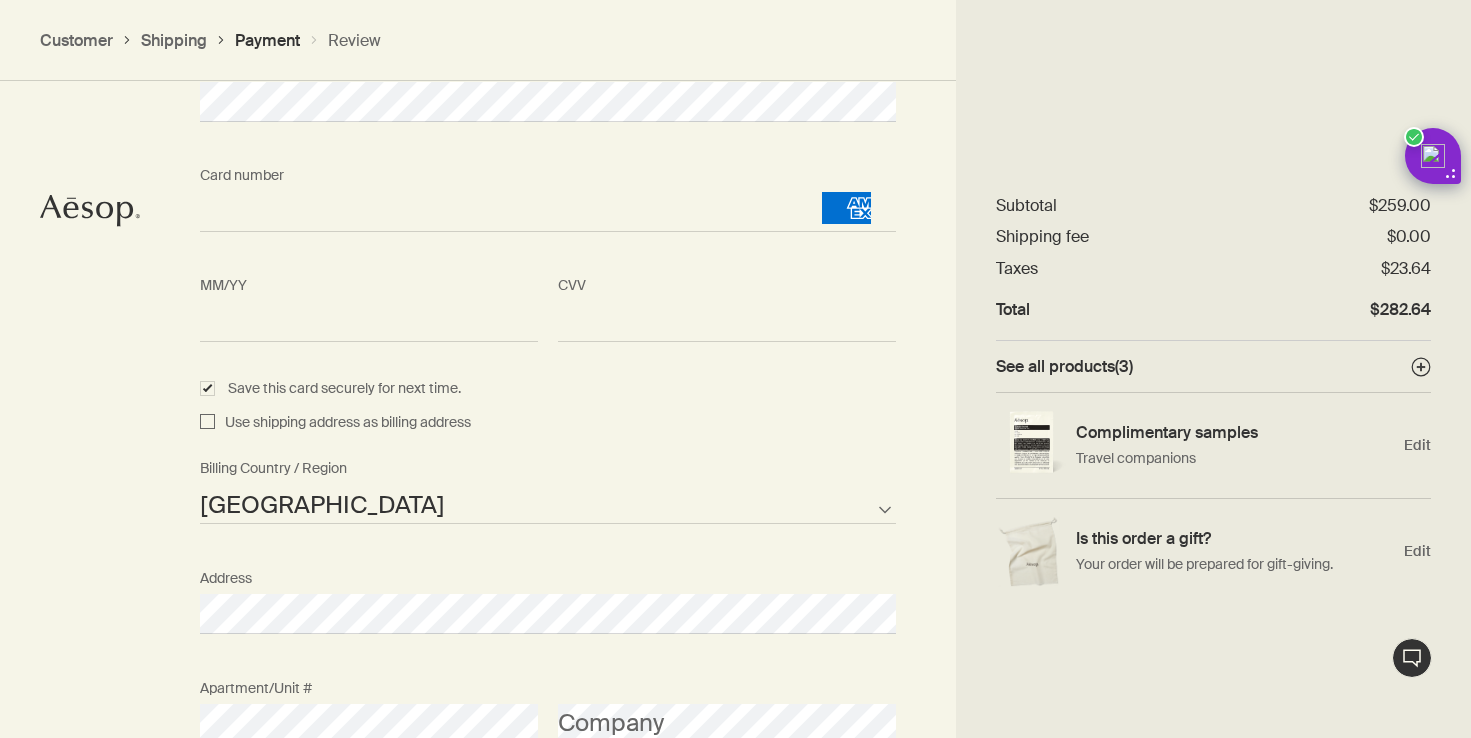 click on "Use shipping address as billing address" at bounding box center [343, 423] 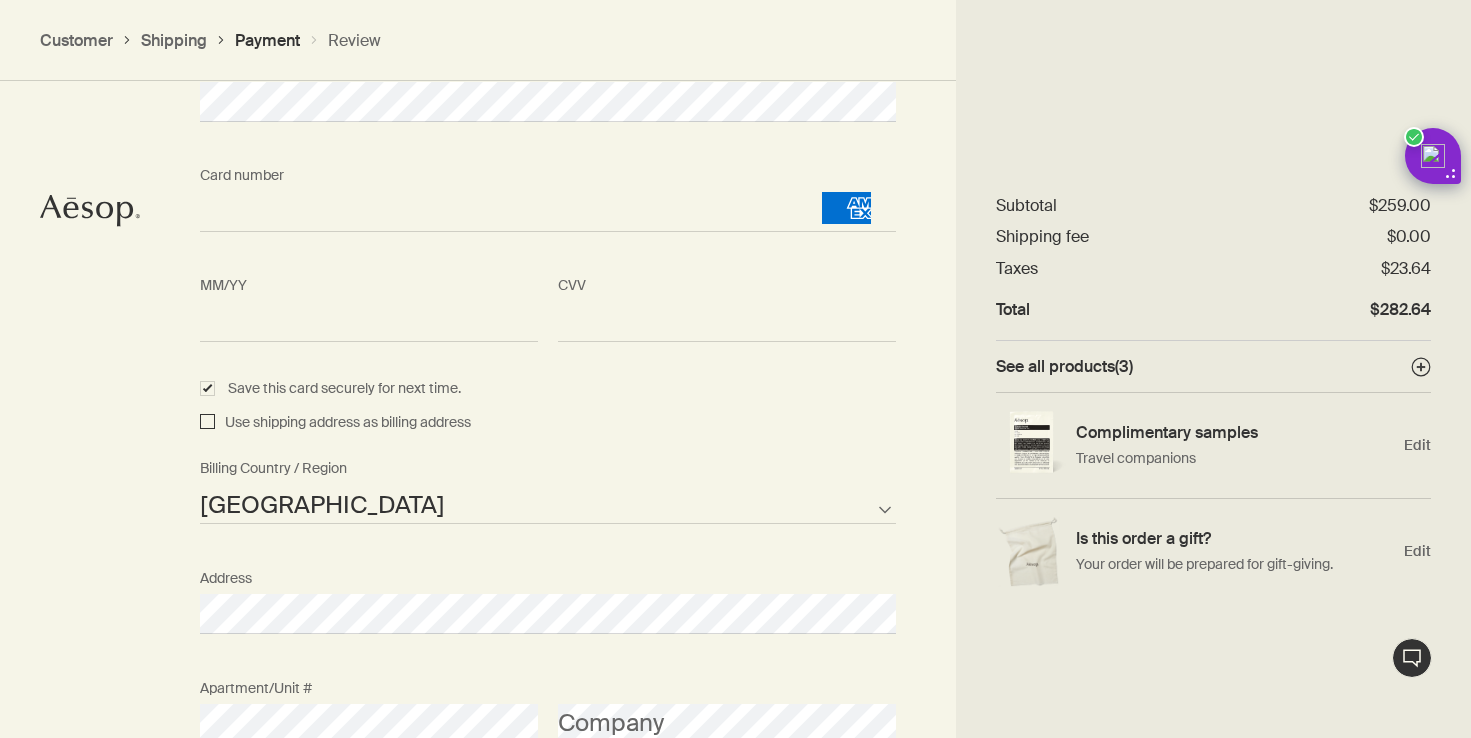 click on "Use shipping address as billing address" at bounding box center (207, 423) 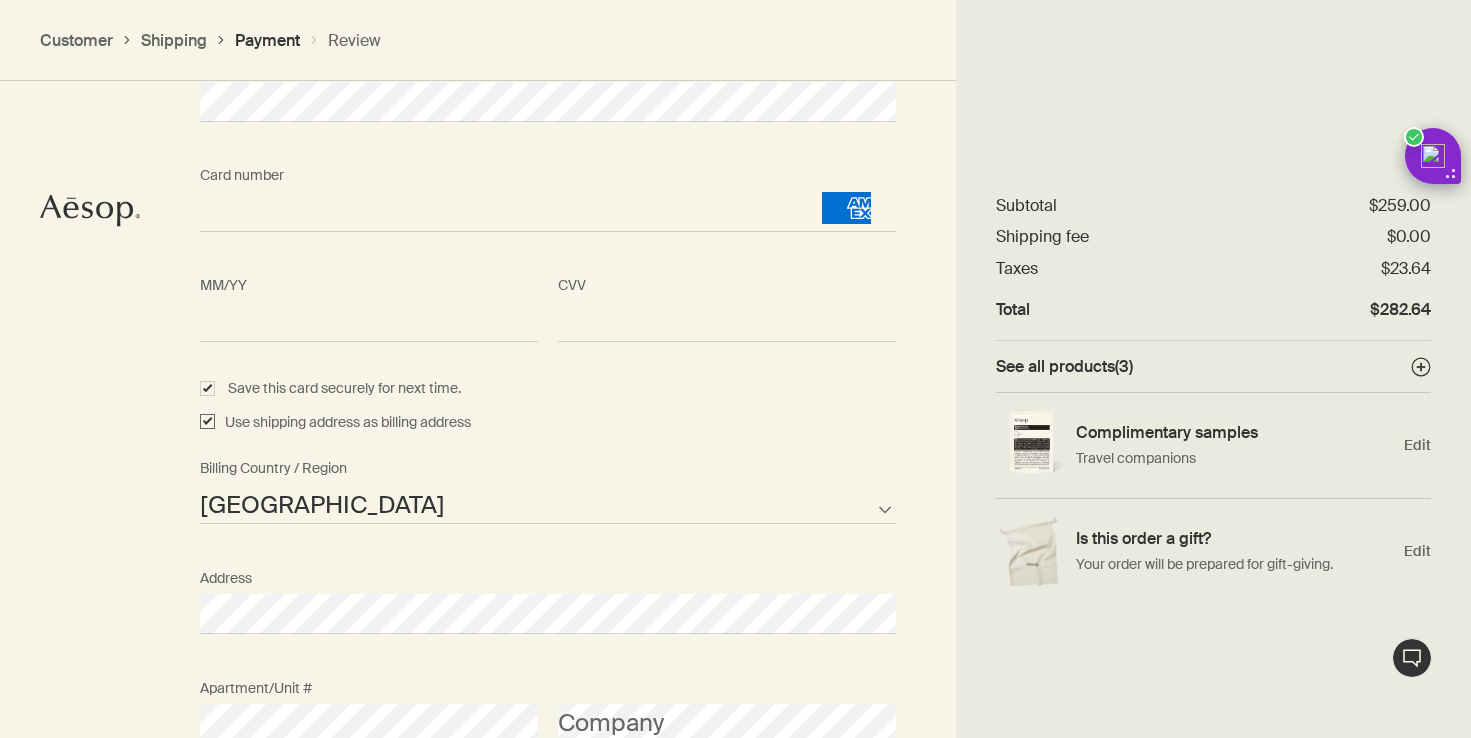 checkbox on "true" 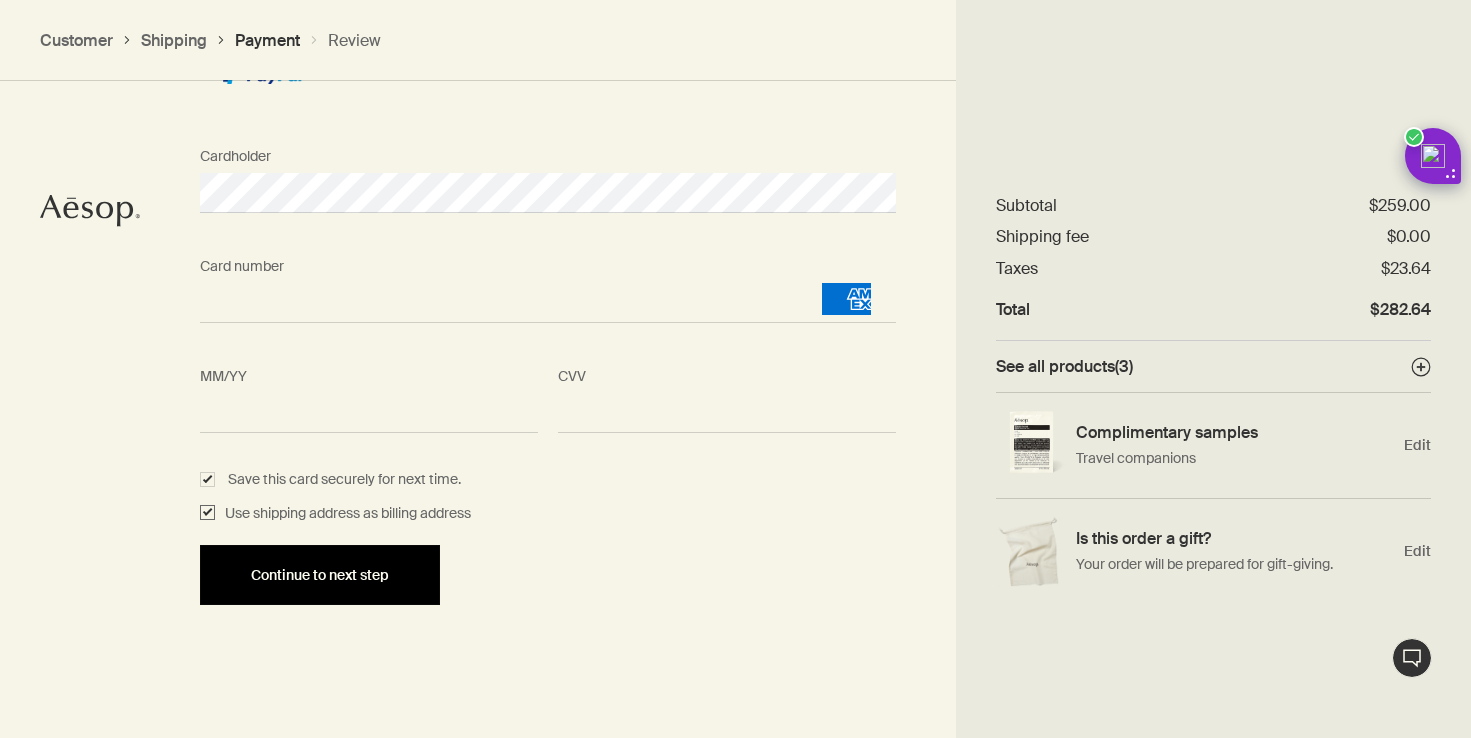 click on "Continue to next step" at bounding box center [320, 575] 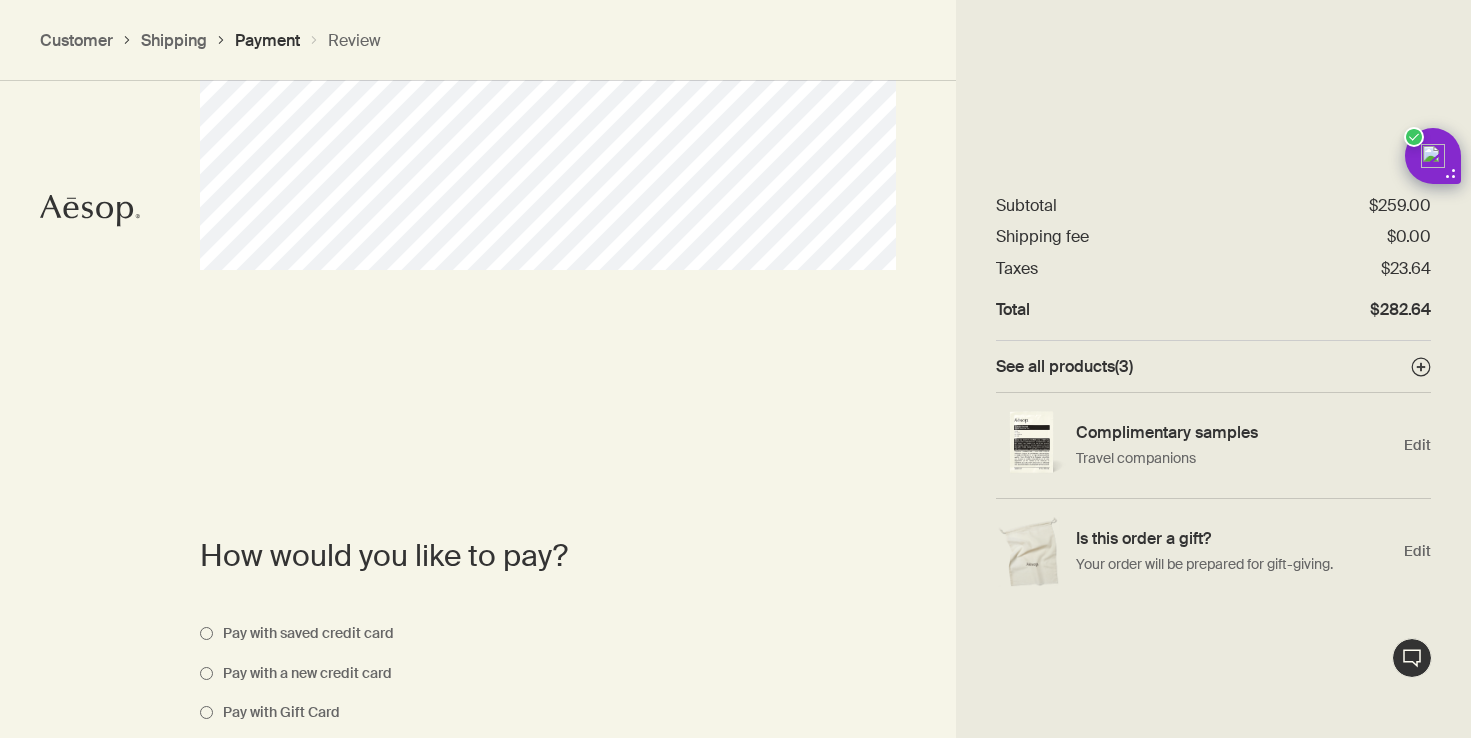 scroll, scrollTop: 1122, scrollLeft: 0, axis: vertical 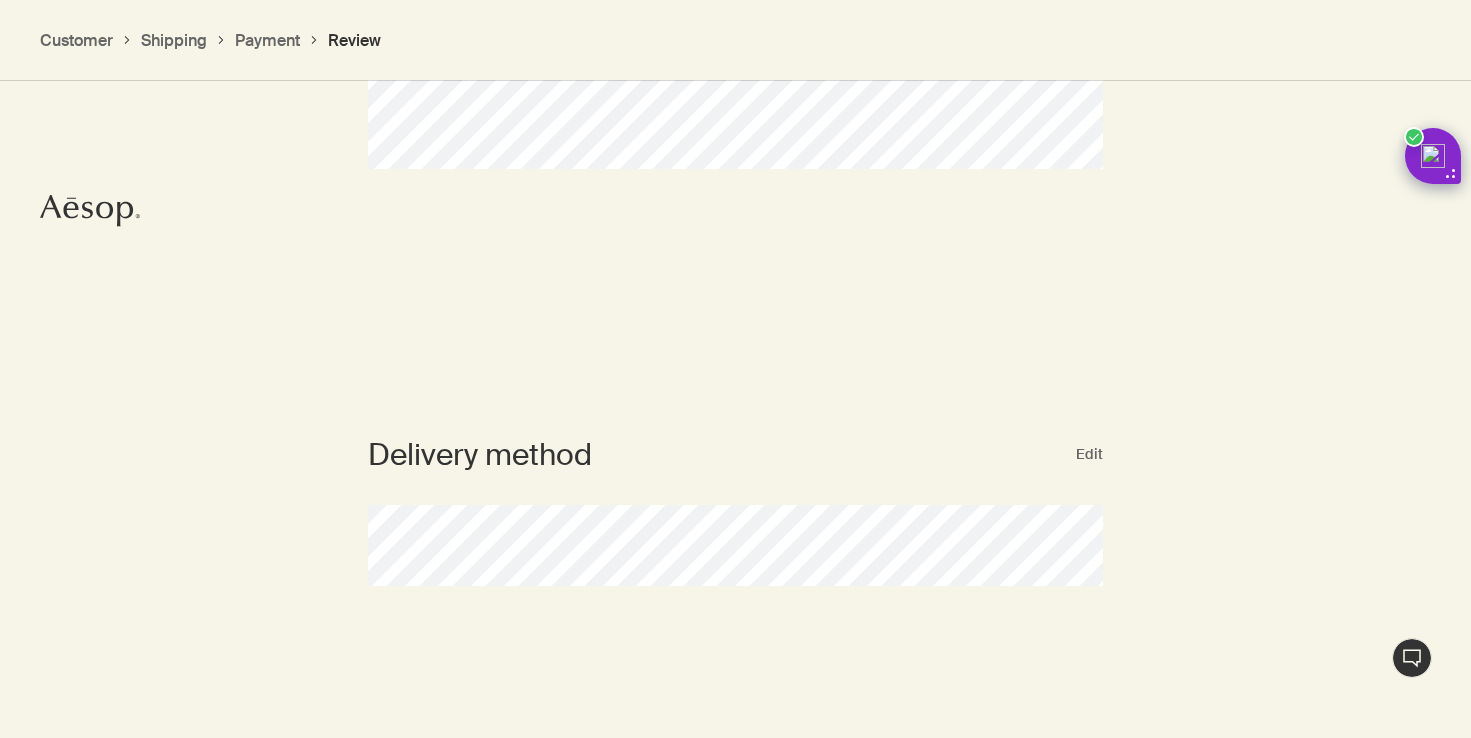 click on "Customer" at bounding box center (76, 40) 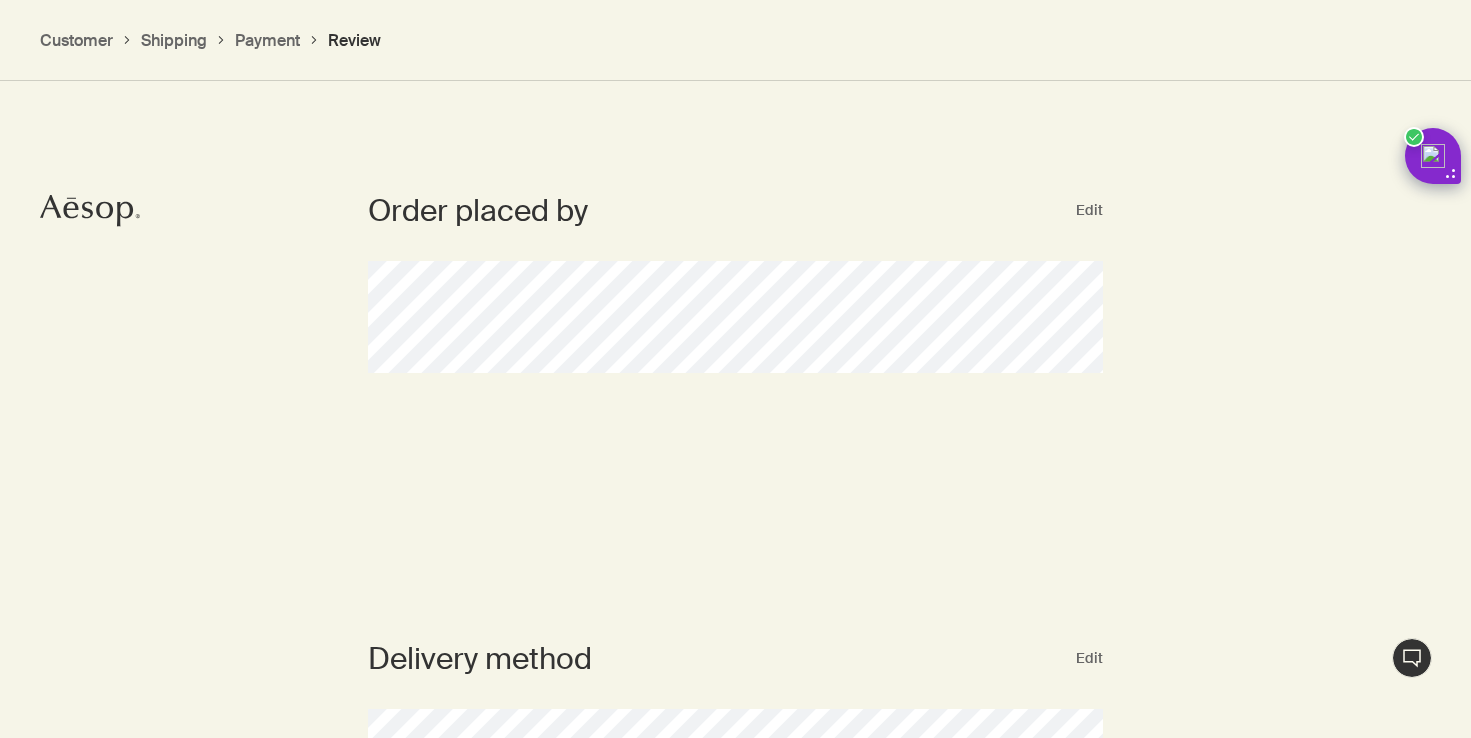 scroll, scrollTop: 0, scrollLeft: 0, axis: both 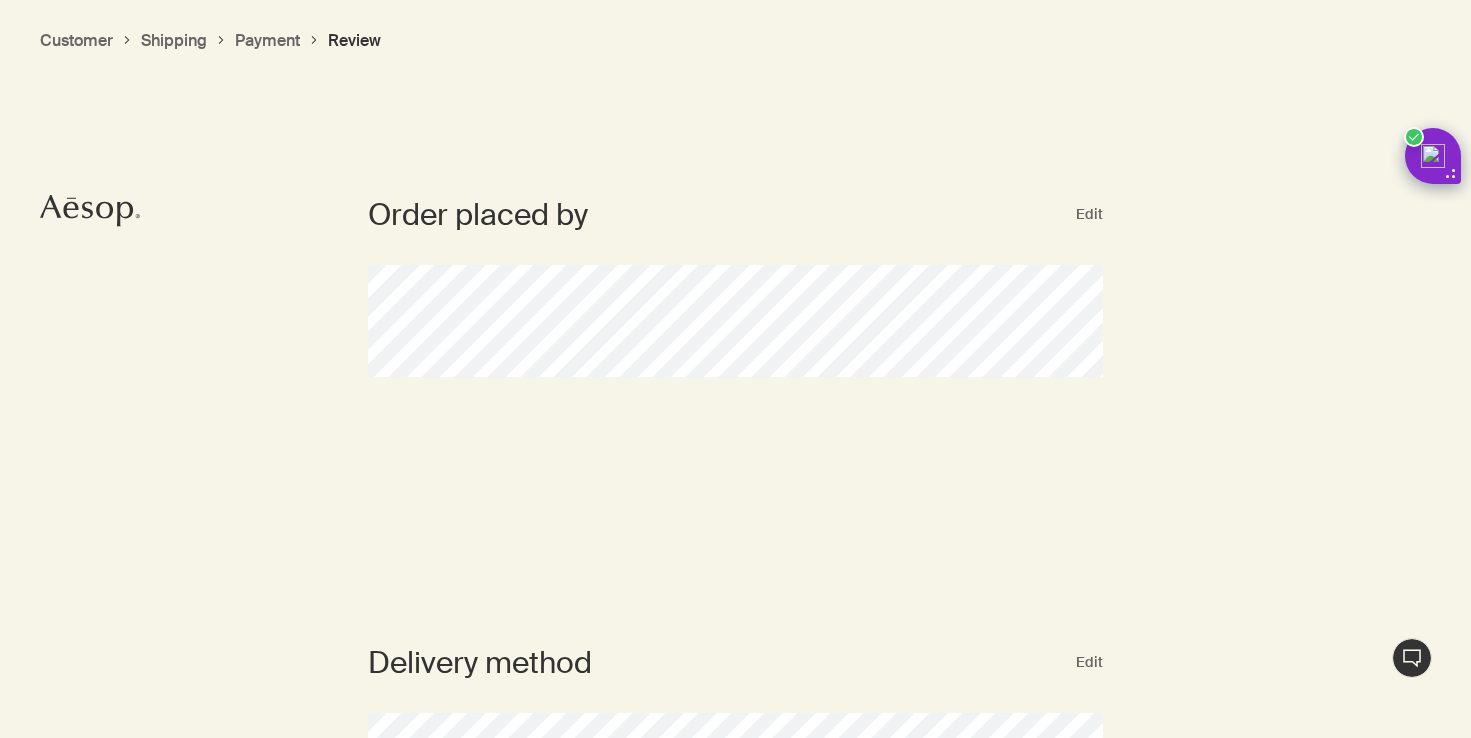 click on "Customer" at bounding box center [76, 40] 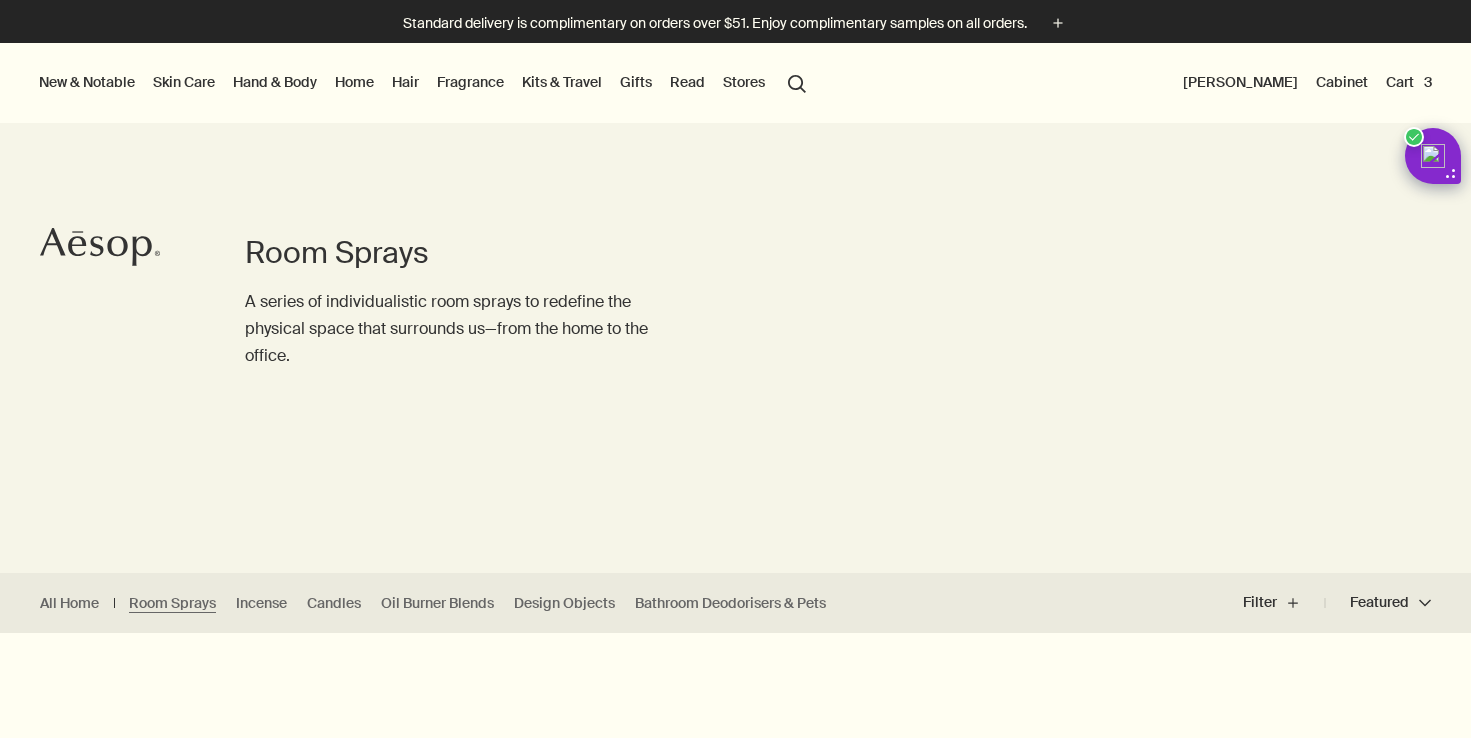 scroll, scrollTop: 0, scrollLeft: 0, axis: both 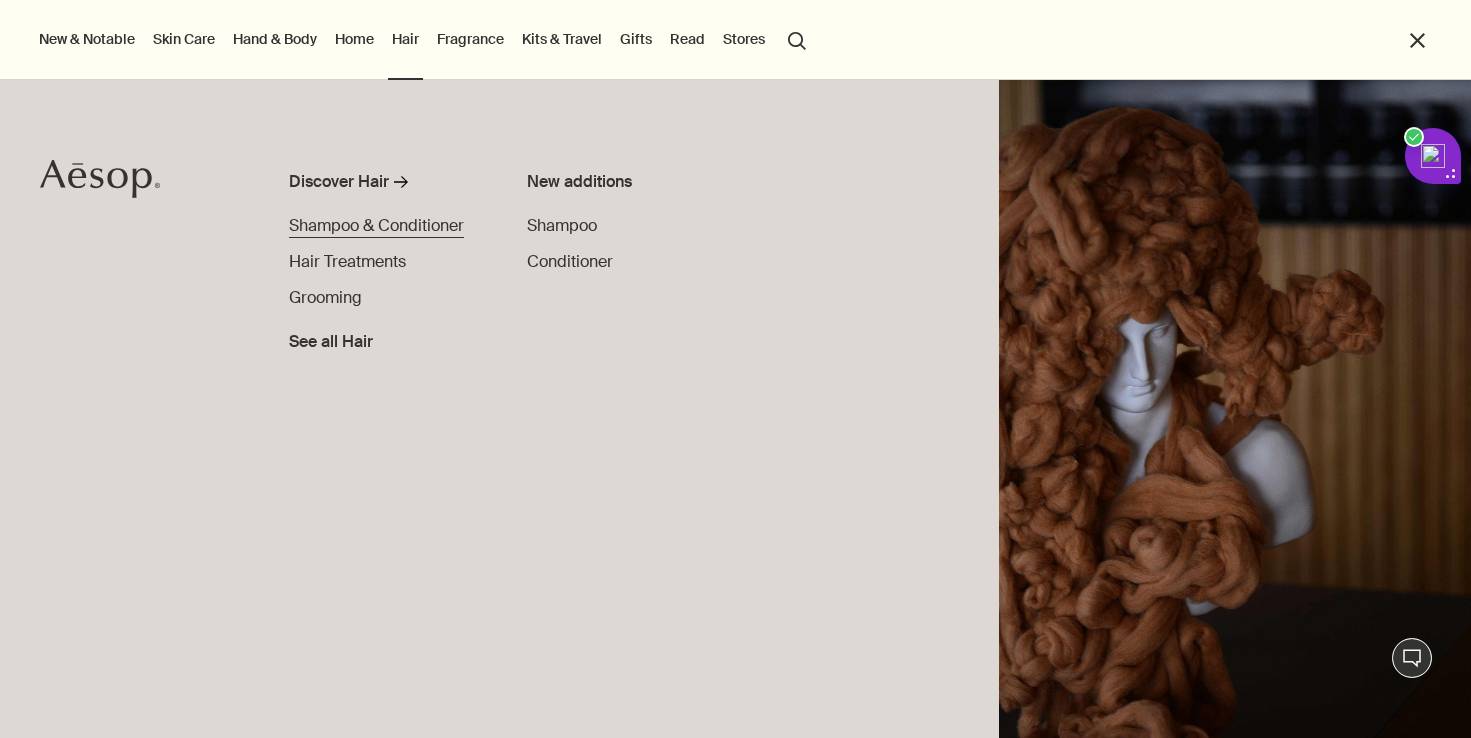 click on "Shampoo & Conditioner" at bounding box center (376, 225) 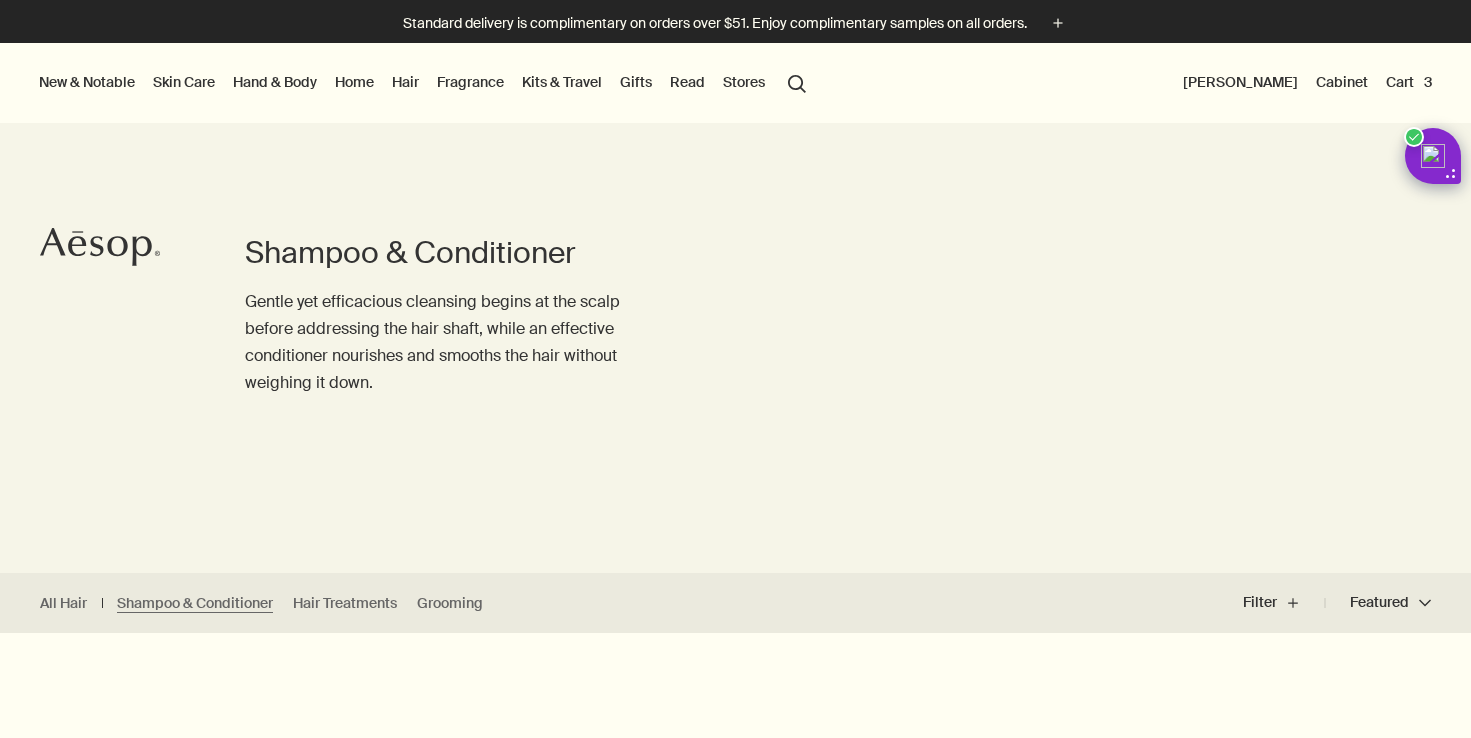 scroll, scrollTop: 0, scrollLeft: 0, axis: both 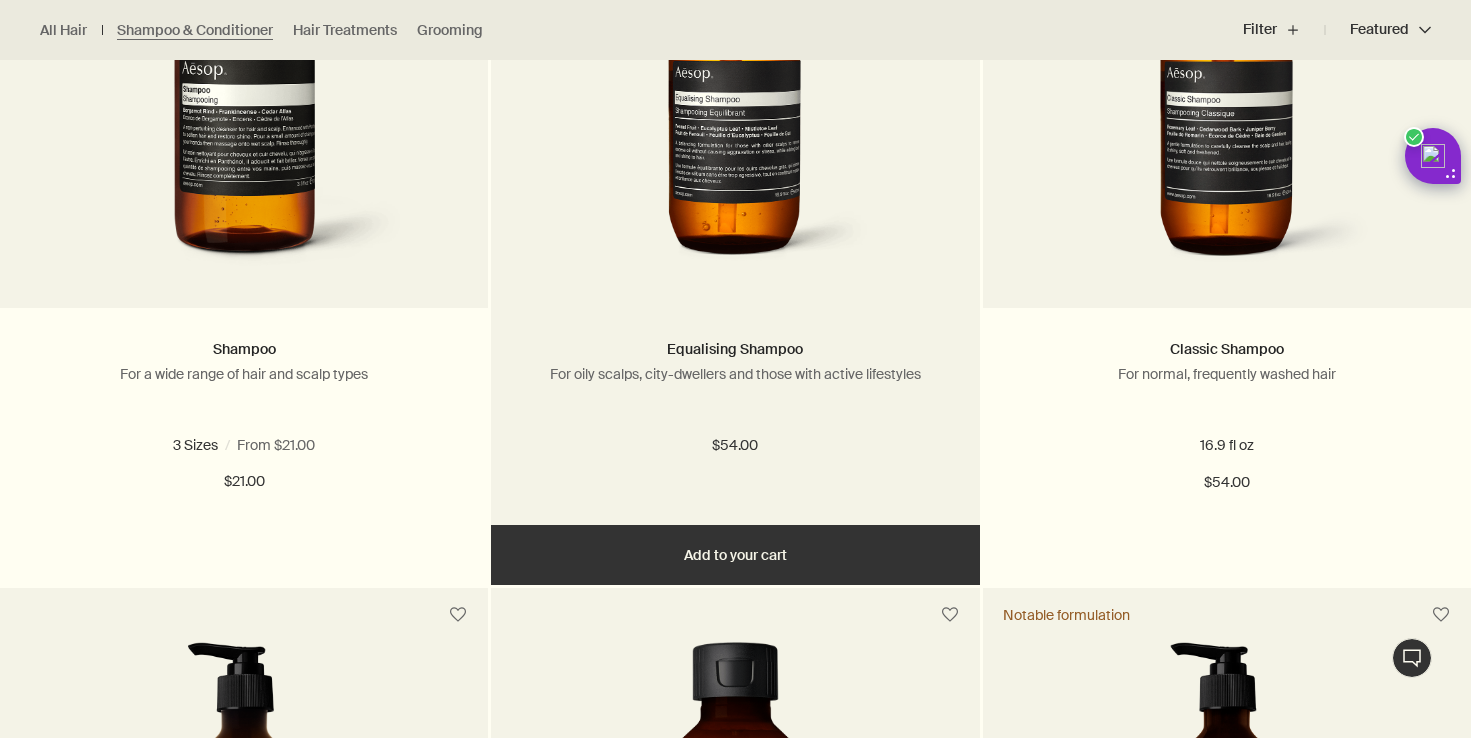 click on "Add Add to your cart" at bounding box center [735, 555] 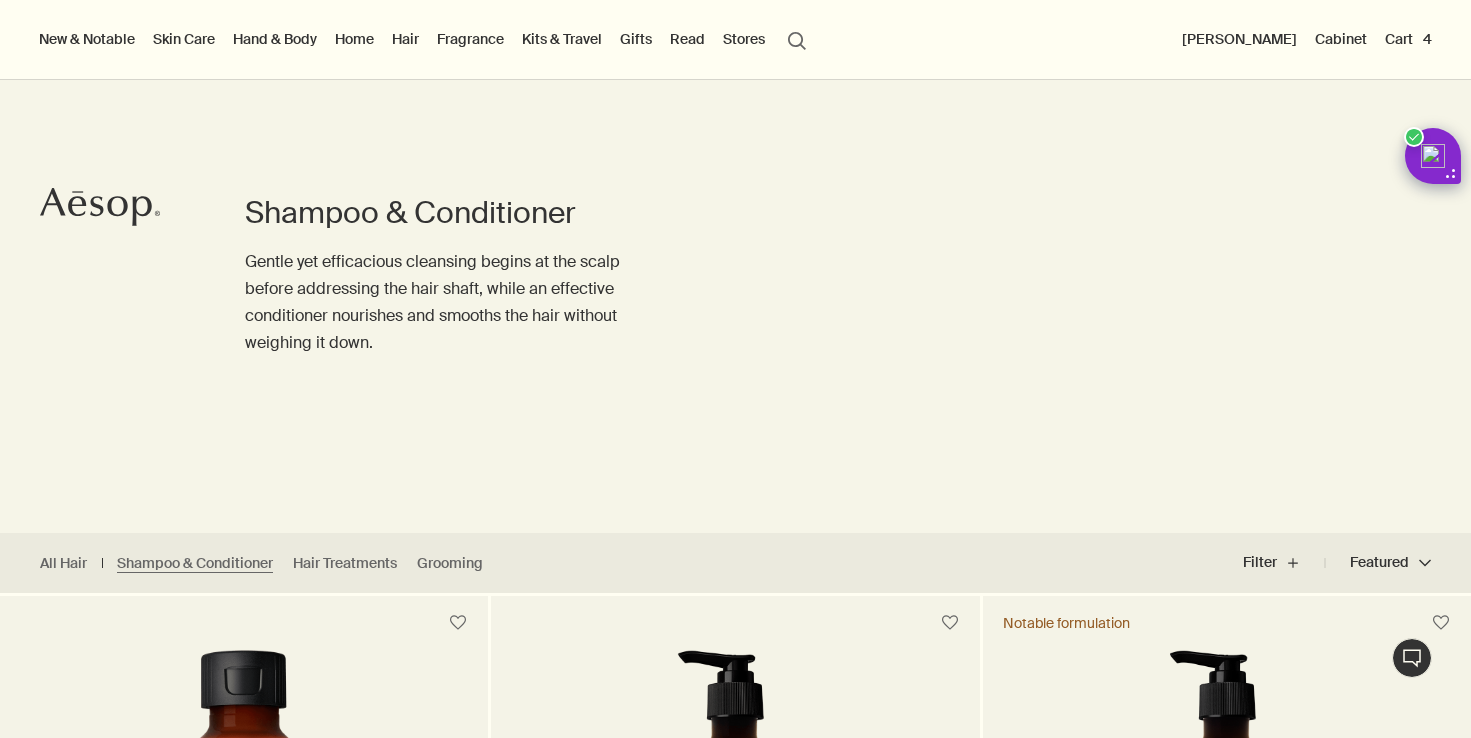 scroll, scrollTop: 0, scrollLeft: 0, axis: both 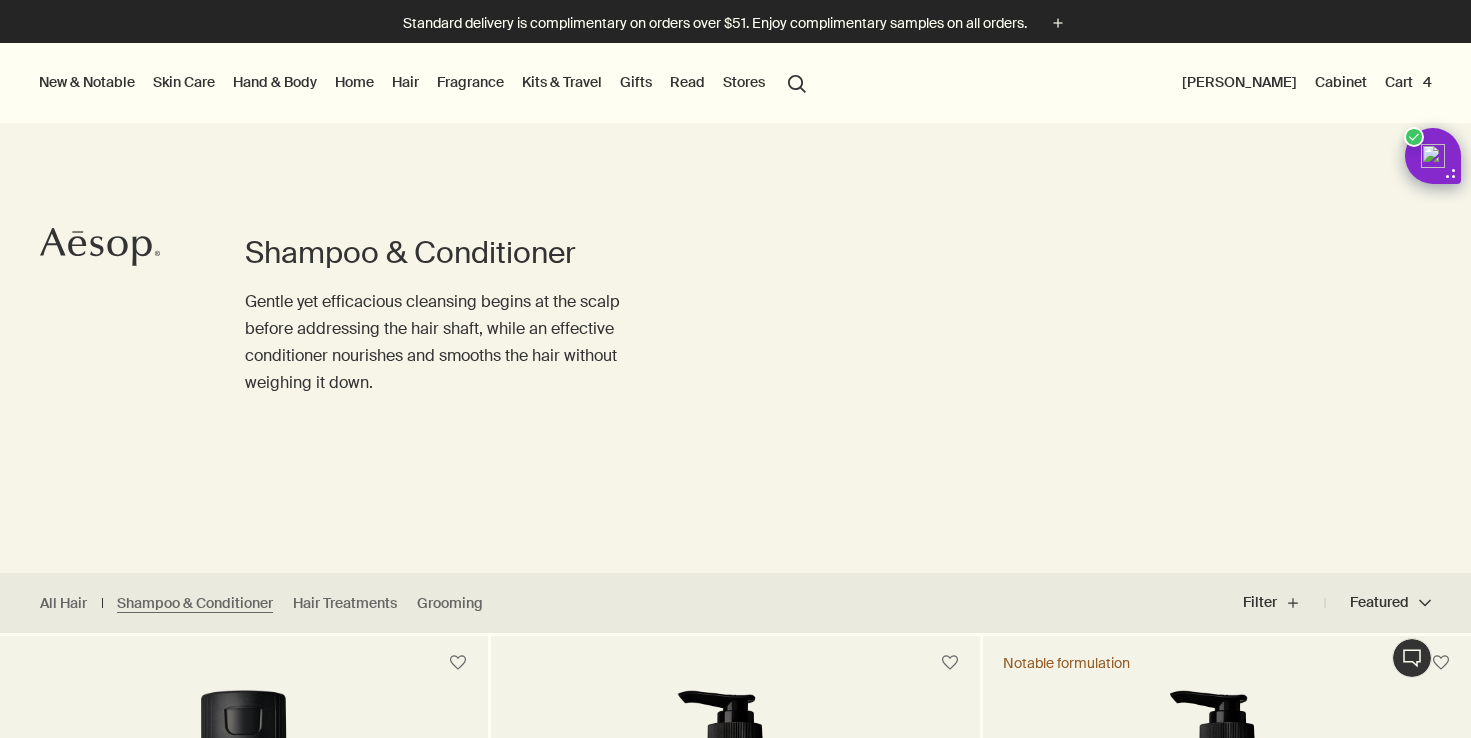 click on "Cart 4" at bounding box center [1408, 82] 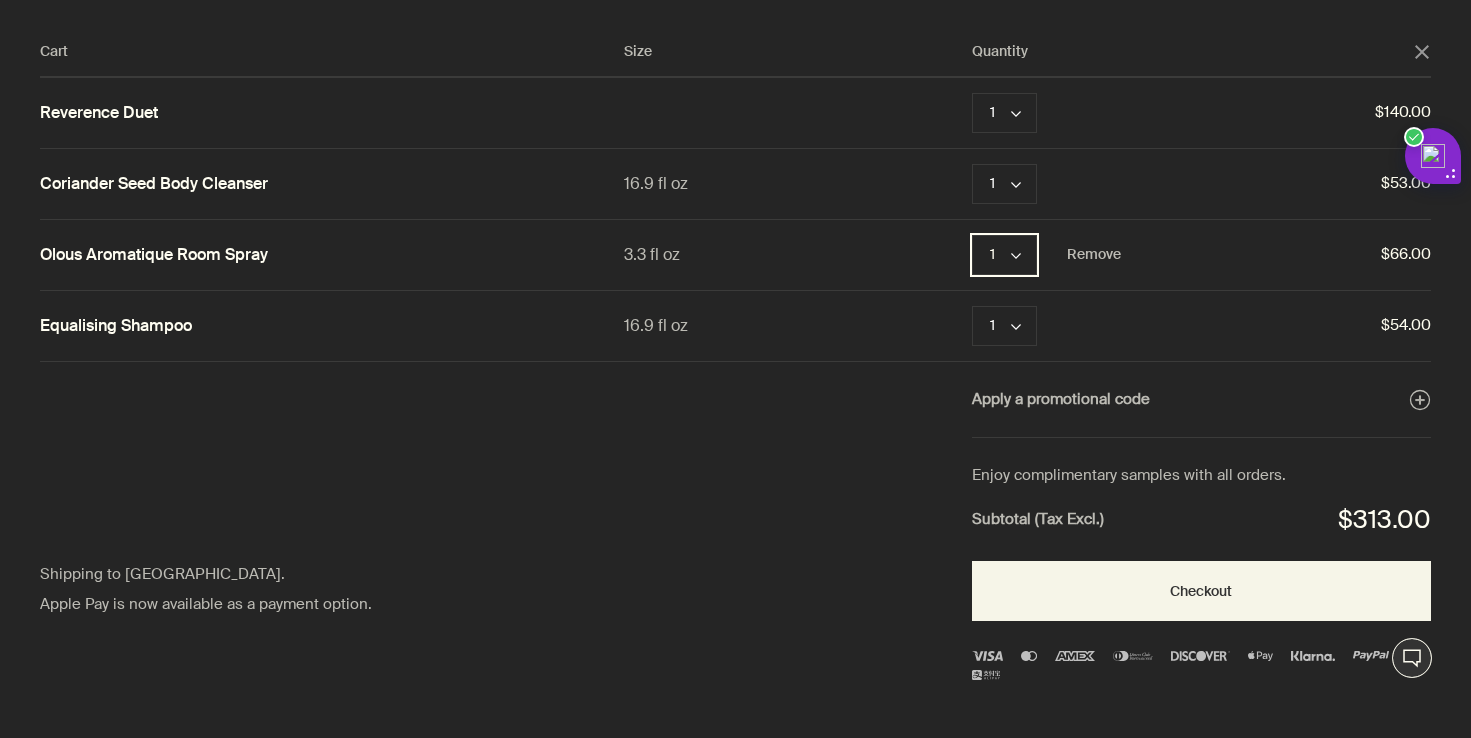 click on "1 chevron" at bounding box center [1004, 255] 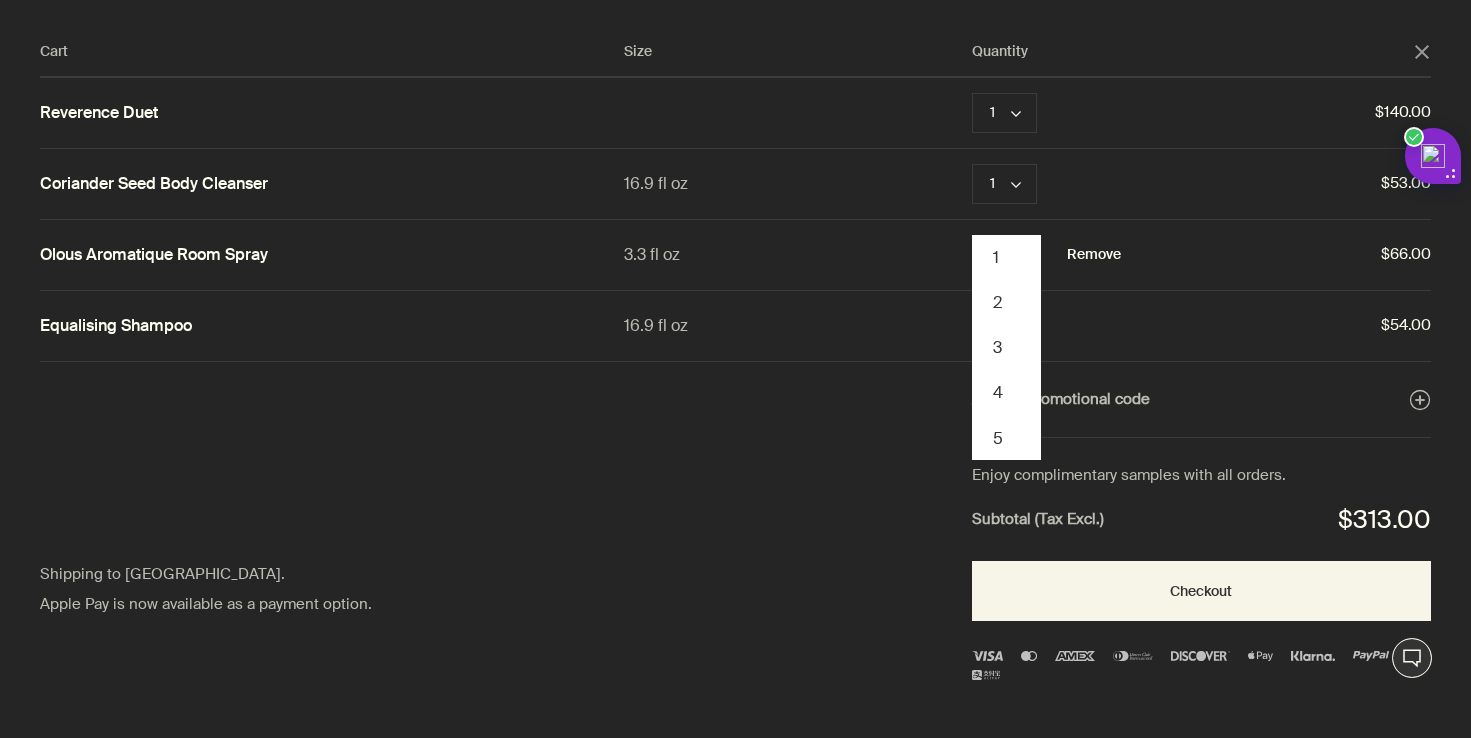 click on "Remove" at bounding box center [1094, 255] 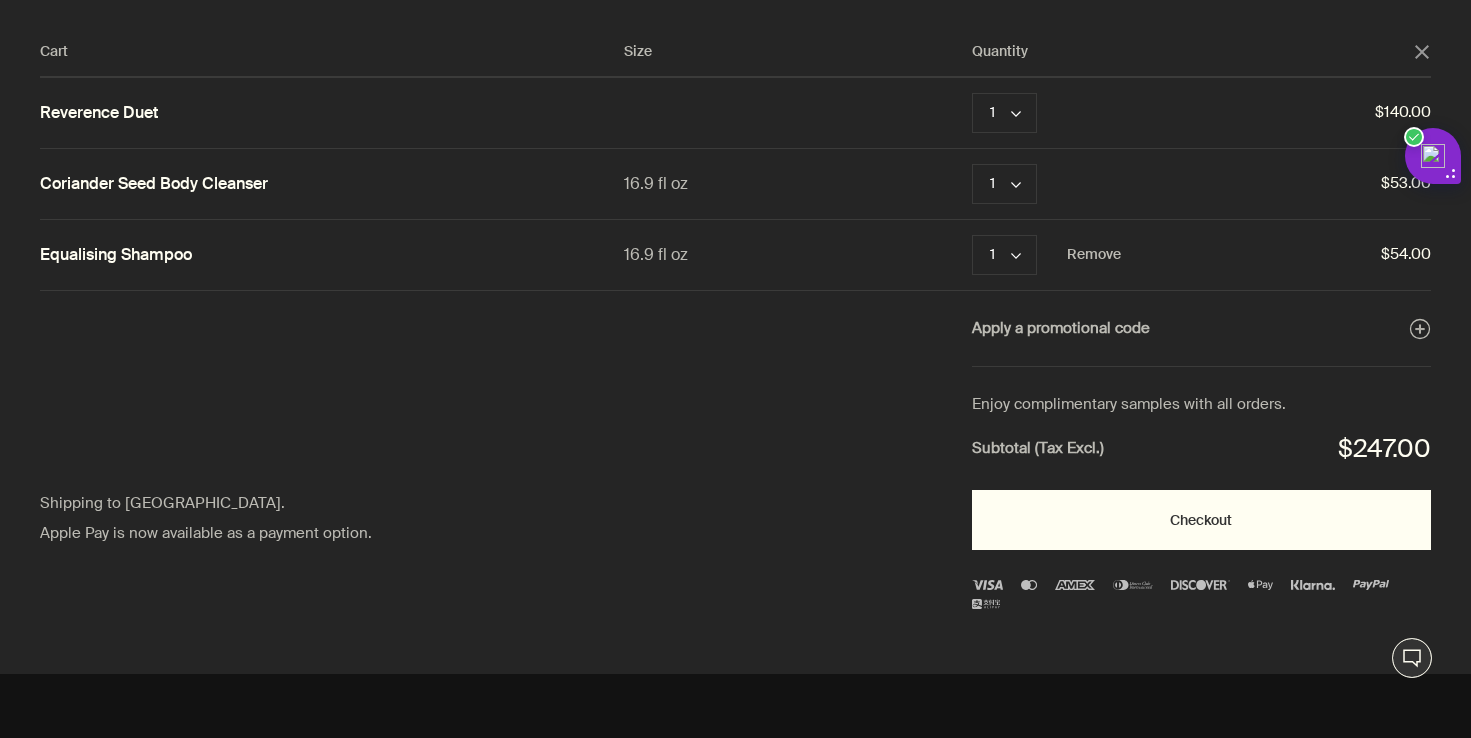 click on "Checkout" at bounding box center [1201, 520] 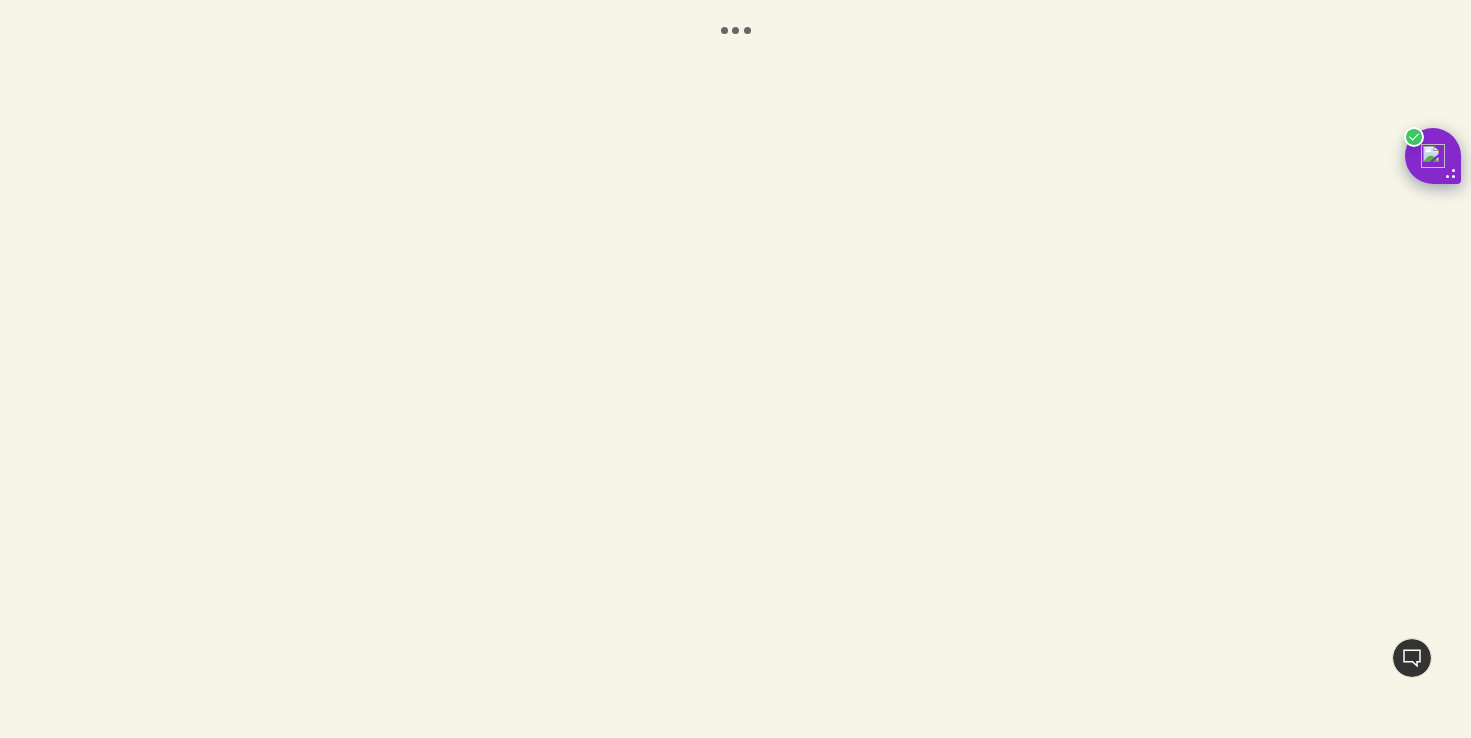 scroll, scrollTop: 0, scrollLeft: 0, axis: both 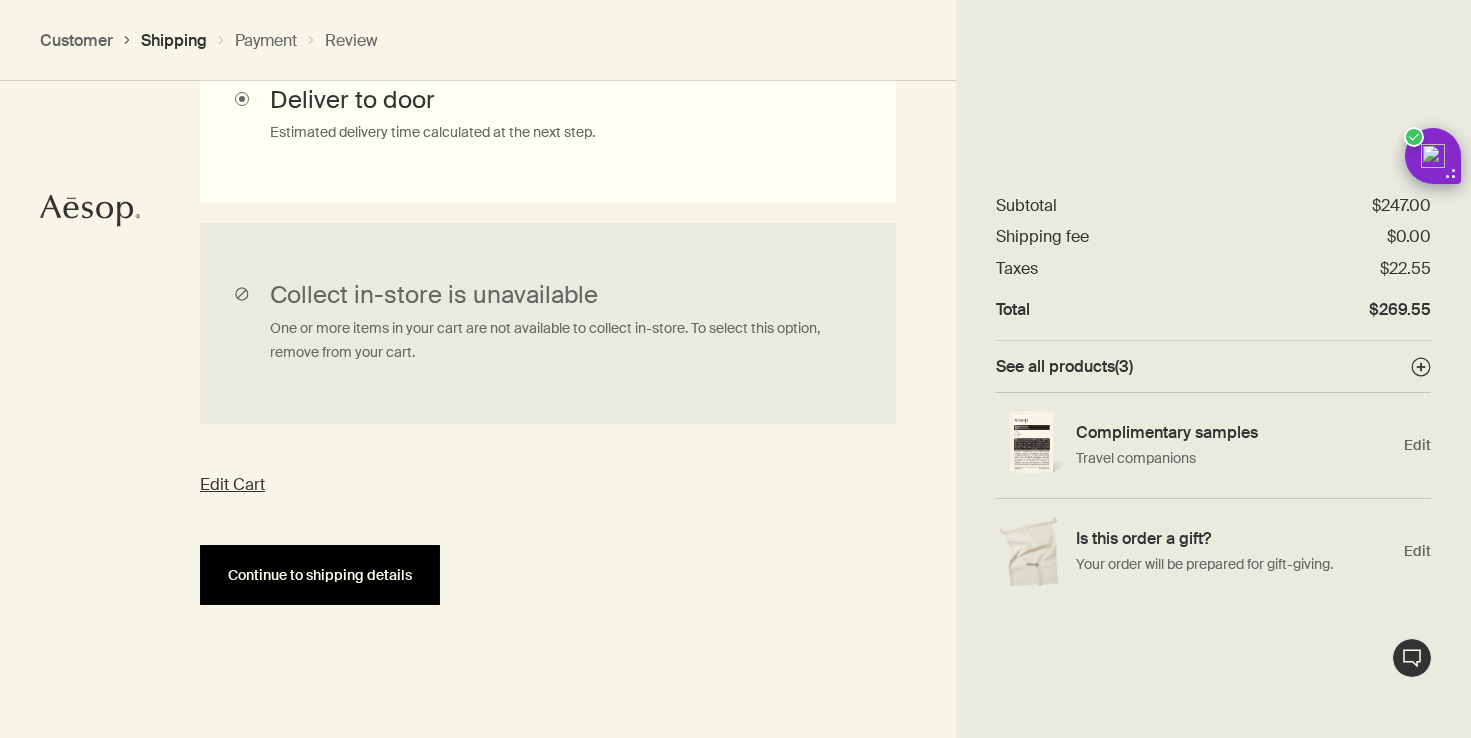 click on "Continue to shipping details" at bounding box center (320, 575) 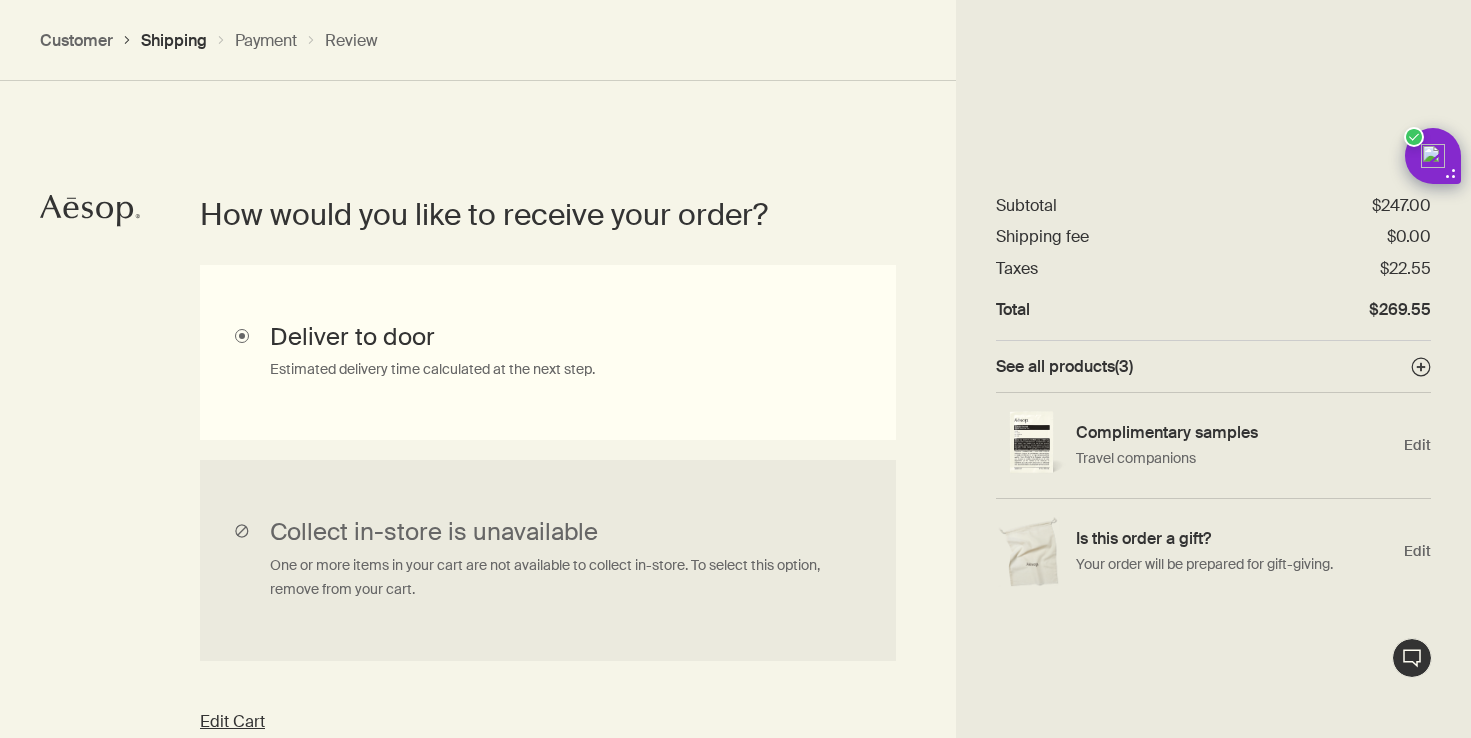 select on "US" 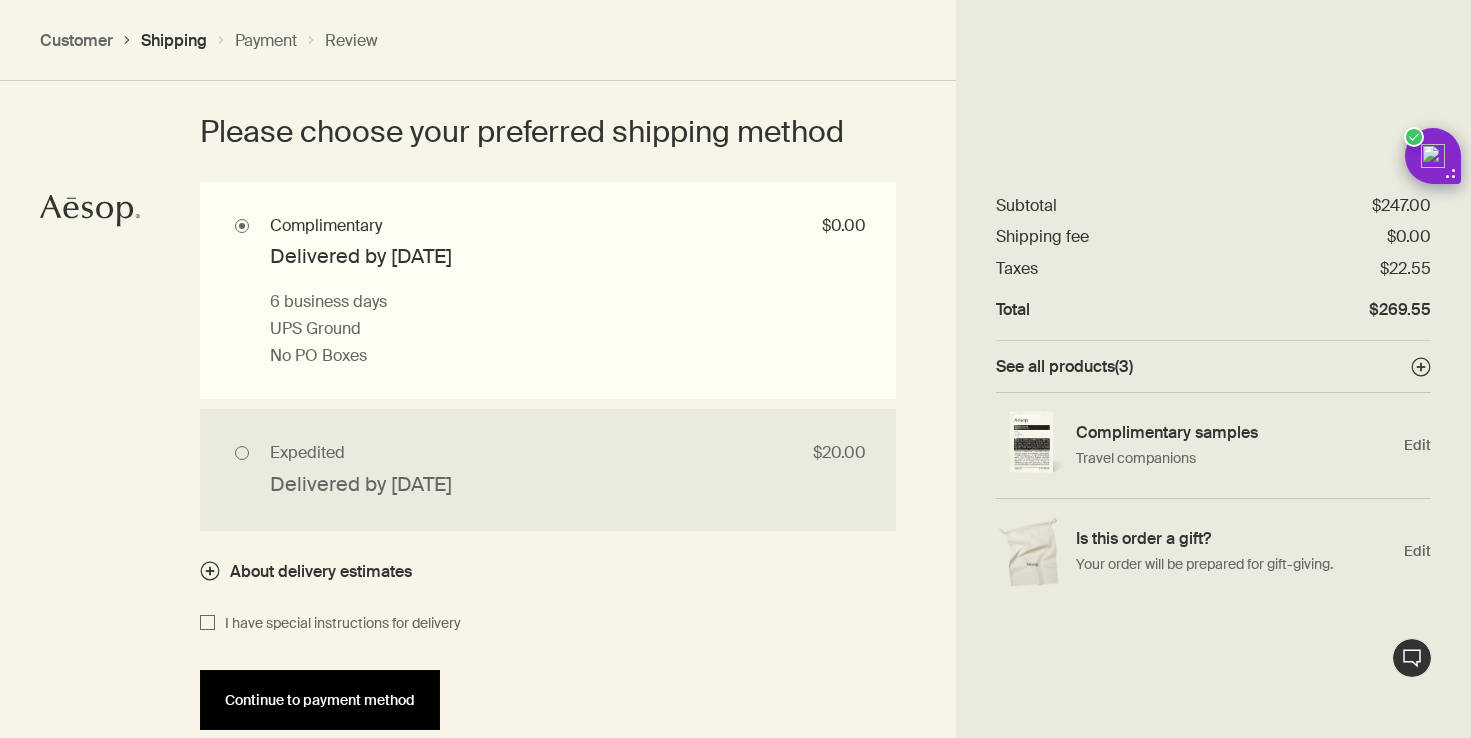 scroll, scrollTop: 1847, scrollLeft: 0, axis: vertical 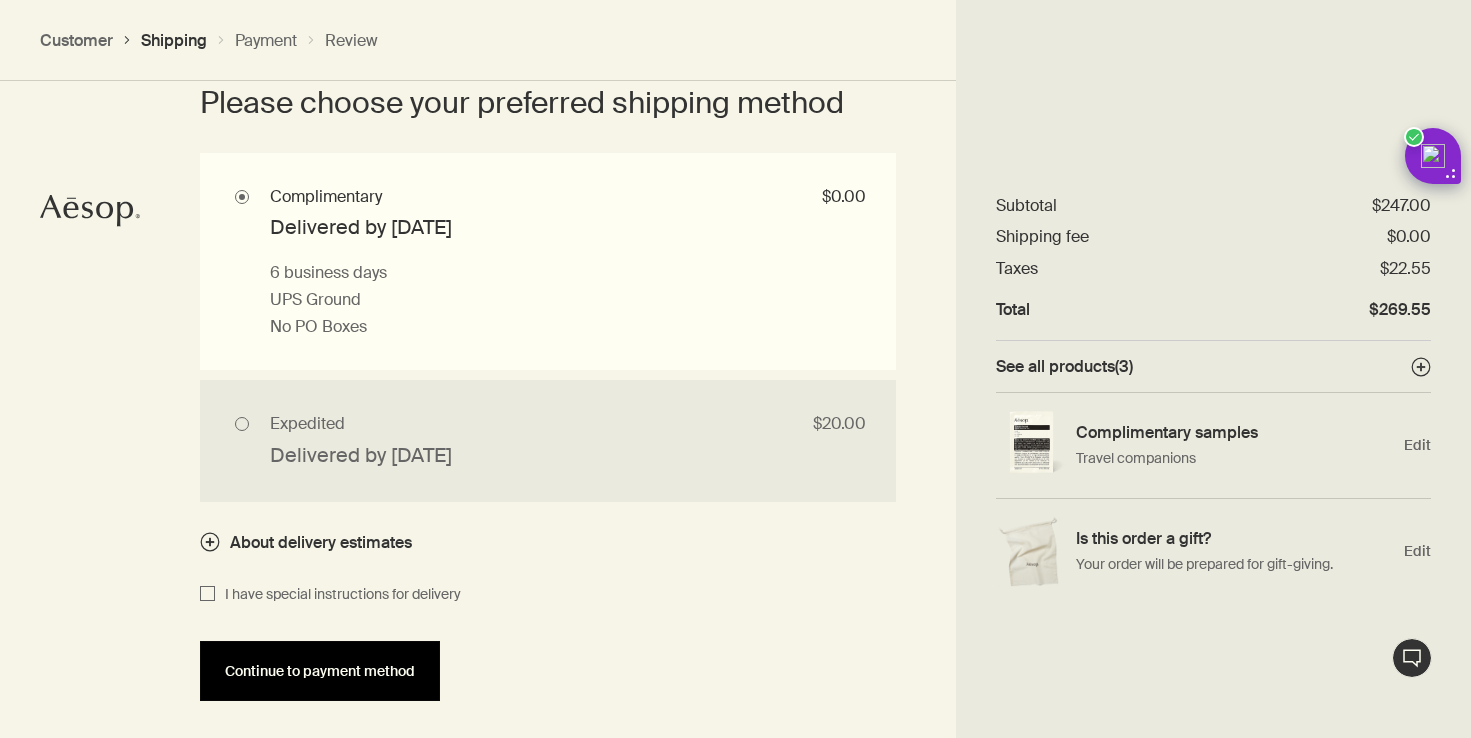 click on "Continue to payment method" at bounding box center [320, 671] 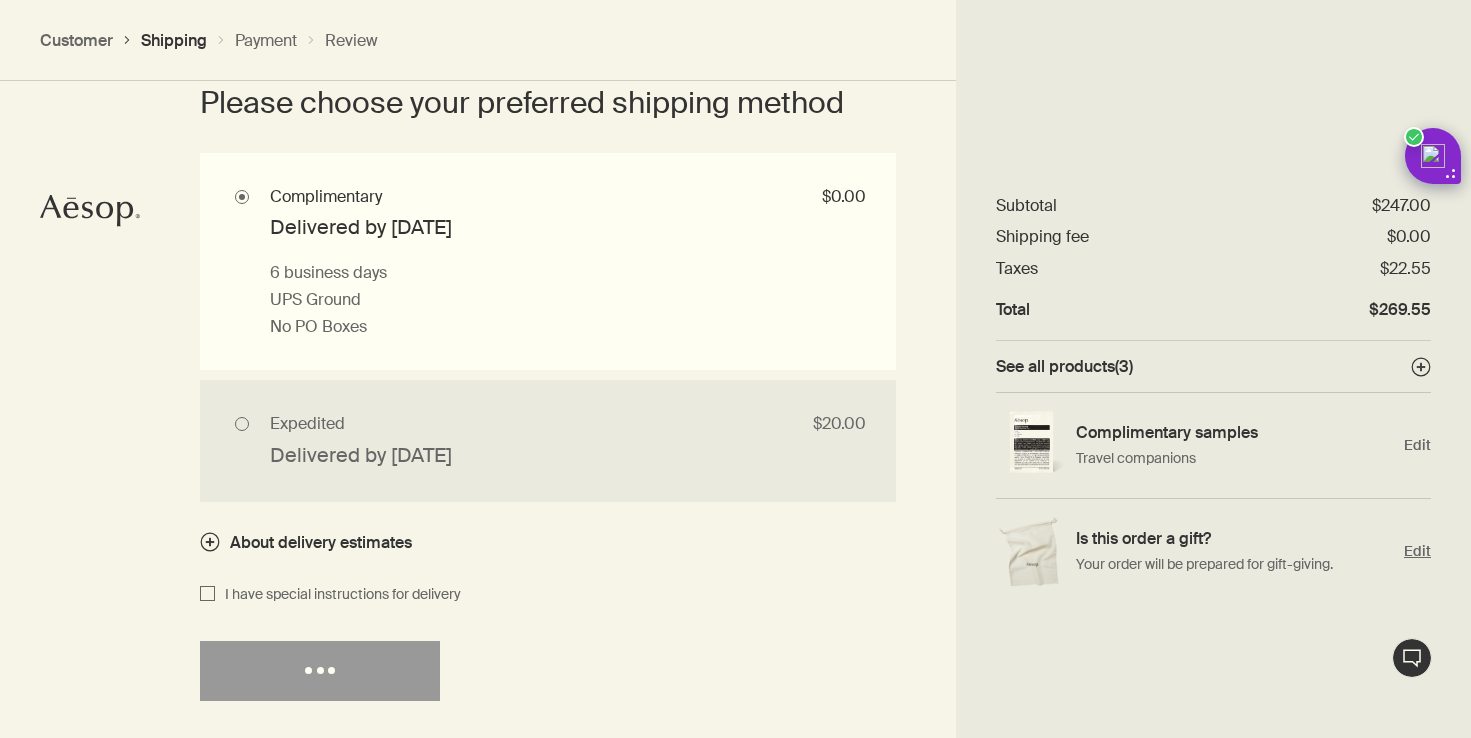select on "US" 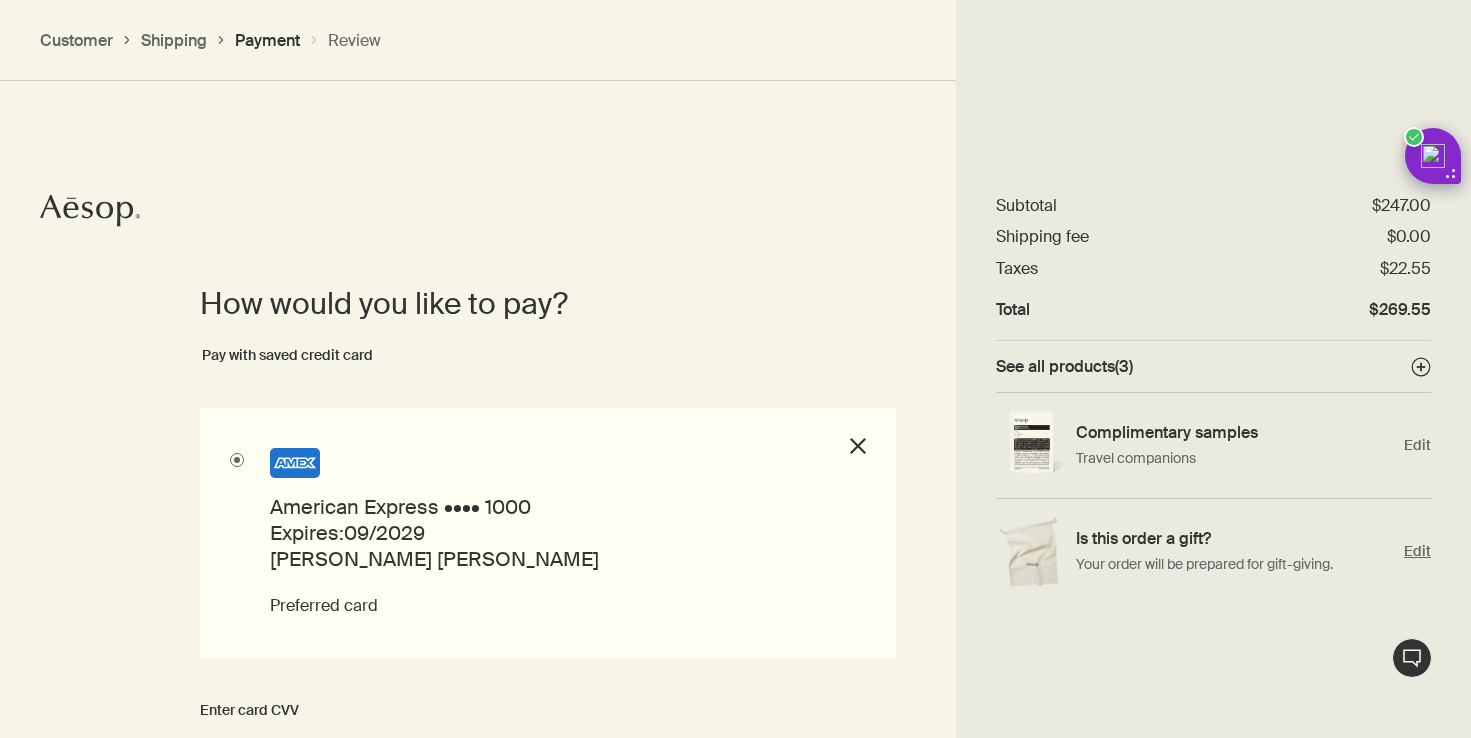 click on "Is this order a gift? Your order will be prepared for gift-giving. Edit" at bounding box center (1213, 551) 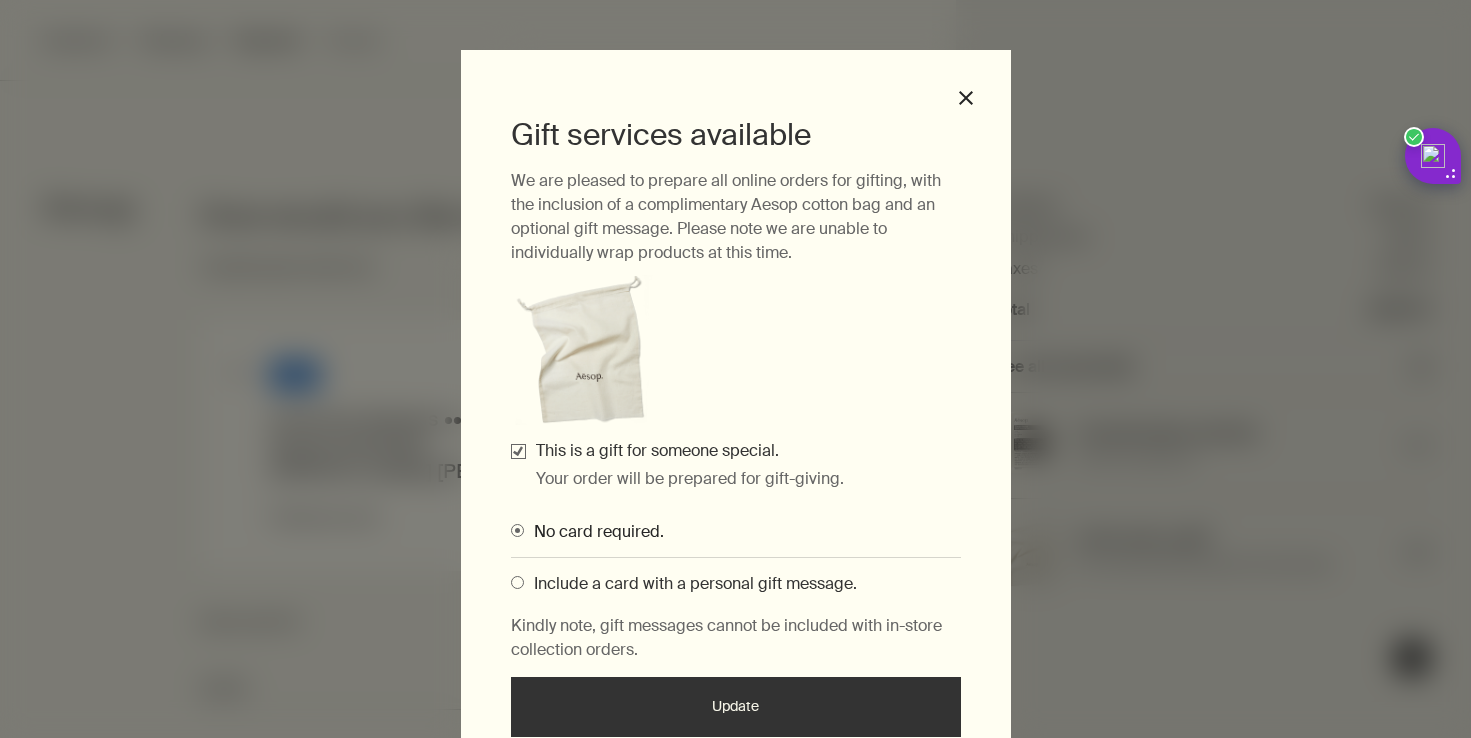 scroll, scrollTop: 1462, scrollLeft: 0, axis: vertical 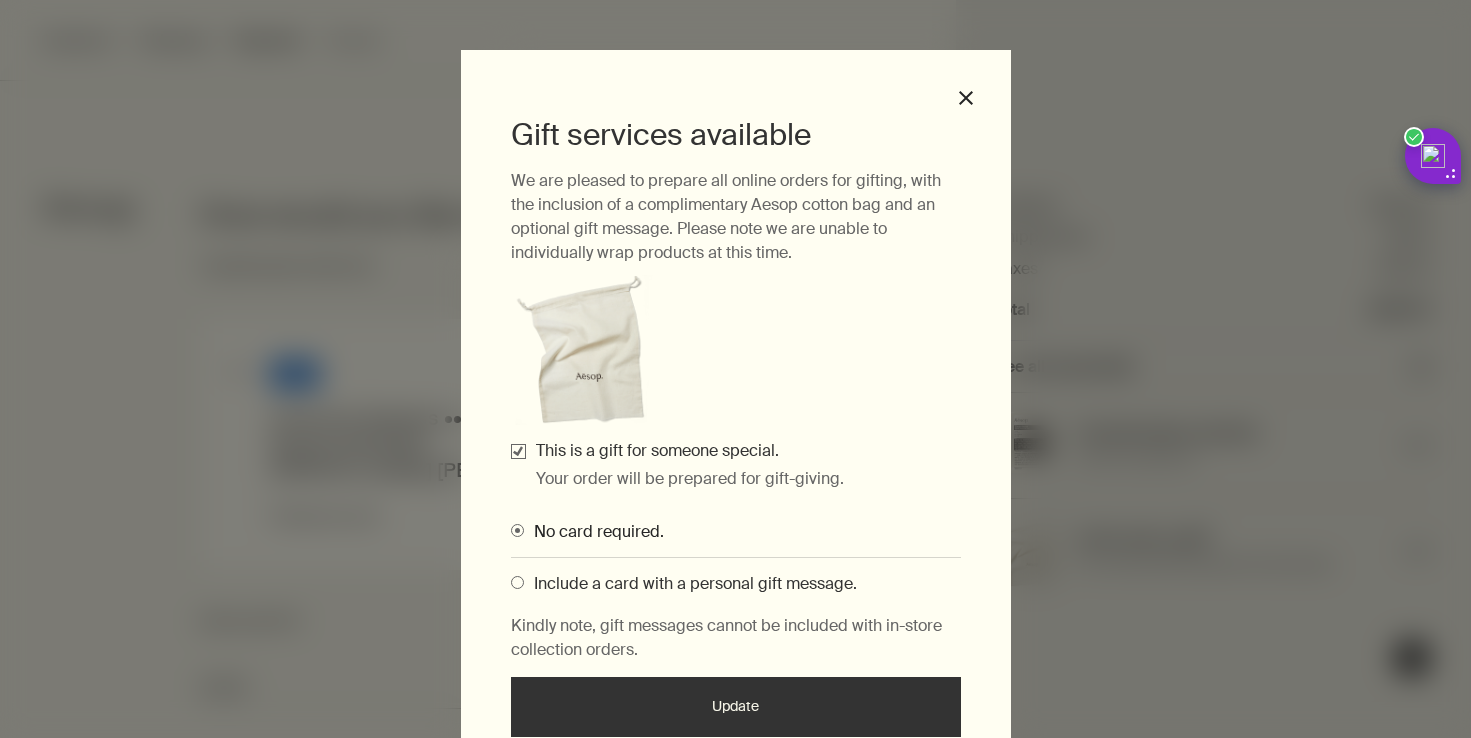 click on "Gift services available We are pleased to prepare all online orders for gifting, with the inclusion of a complimentary Aesop cotton bag and an optional gift message. Please note we are unable to individually wrap products at this time. This is a gift for someone special.  Your order will be prepared for gift-giving. No card required. Include a card with a personal gift message. Kindly note, gift messages cannot be included with in-store collection orders. Update close" at bounding box center (735, 369) 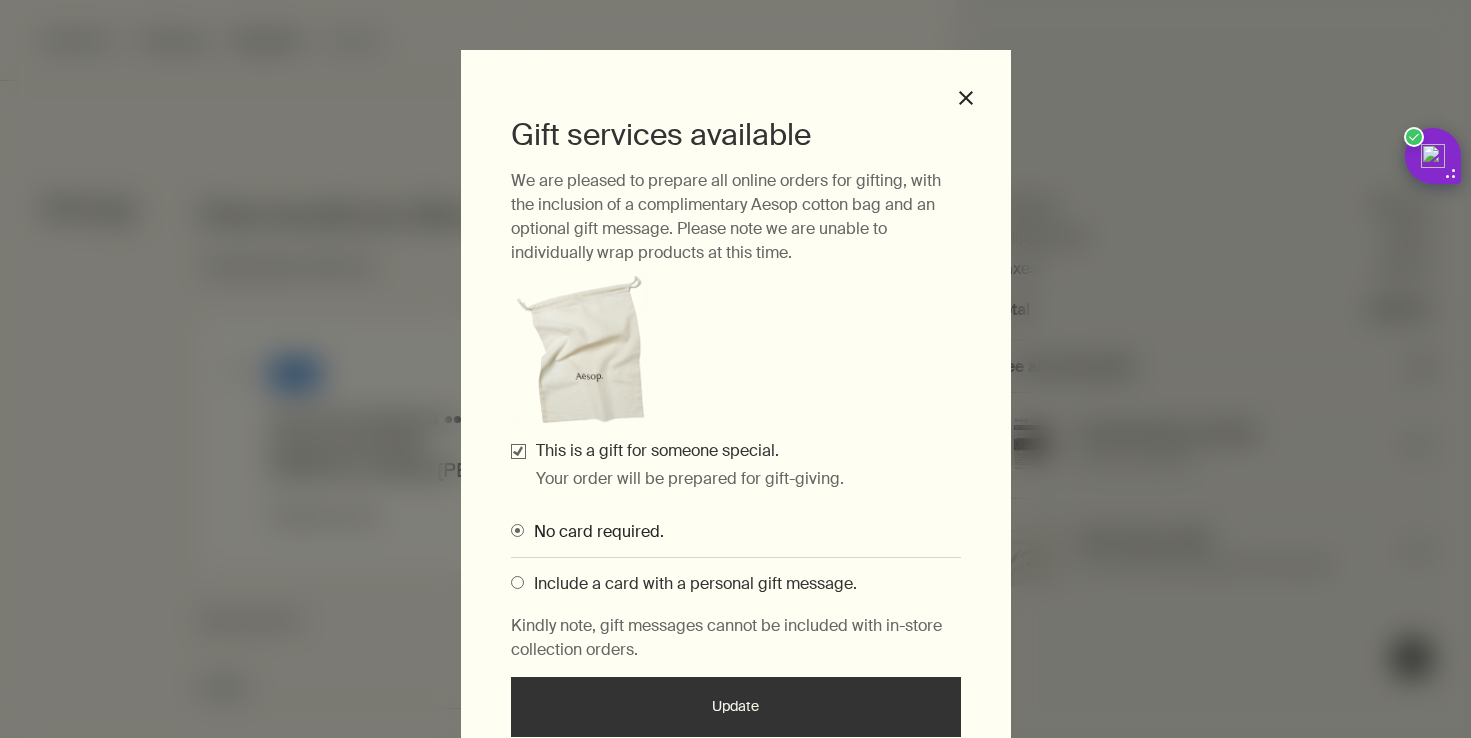 click on "Gift services available We are pleased to prepare all online orders for gifting, with the inclusion of a complimentary Aesop cotton bag and an optional gift message. Please note we are unable to individually wrap products at this time. This is a gift for someone special.  Your order will be prepared for gift-giving. No card required. Include a card with a personal gift message. Kindly note, gift messages cannot be included with in-store collection orders. Update close" at bounding box center [736, 418] 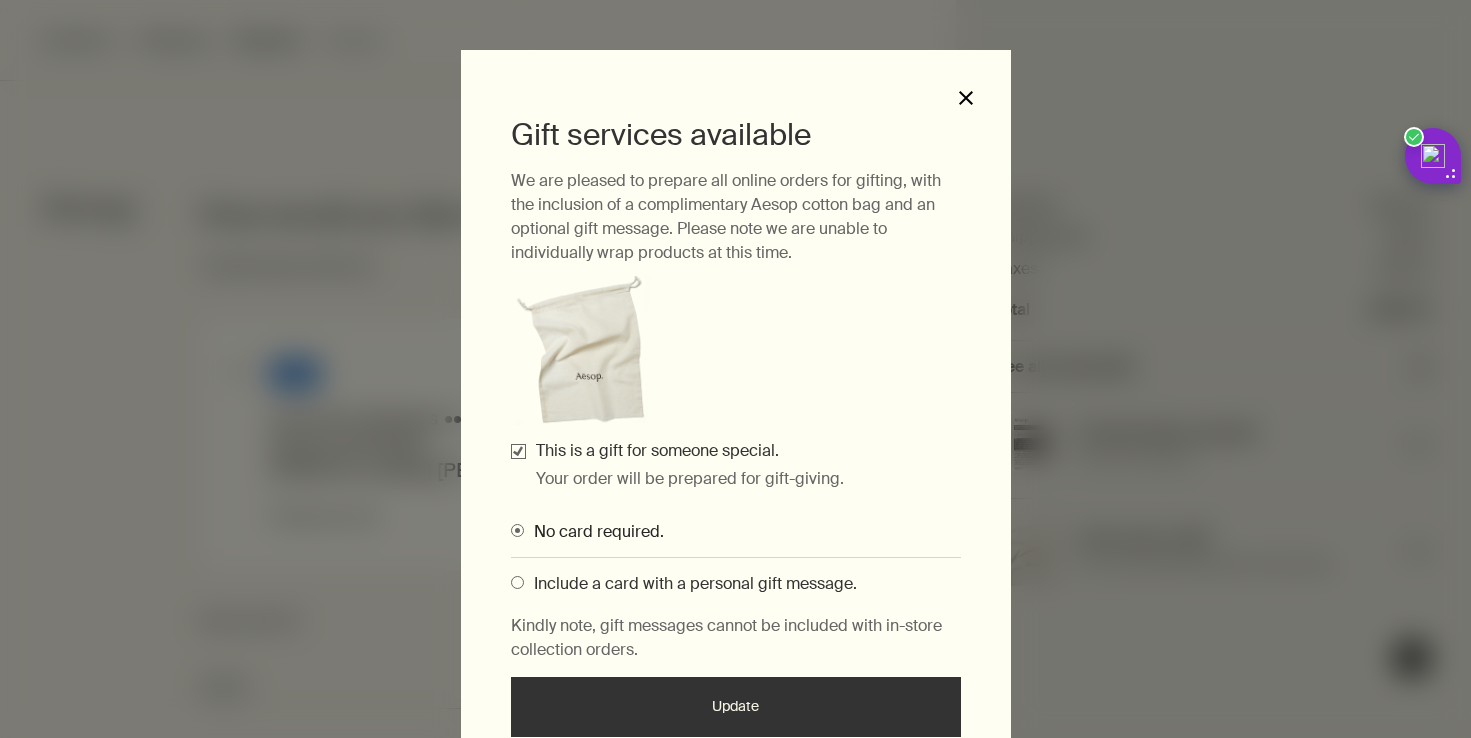 click on "close" at bounding box center (966, 98) 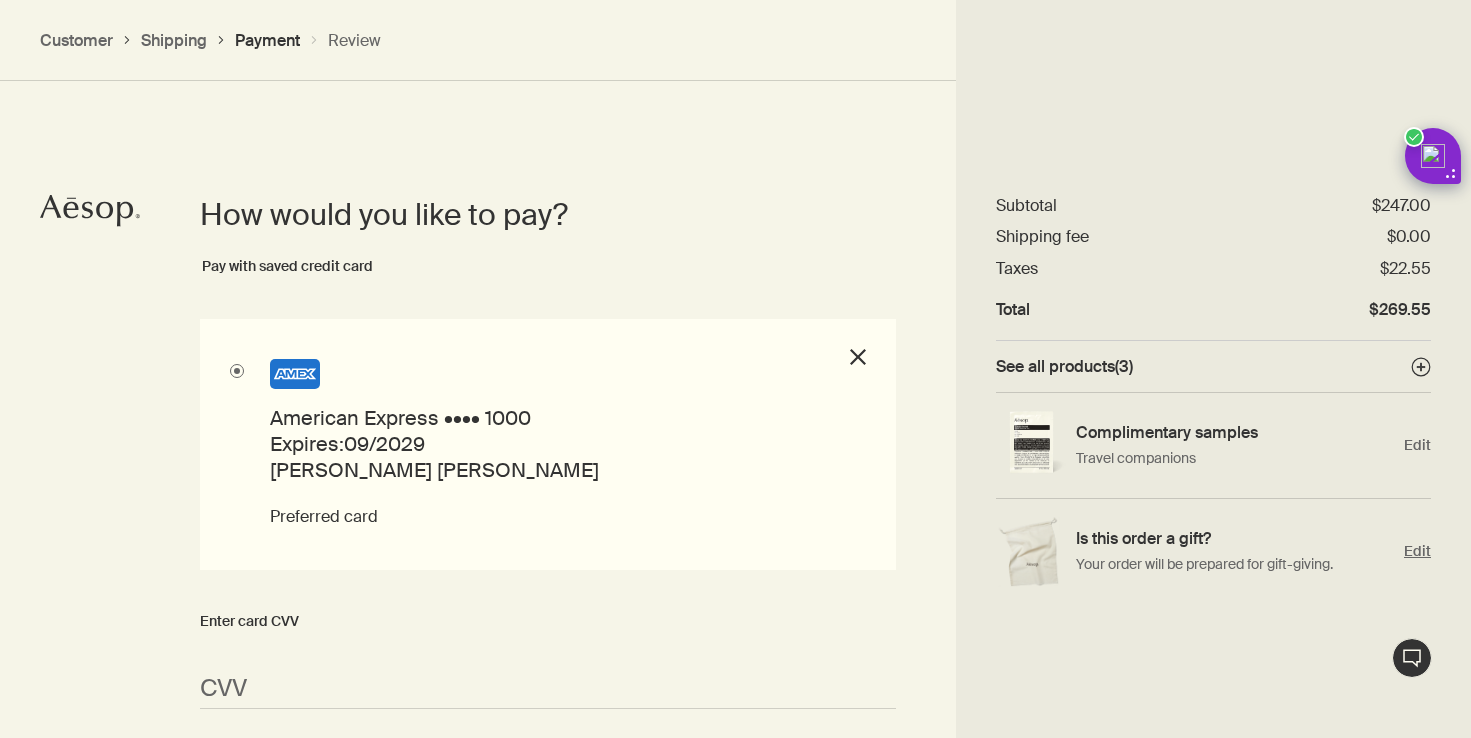 scroll, scrollTop: 0, scrollLeft: 0, axis: both 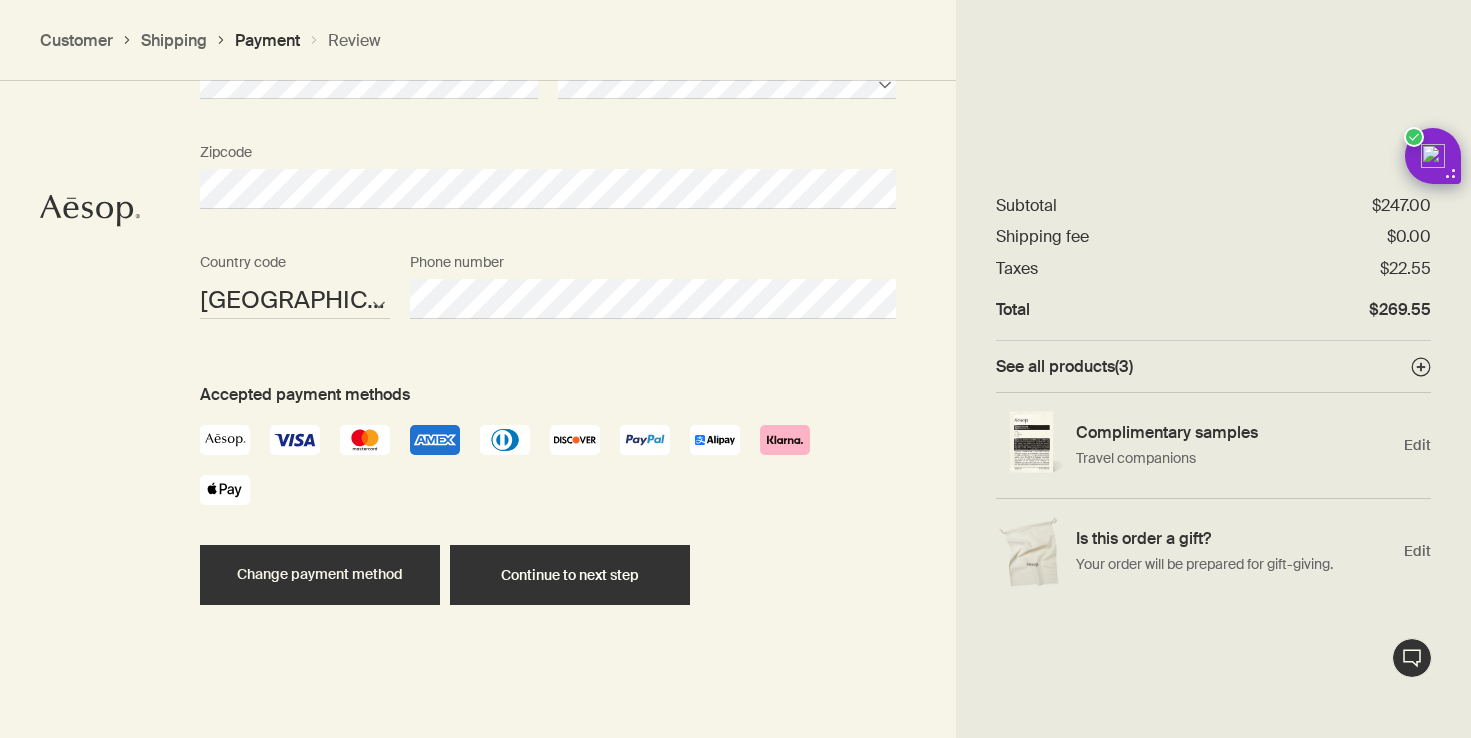 click on "Change payment method" at bounding box center [320, 575] 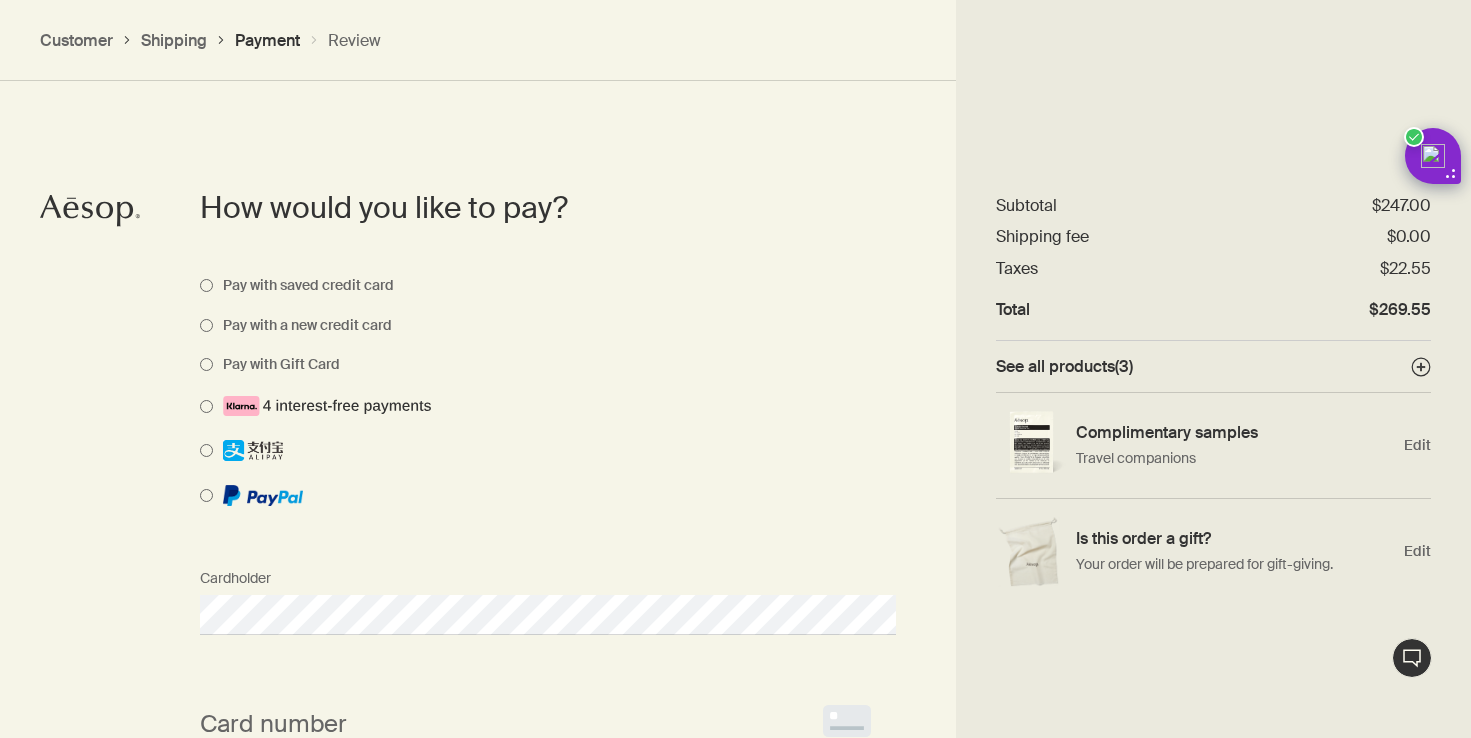 scroll, scrollTop: 1462, scrollLeft: 0, axis: vertical 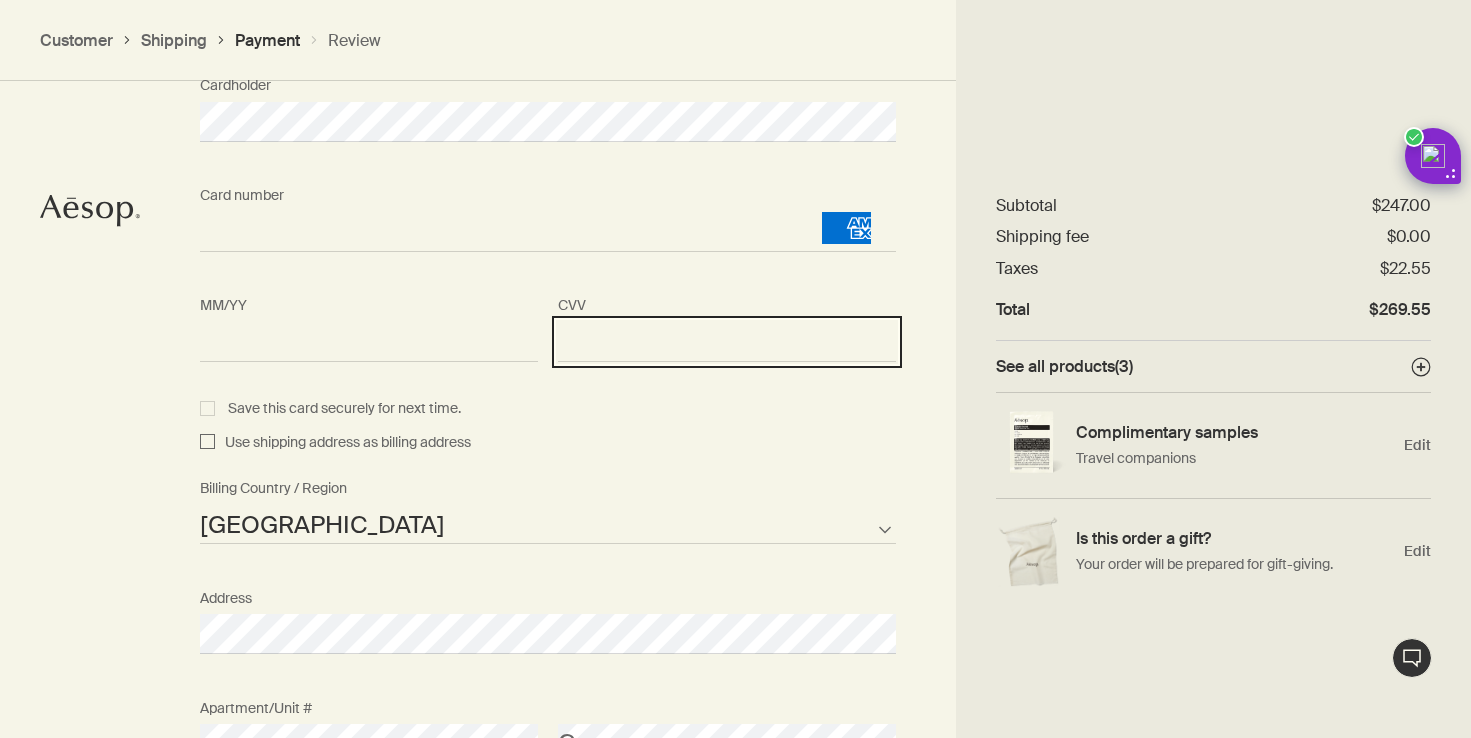 click on "Use shipping address as billing address" at bounding box center [343, 443] 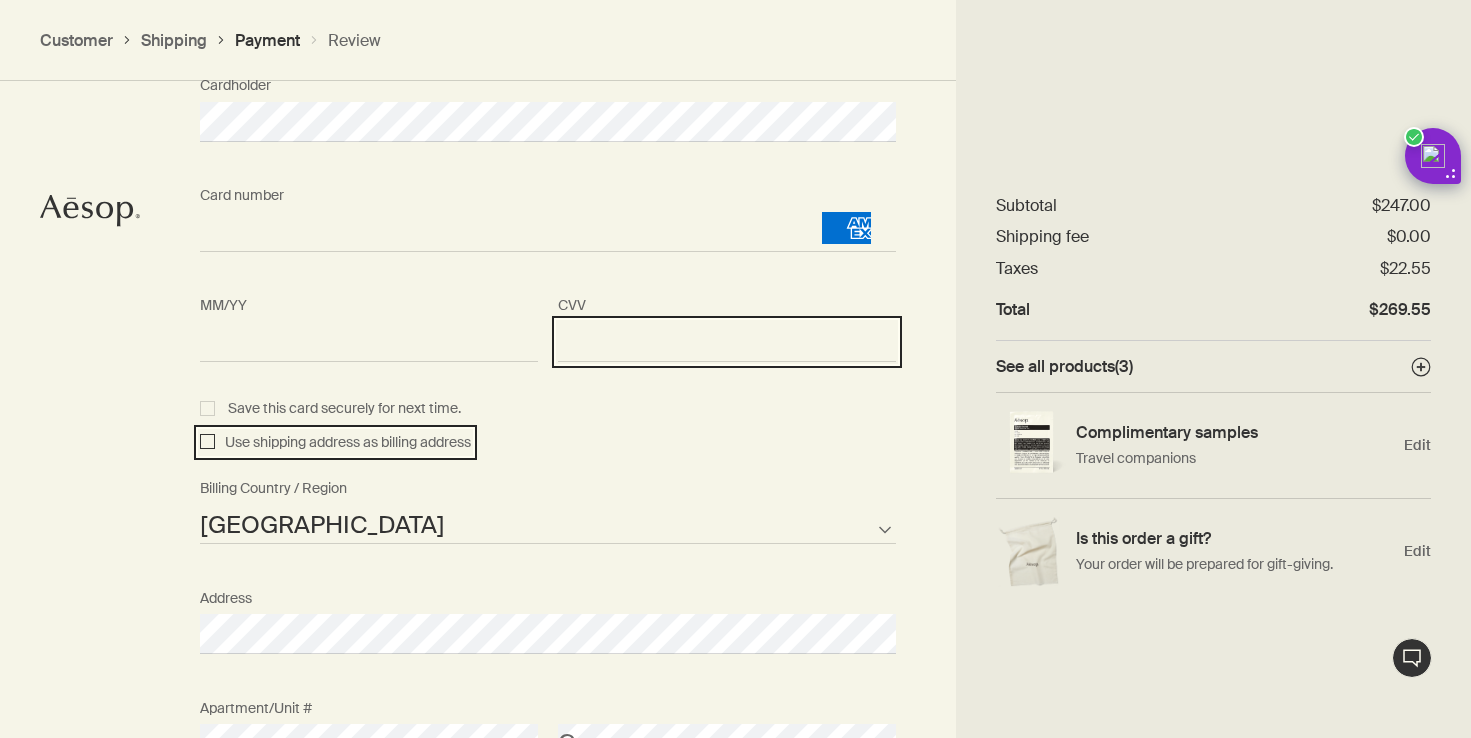 click on "Use shipping address as billing address" at bounding box center (207, 443) 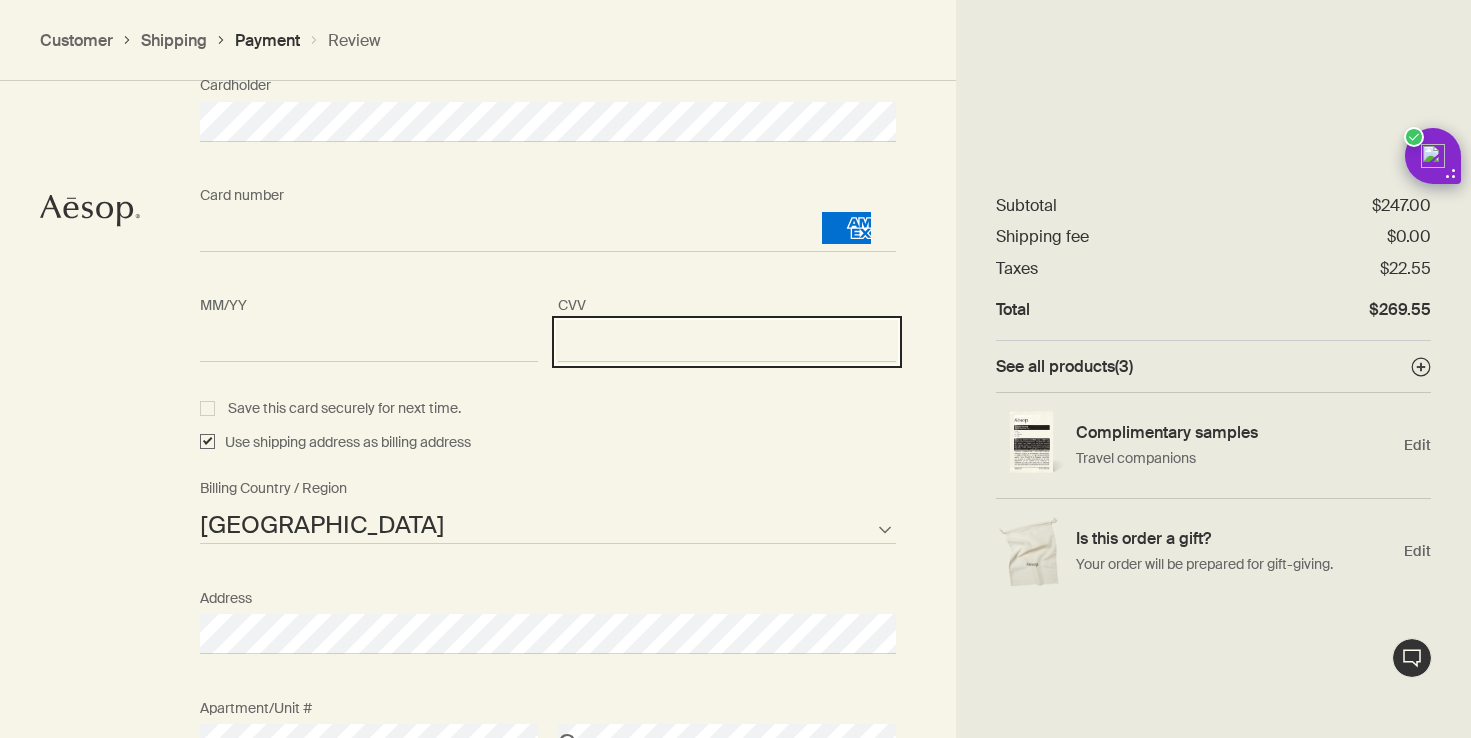checkbox on "true" 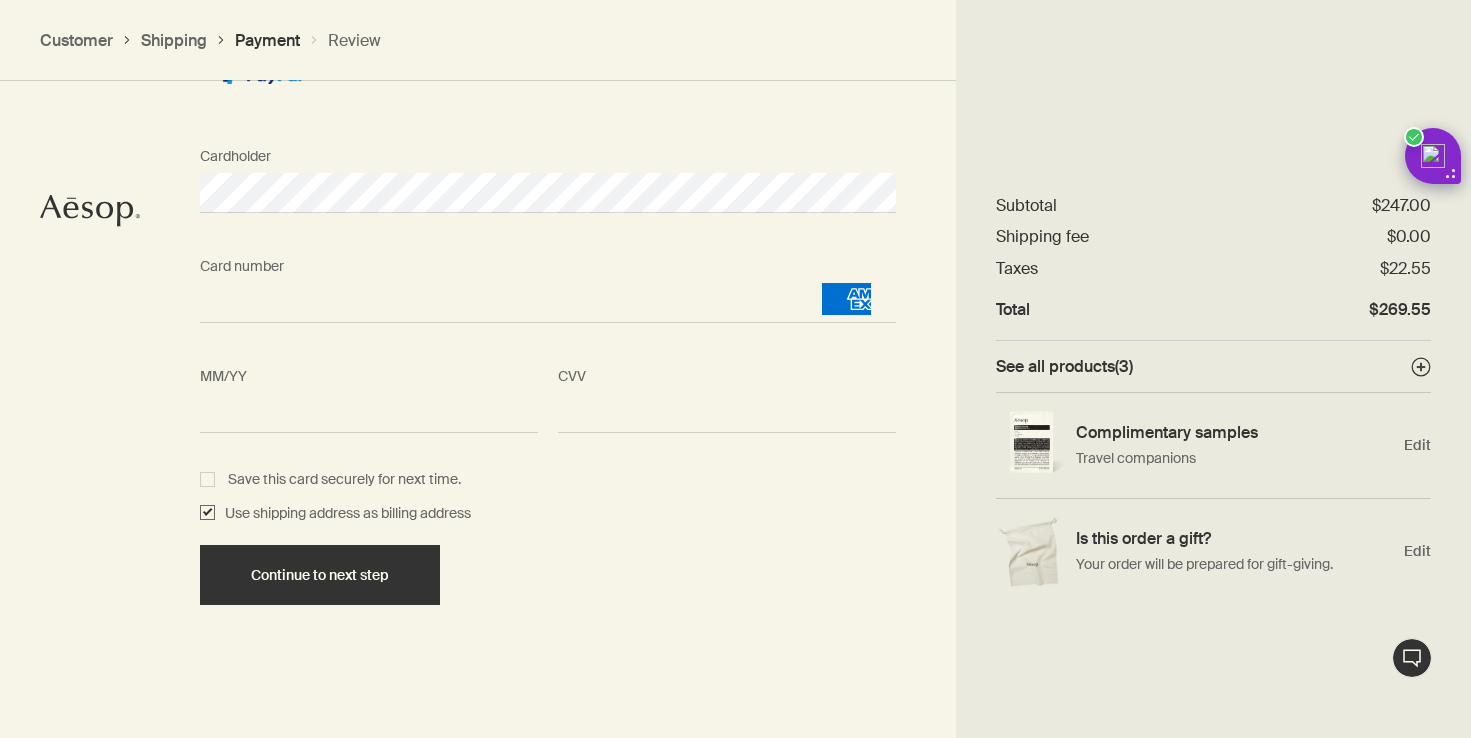 click on "Save this card securely for next time." at bounding box center [330, 479] 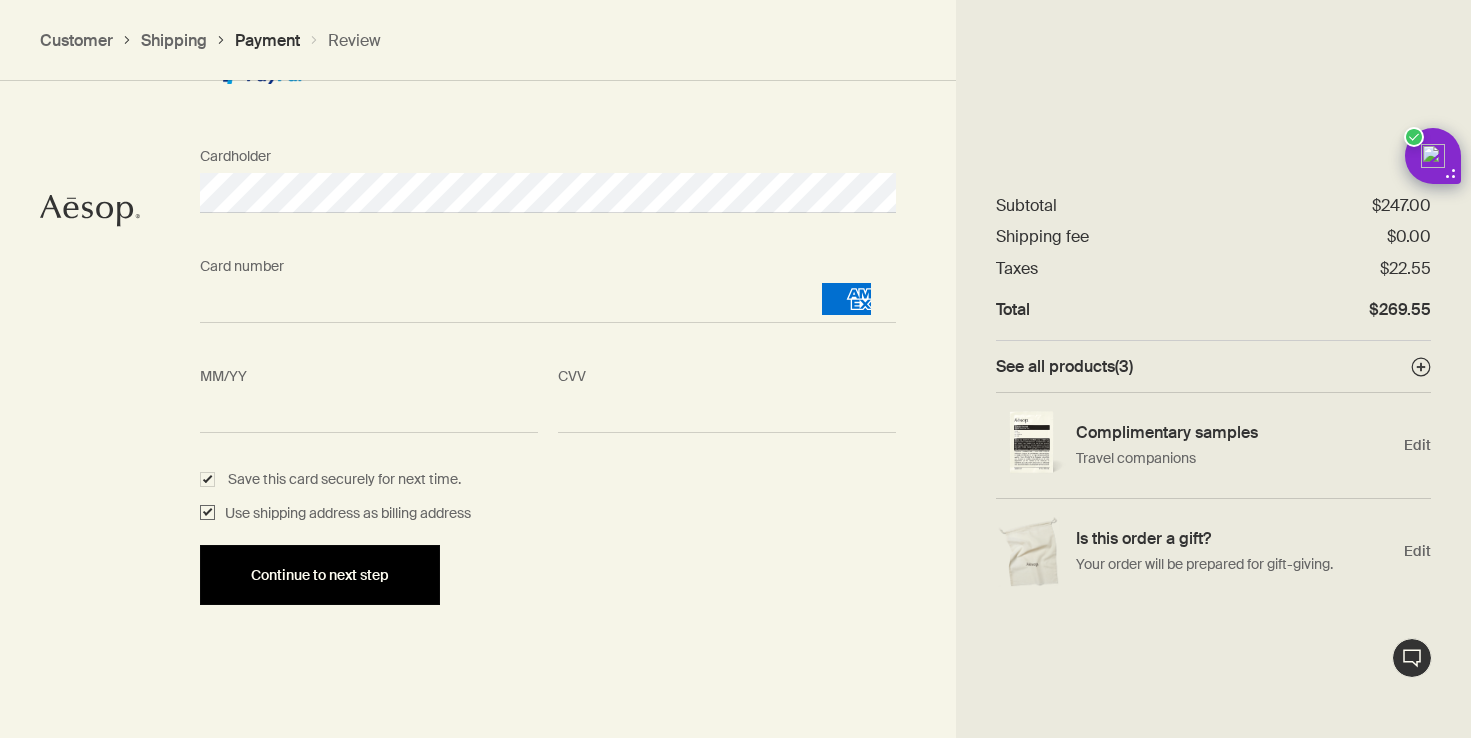 click on "Continue to next step" at bounding box center (320, 575) 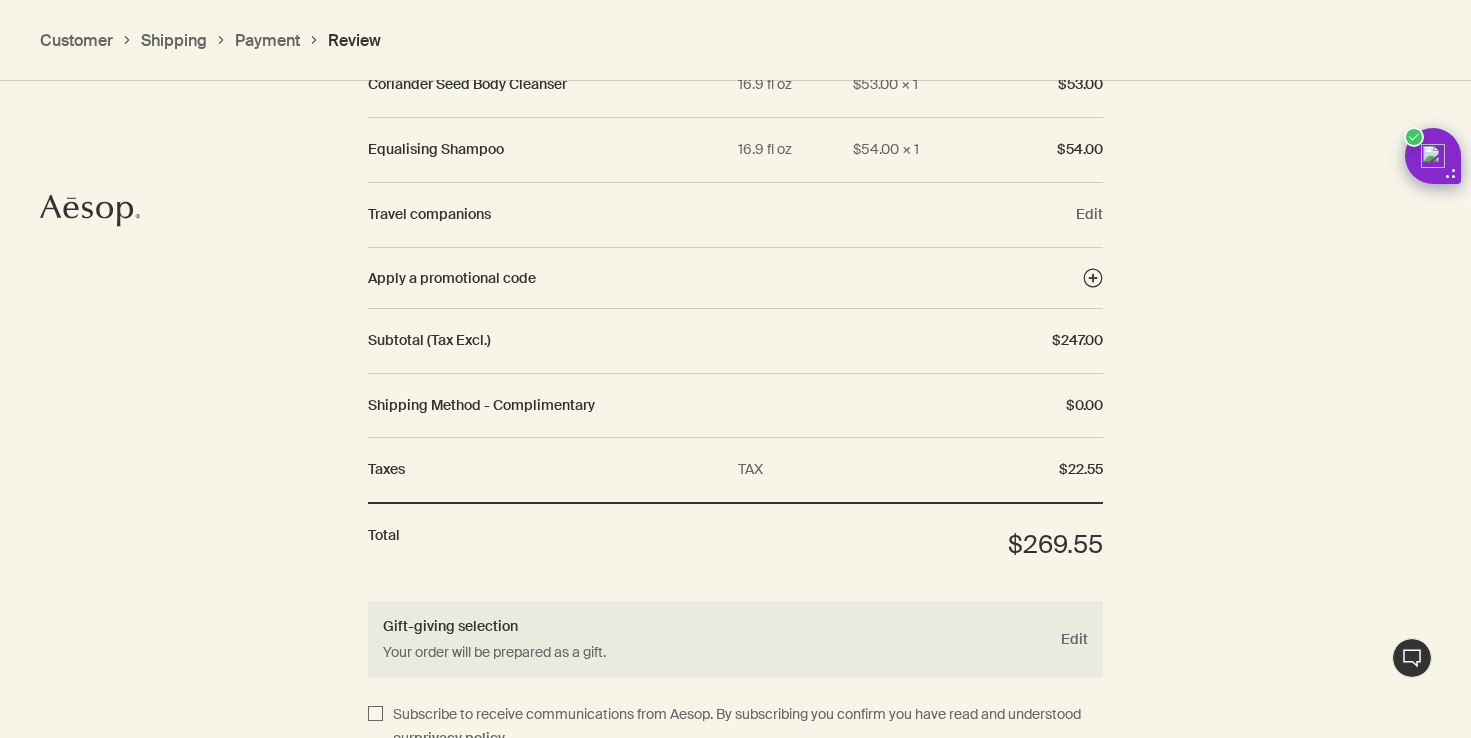 scroll, scrollTop: 2667, scrollLeft: 0, axis: vertical 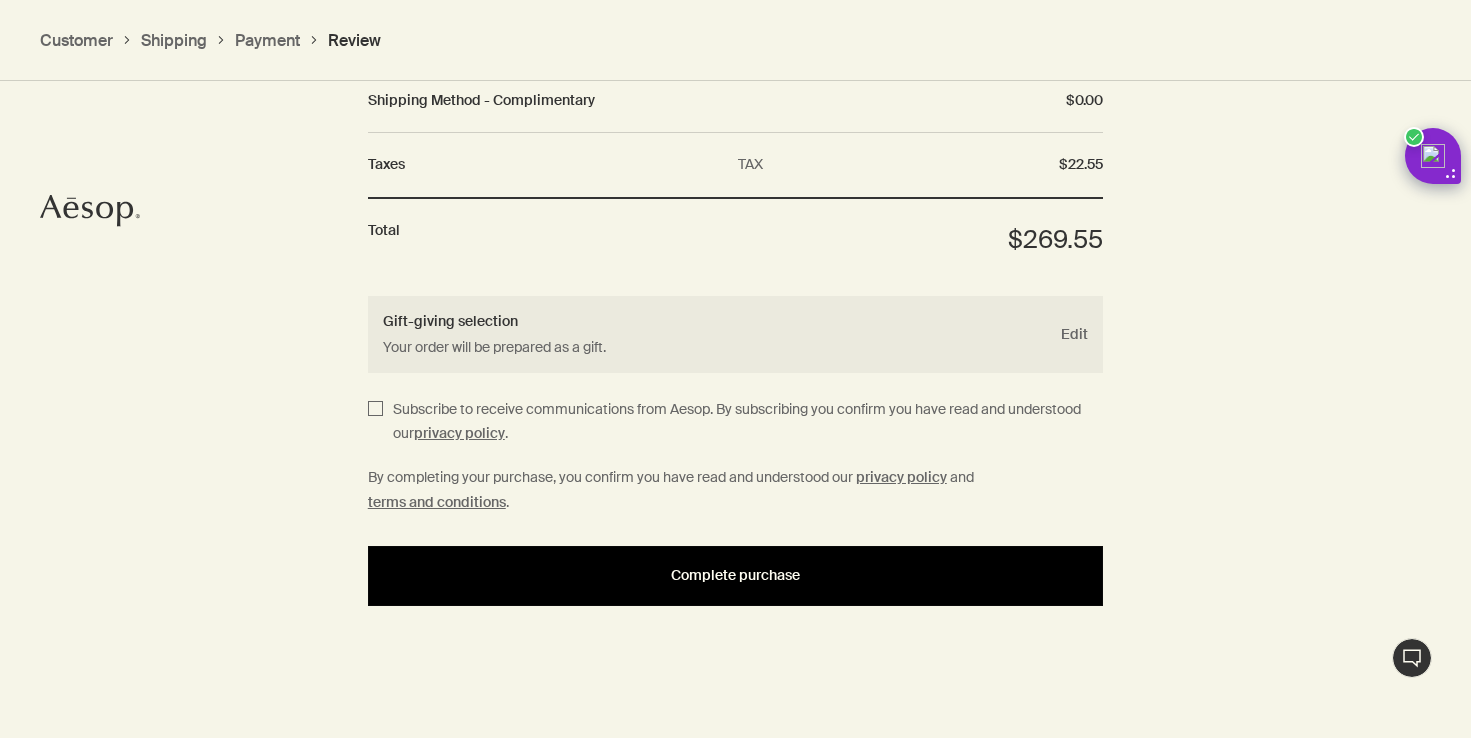 click on "Complete purchase" at bounding box center [735, 575] 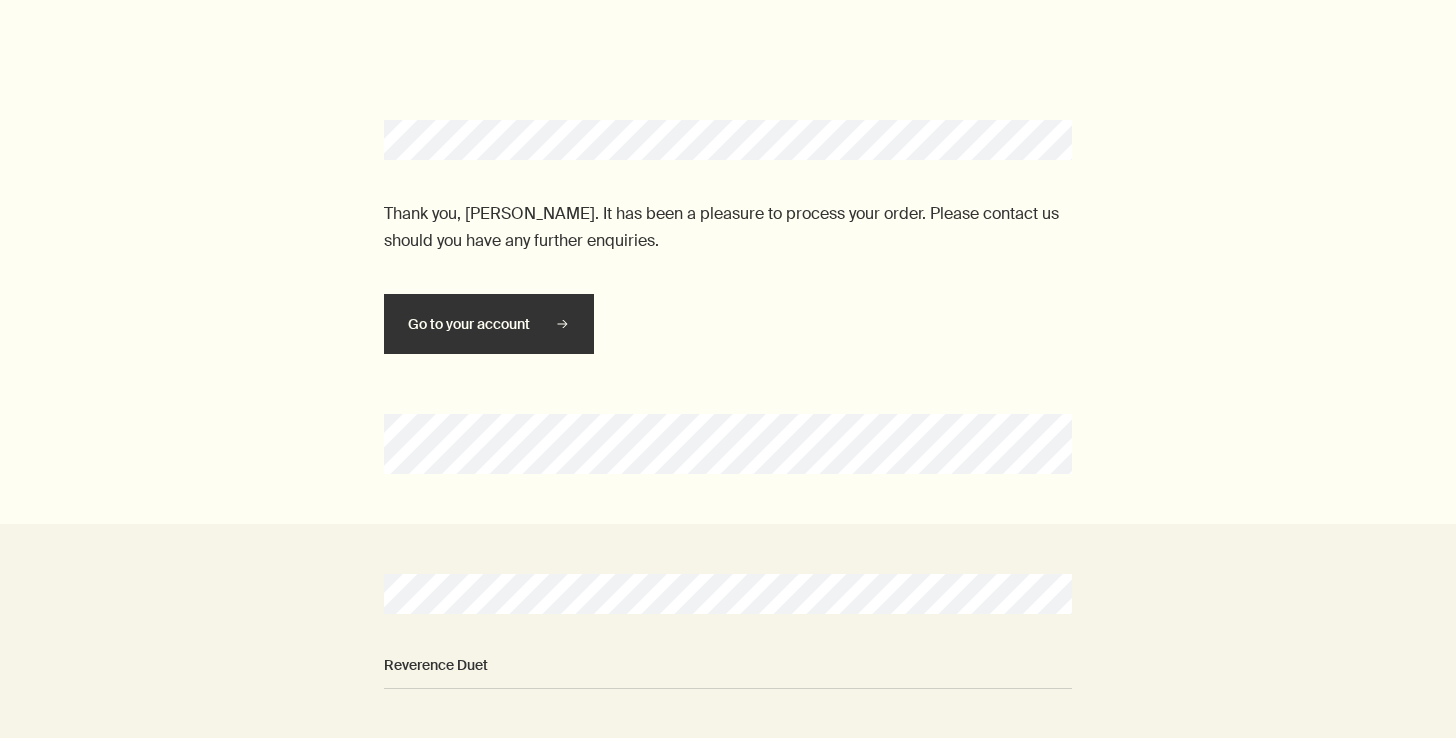 scroll, scrollTop: 0, scrollLeft: 0, axis: both 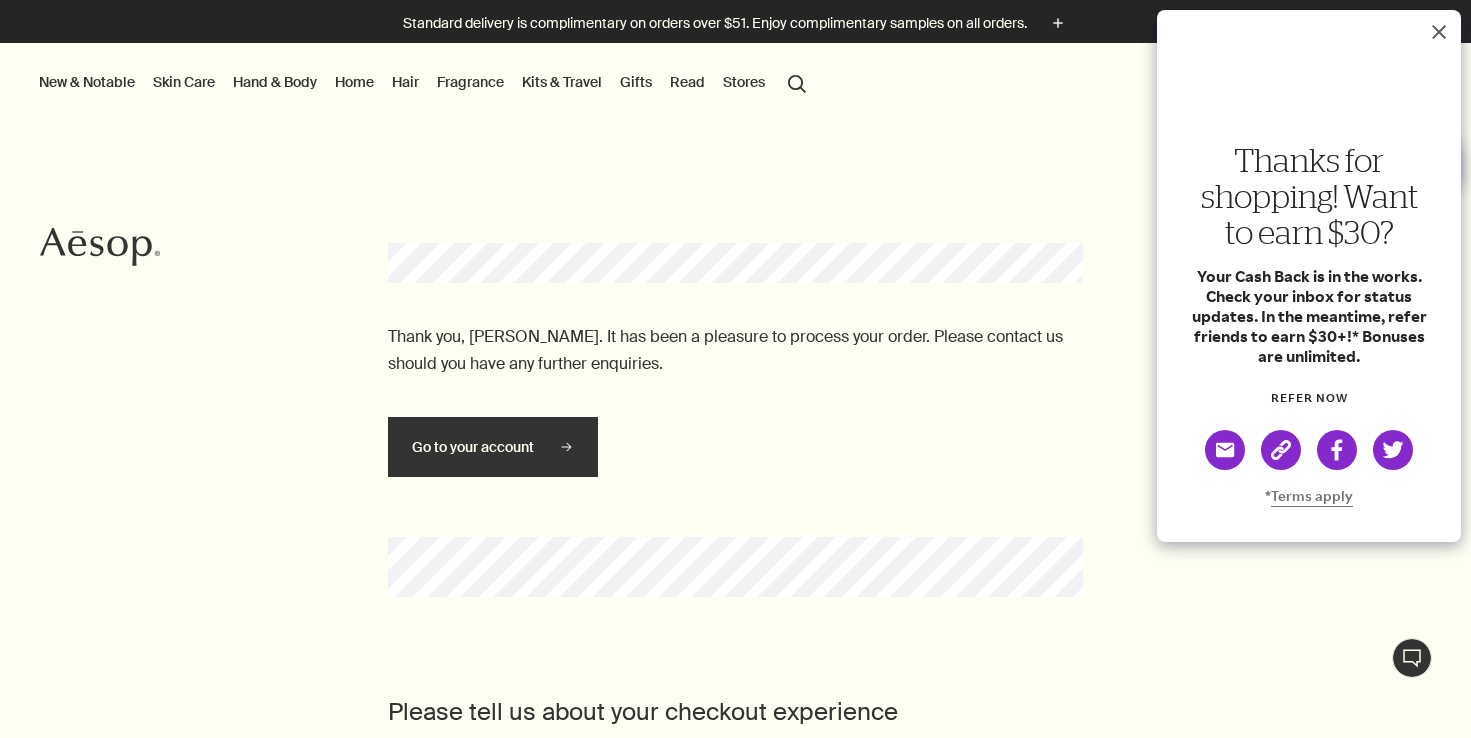 click on "Thank you,  [PERSON_NAME]. It has been a pleasure to process your order. Please contact us should you have any further enquiries." at bounding box center [736, 350] 